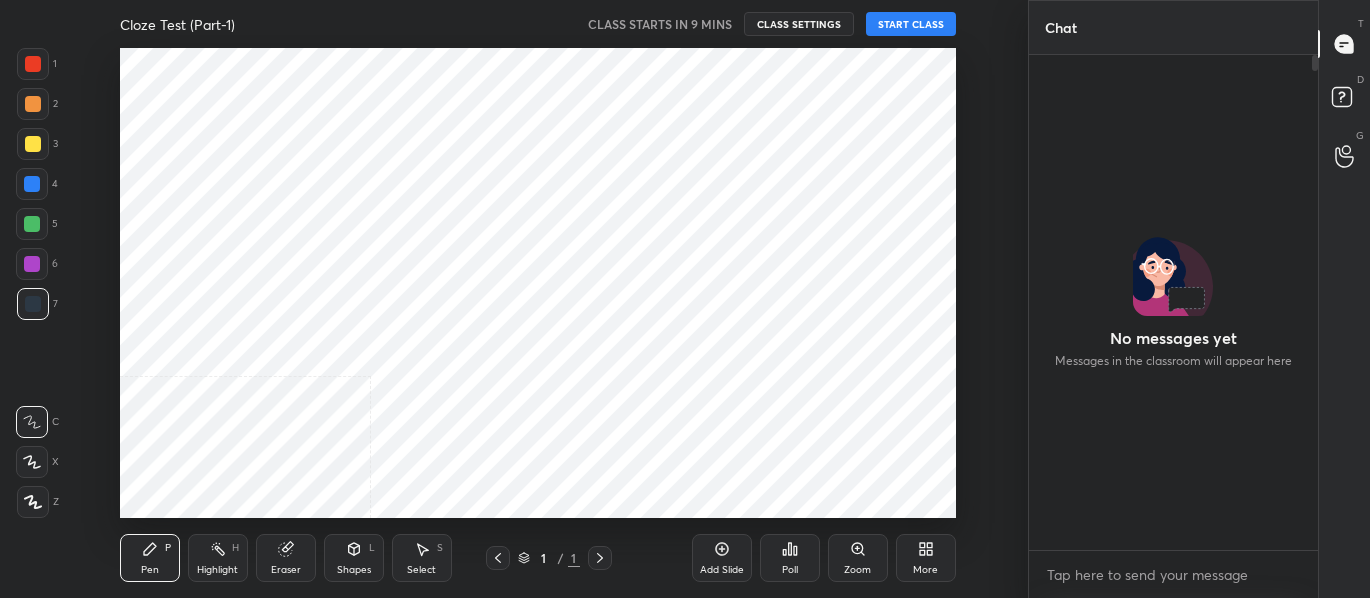 scroll, scrollTop: 0, scrollLeft: 0, axis: both 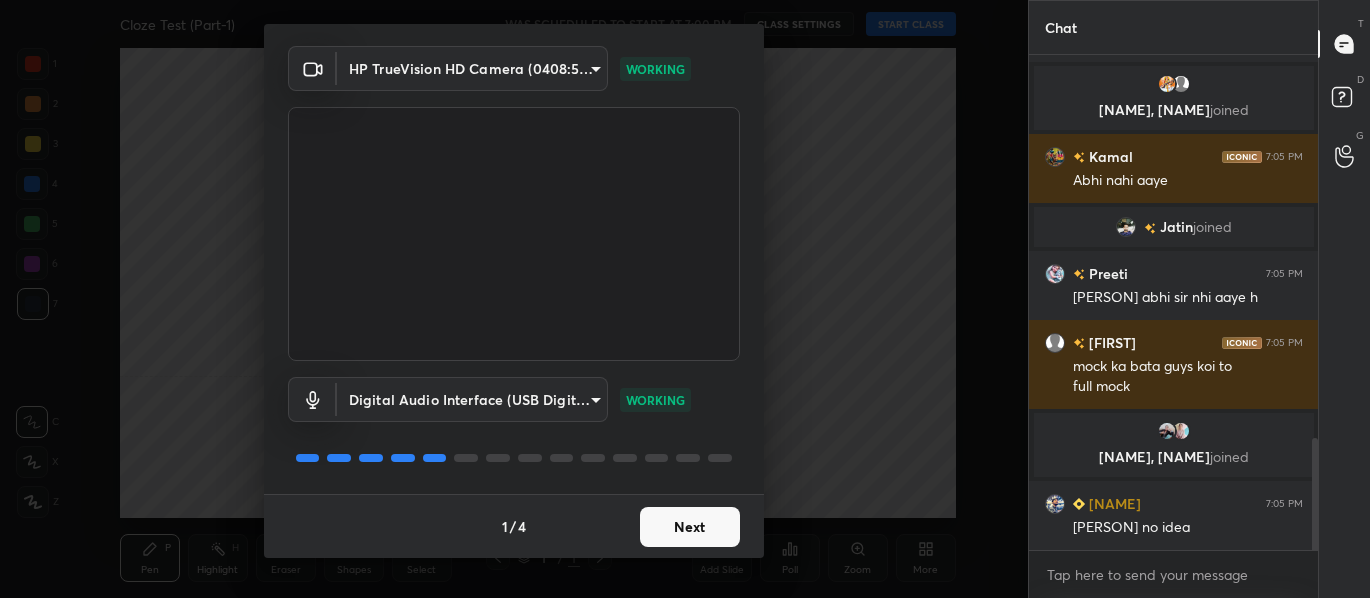 click on "Next" at bounding box center (690, 527) 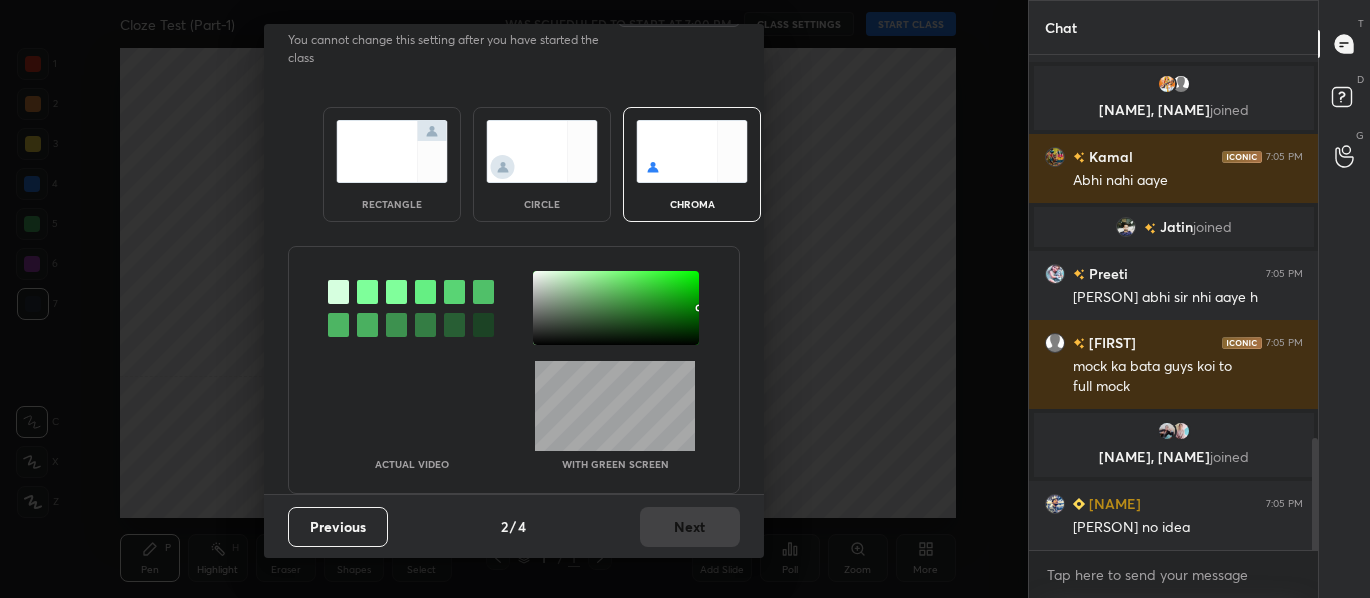 scroll, scrollTop: 0, scrollLeft: 0, axis: both 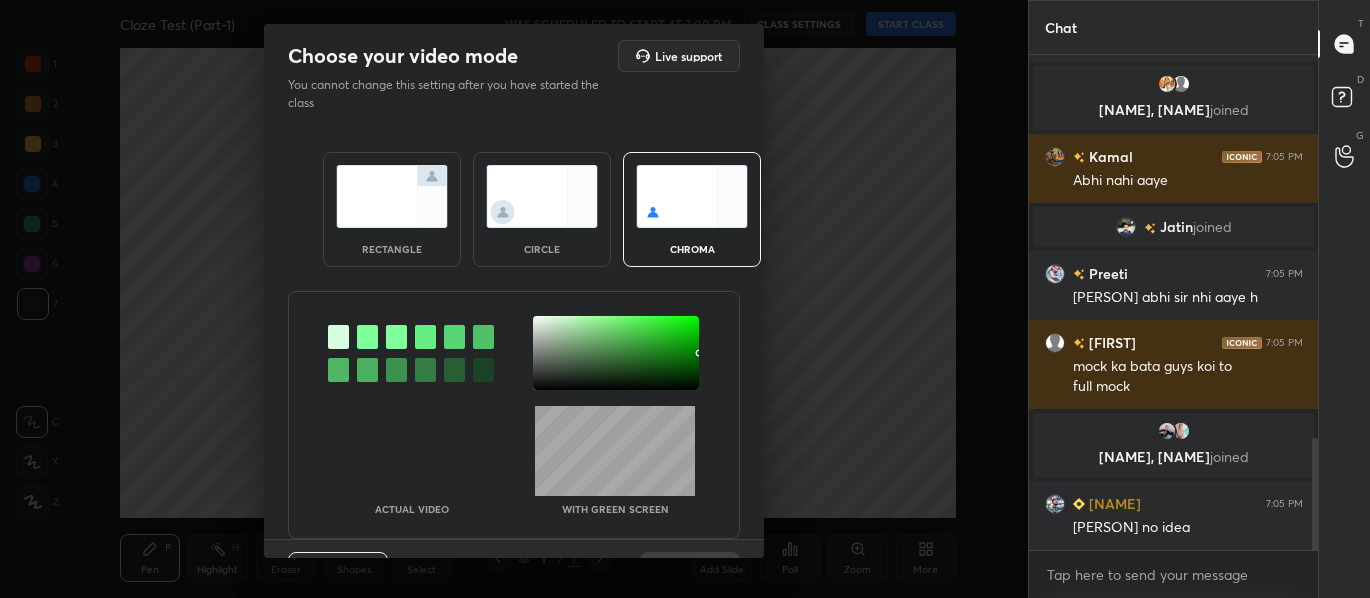 click at bounding box center (392, 196) 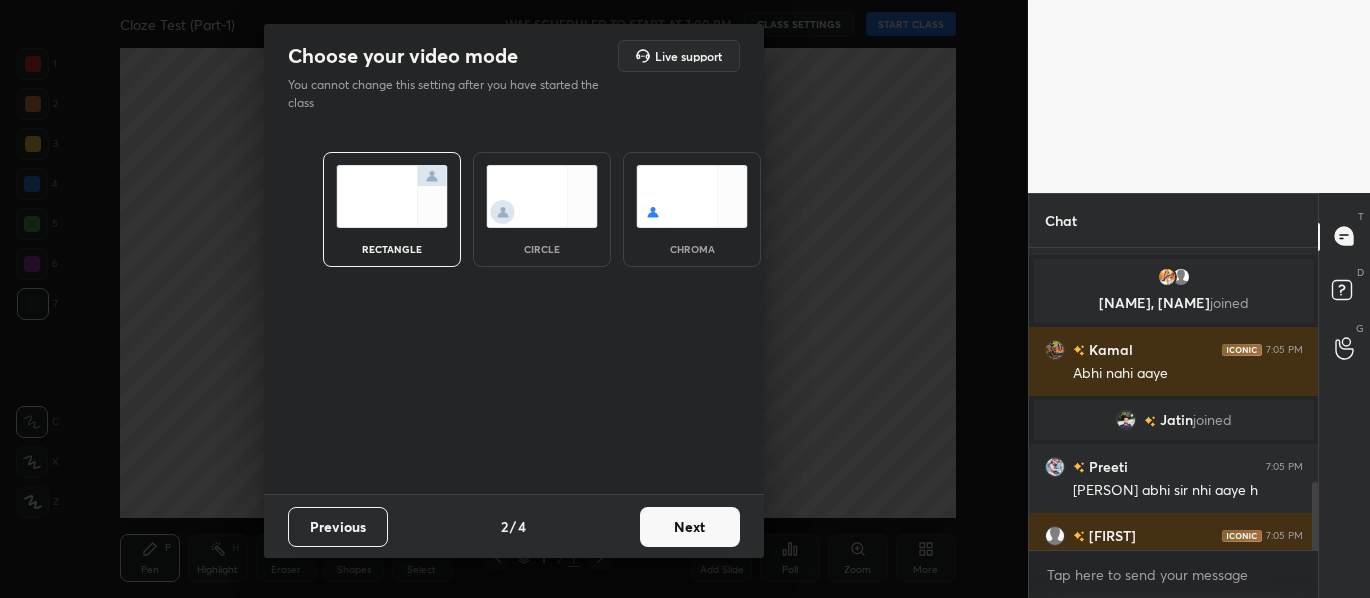 scroll, scrollTop: 297, scrollLeft: 283, axis: both 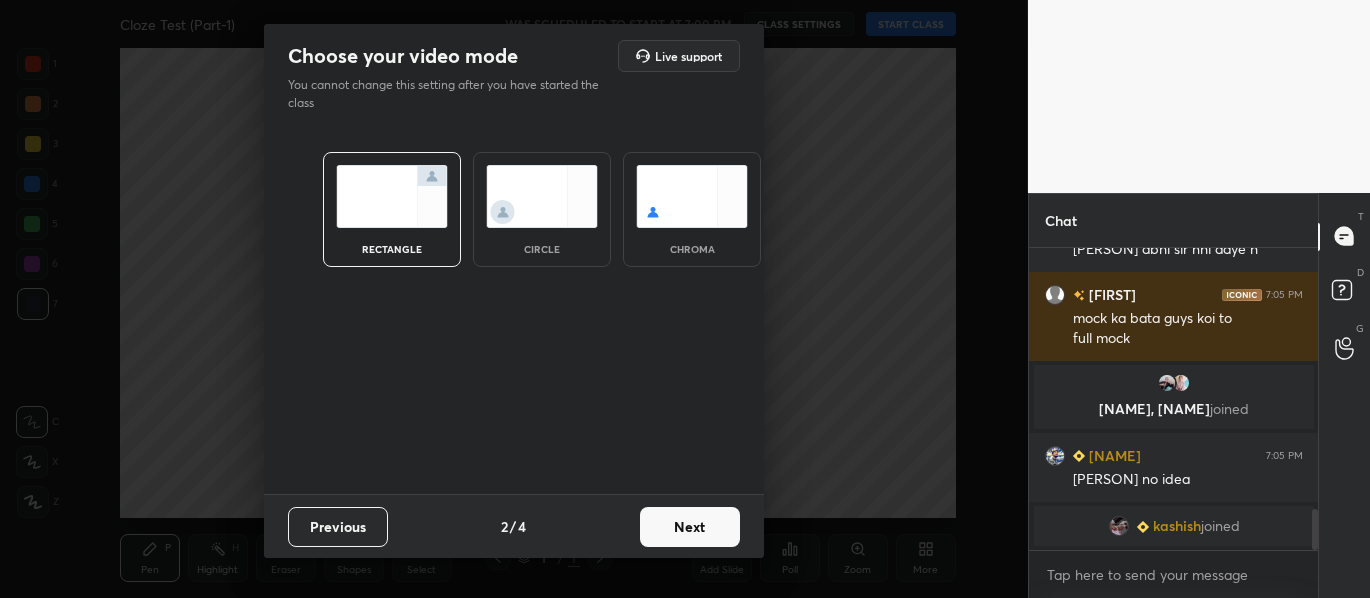 click on "Next" at bounding box center (690, 527) 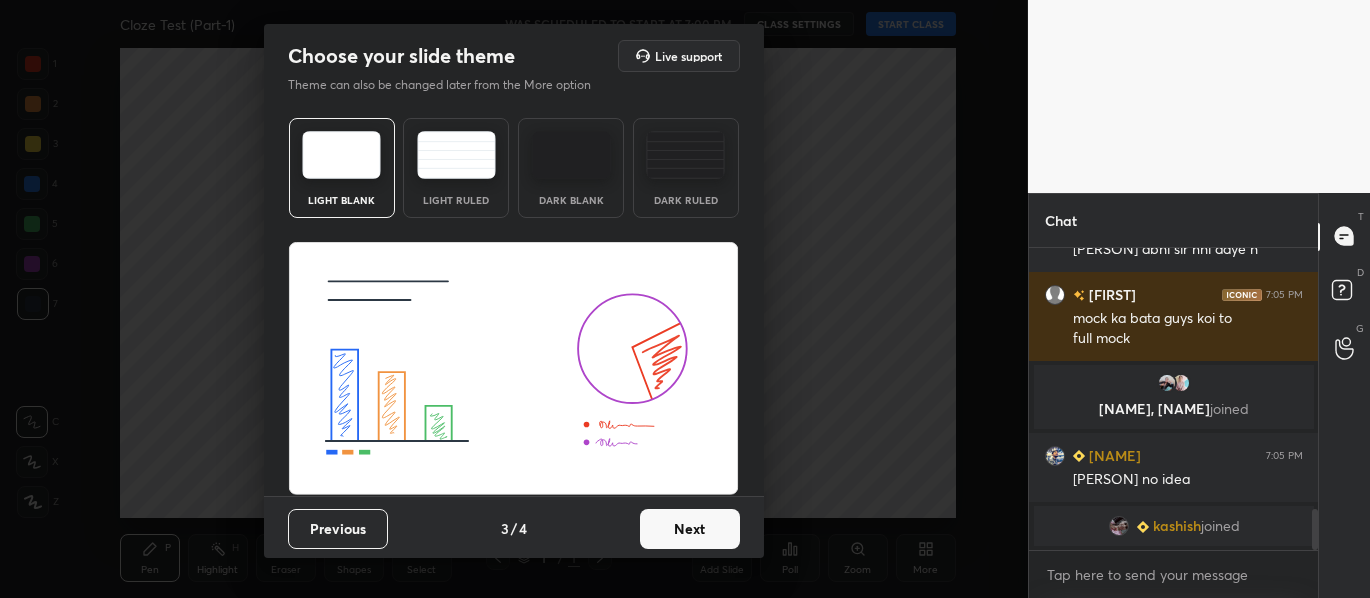 click on "Next" at bounding box center [690, 529] 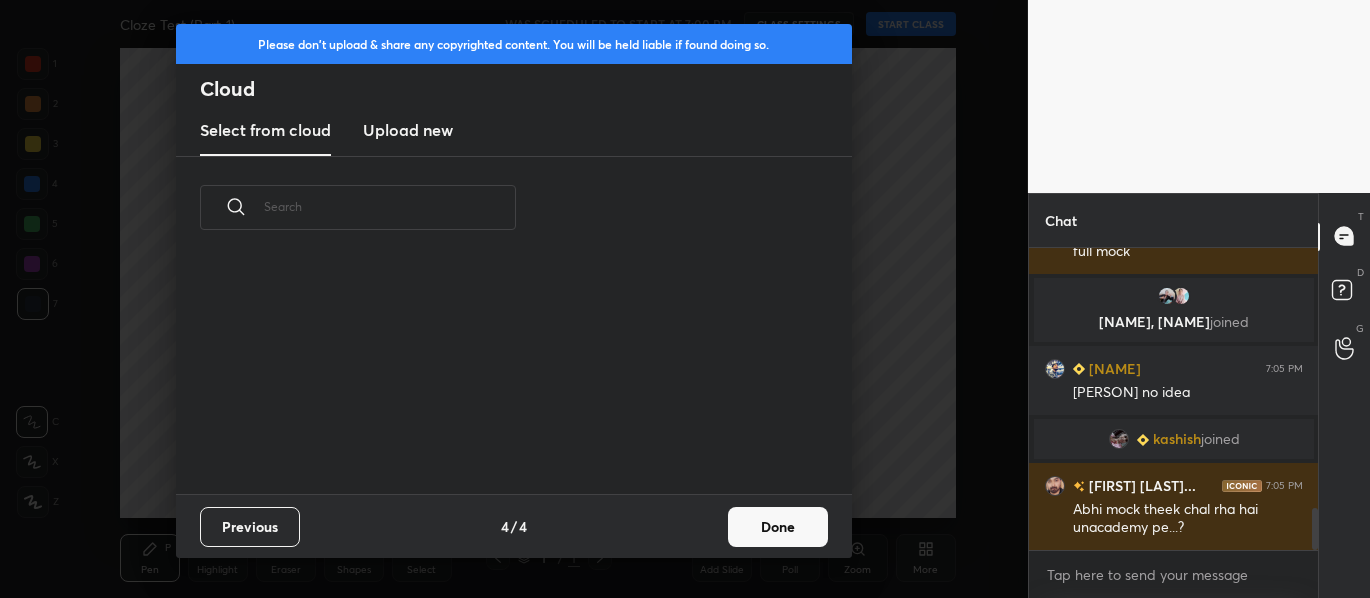 scroll, scrollTop: 1851, scrollLeft: 0, axis: vertical 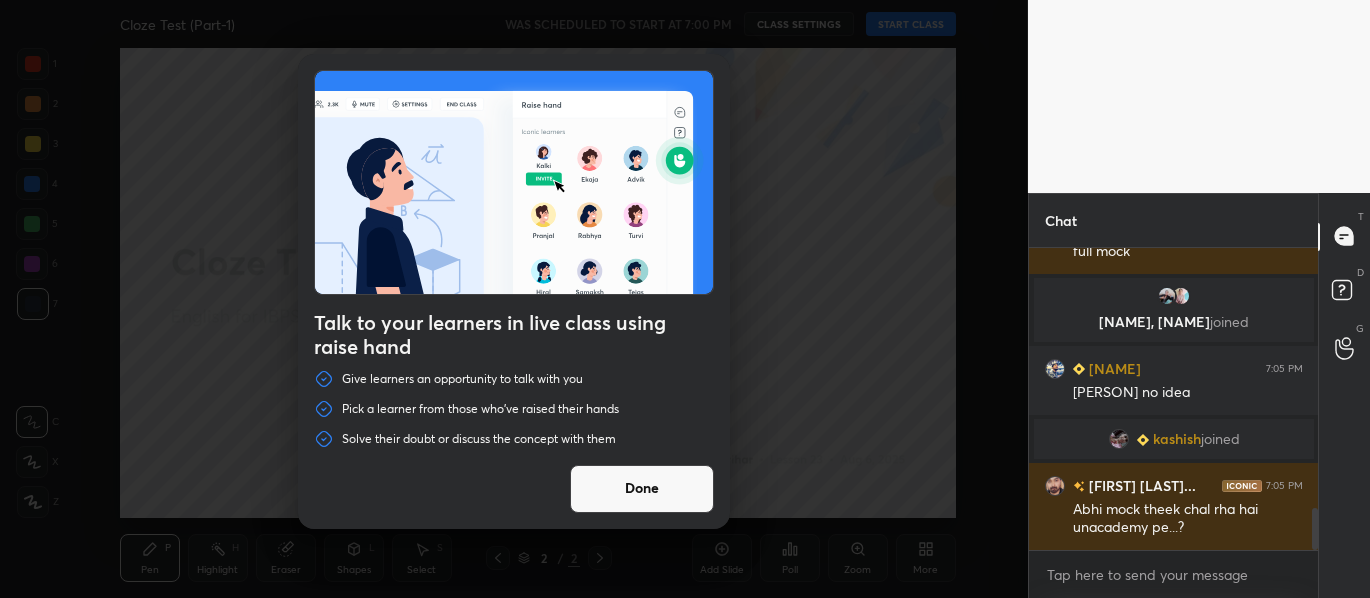 click on "Talk to your learners in live class using raise hand Give learners an opportunity to talk with you Pick a learner from those who've raised their hands Solve their doubt or discuss the concept with them Done" at bounding box center [514, 299] 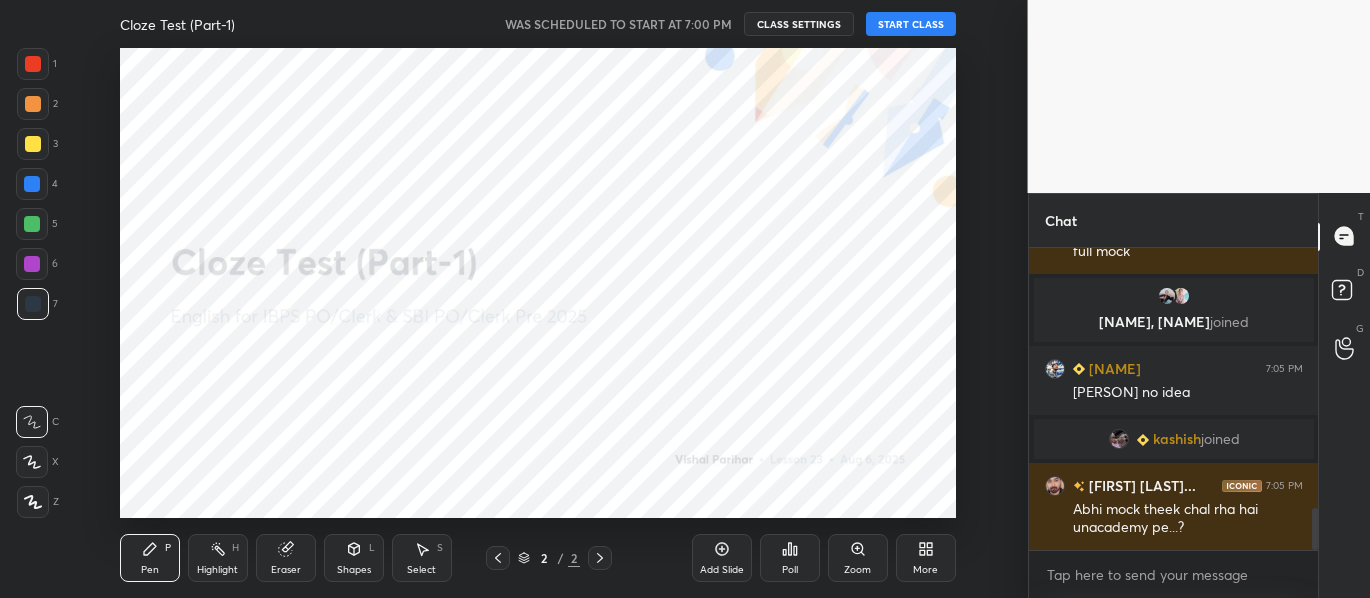 click on "START CLASS" at bounding box center [911, 24] 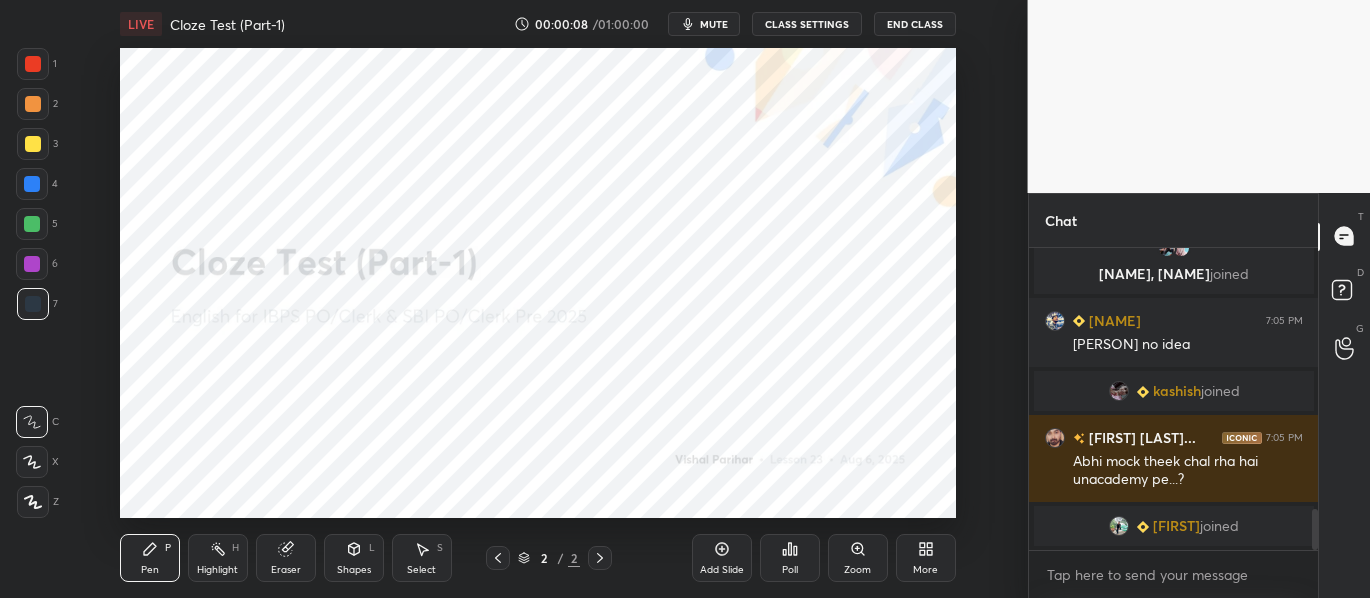 scroll, scrollTop: 1949, scrollLeft: 0, axis: vertical 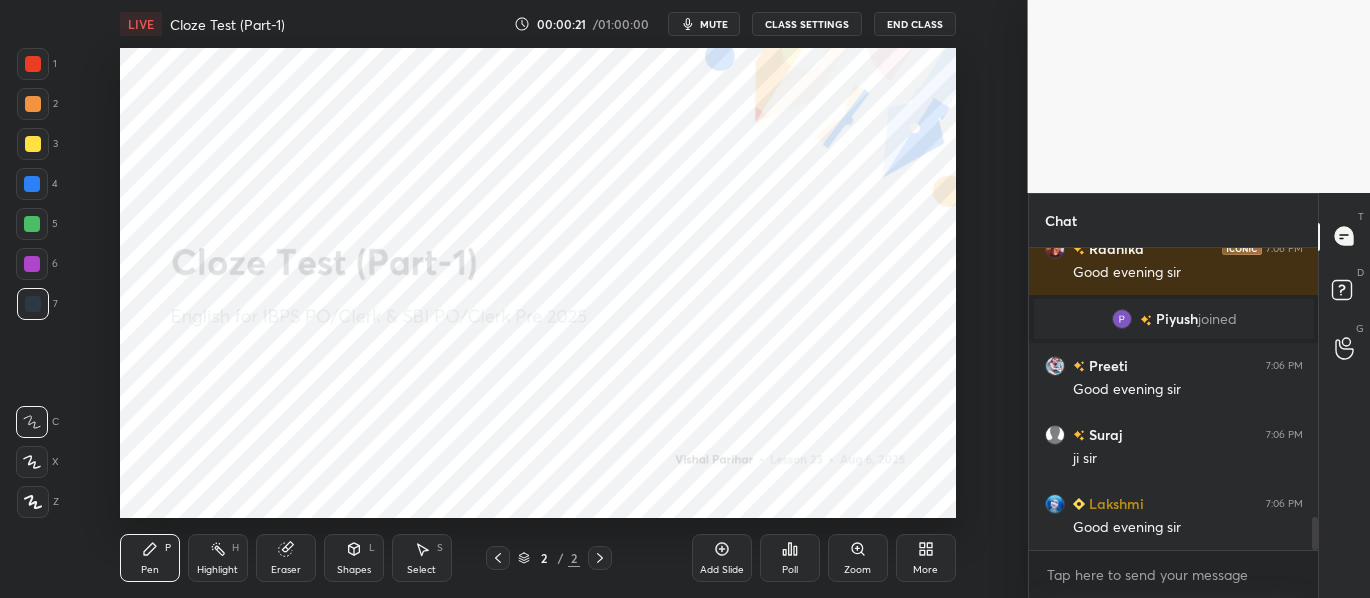 click 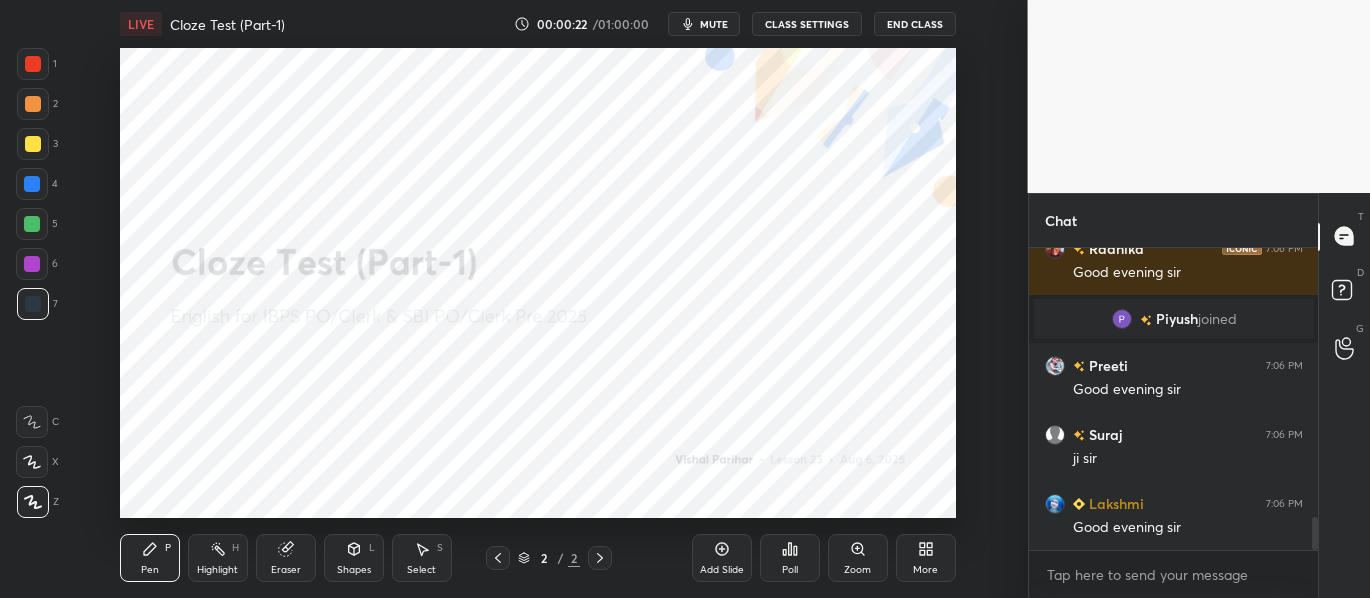 click at bounding box center [33, 64] 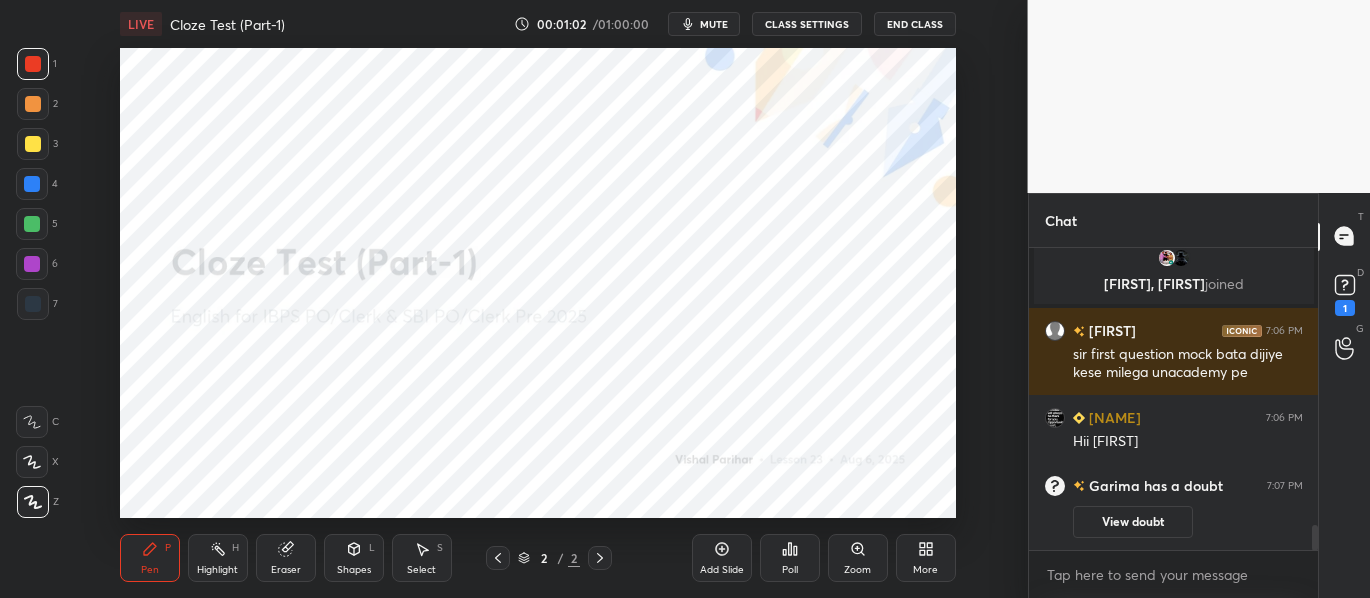 scroll, scrollTop: 3367, scrollLeft: 0, axis: vertical 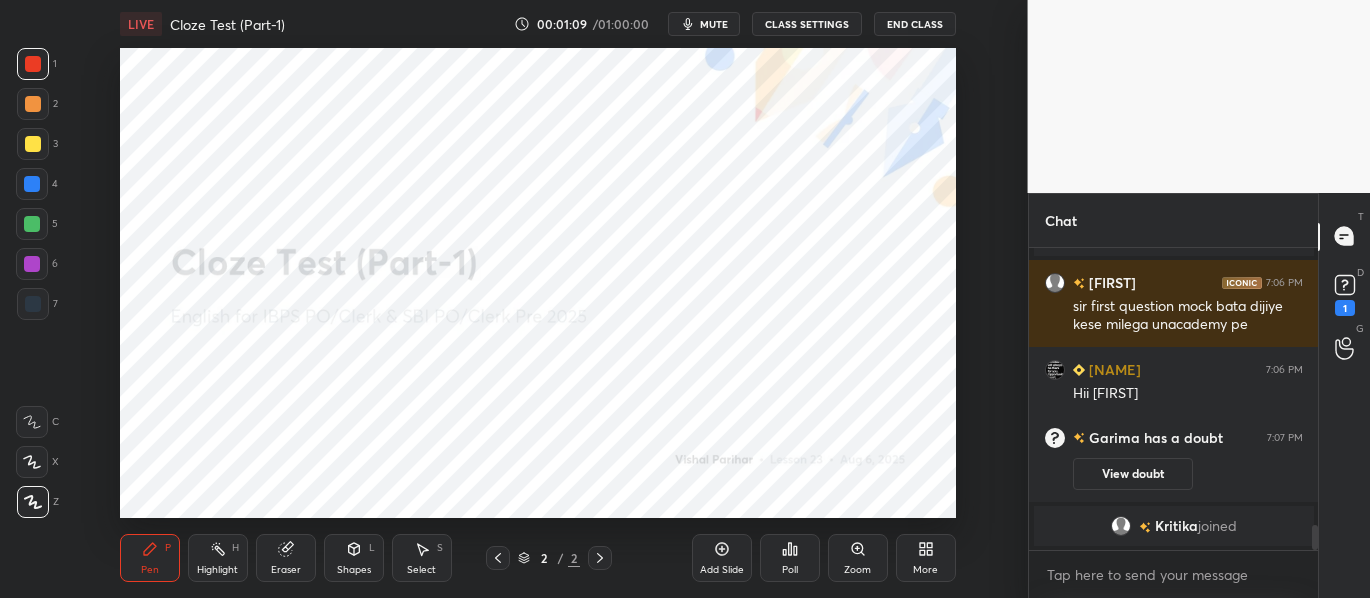 click 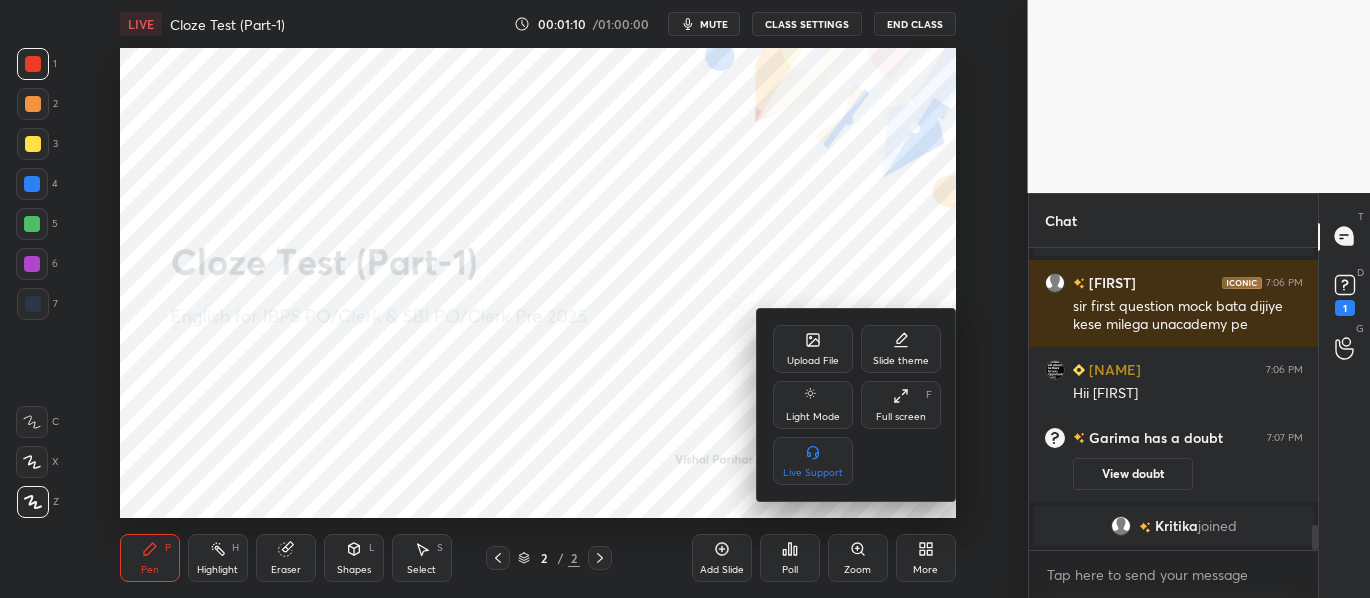 scroll, scrollTop: 3436, scrollLeft: 0, axis: vertical 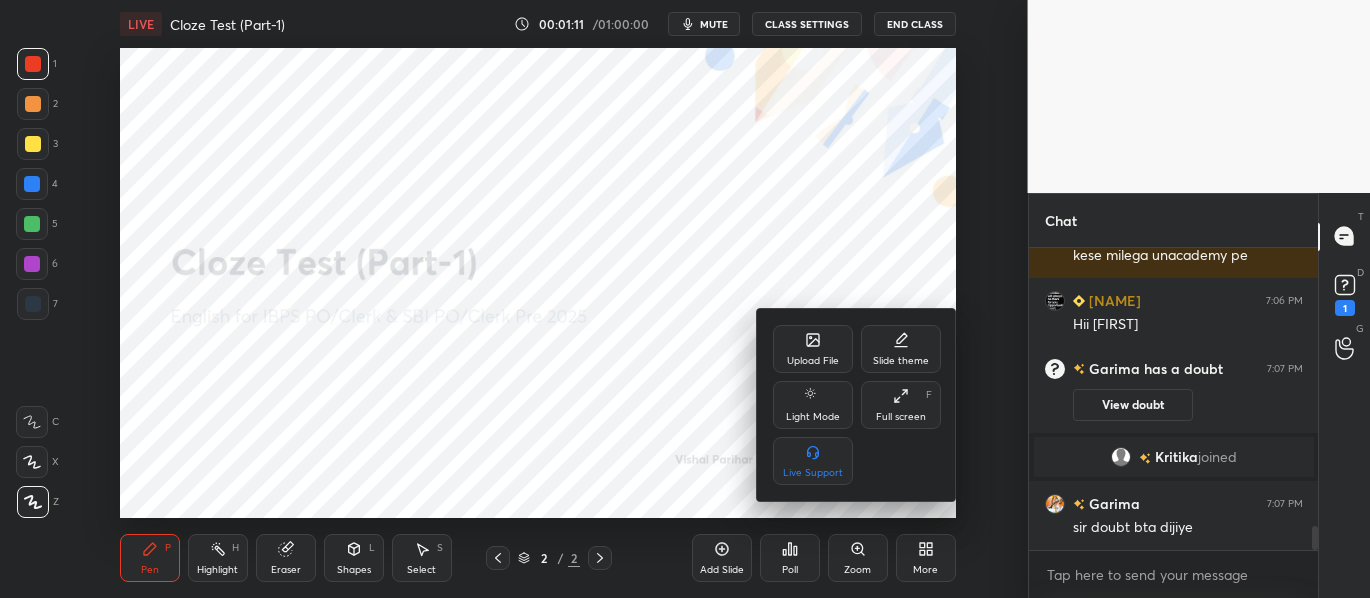 click at bounding box center [685, 299] 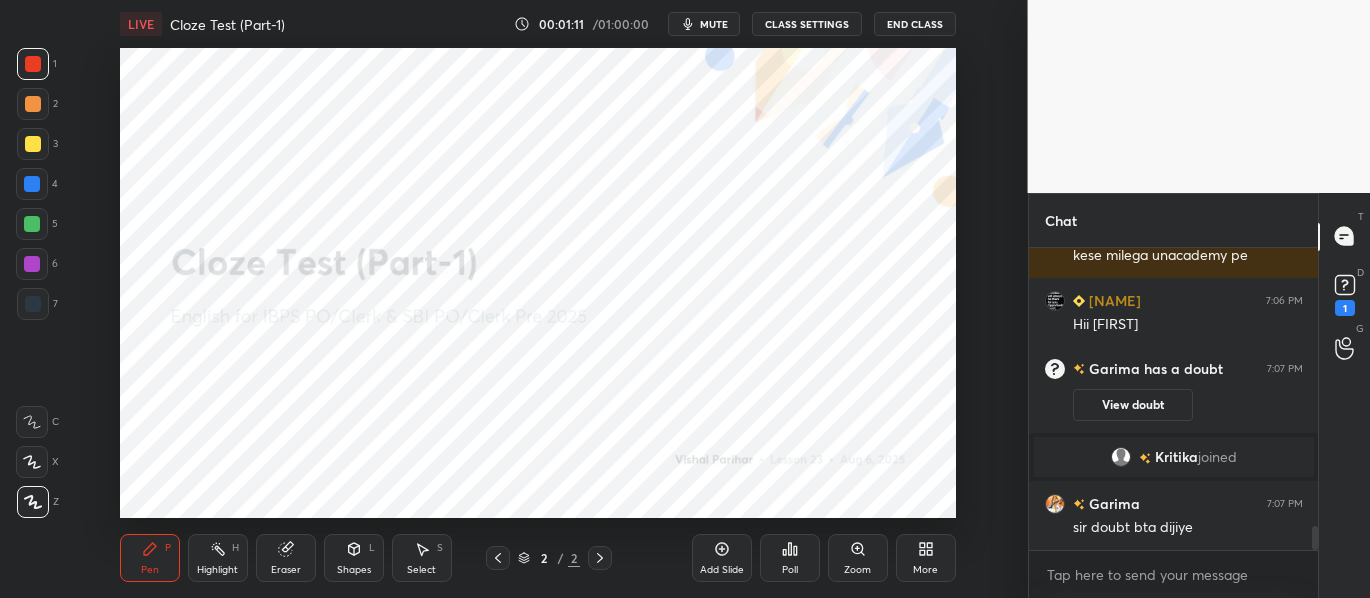 click on "Add Slide" at bounding box center (722, 558) 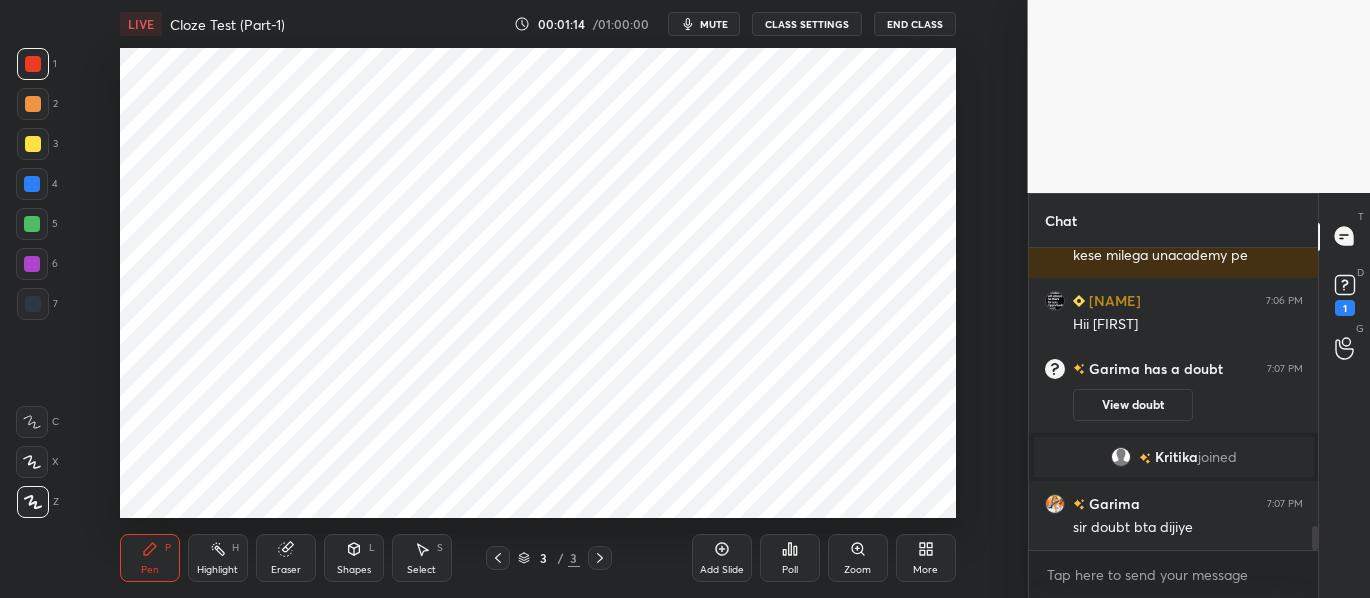 click 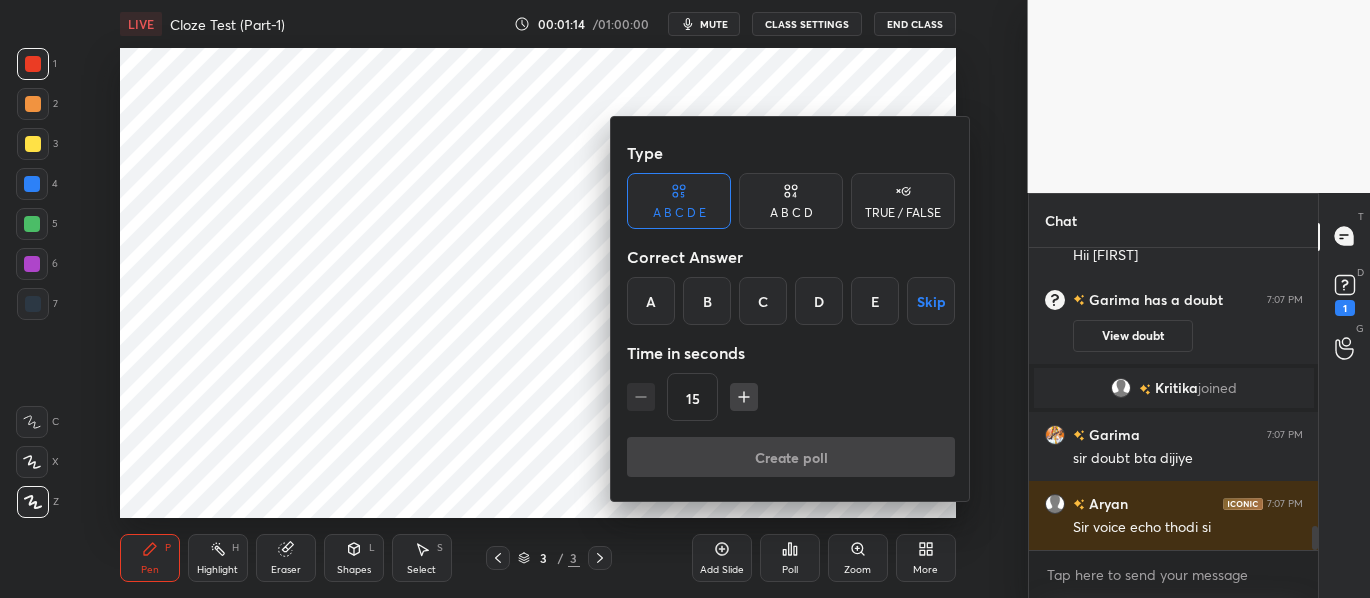 click on "TRUE / FALSE" at bounding box center (903, 213) 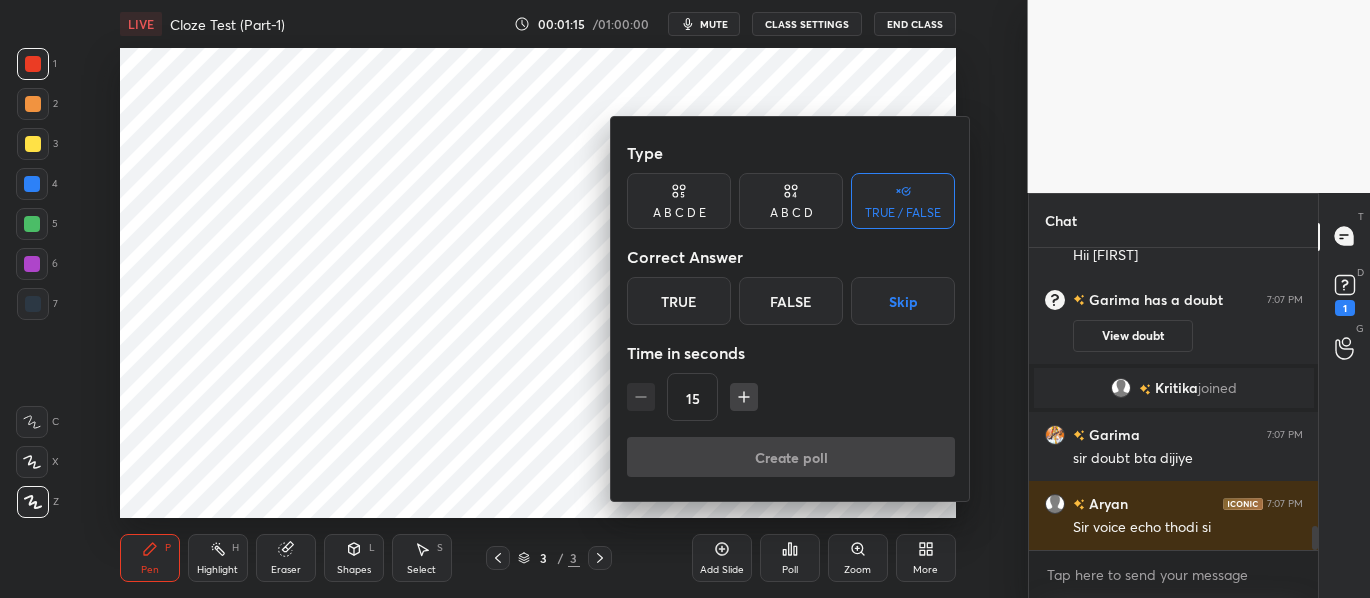 scroll, scrollTop: 3574, scrollLeft: 0, axis: vertical 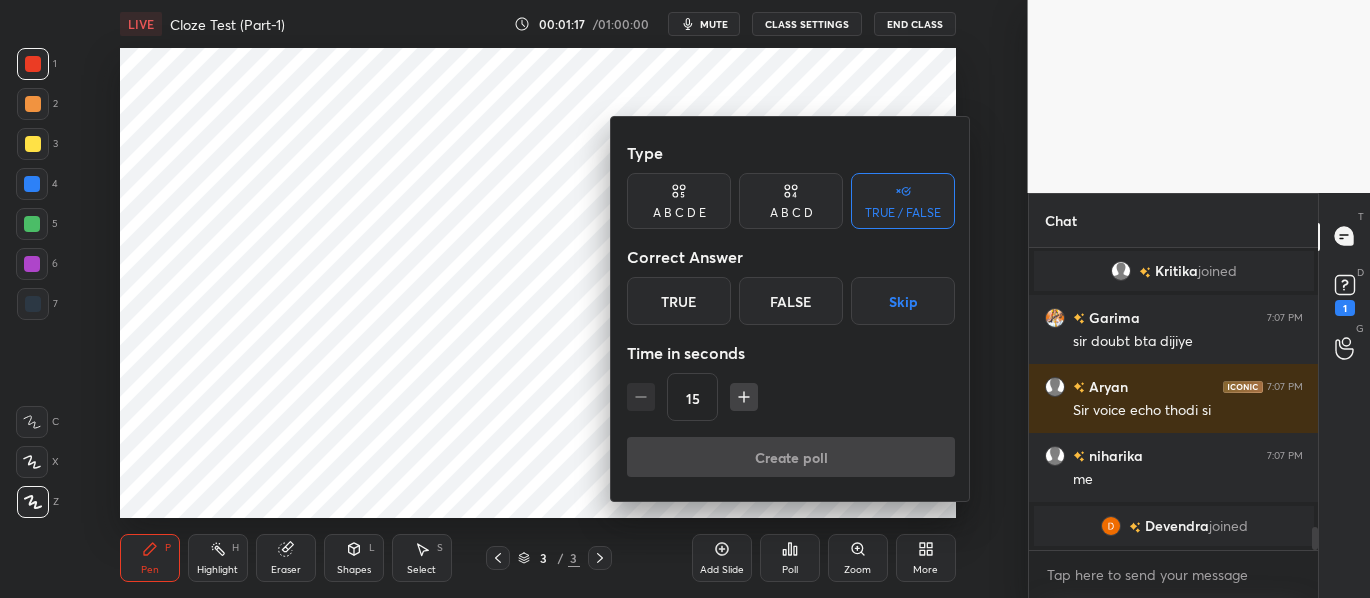 click on "Skip" at bounding box center (903, 301) 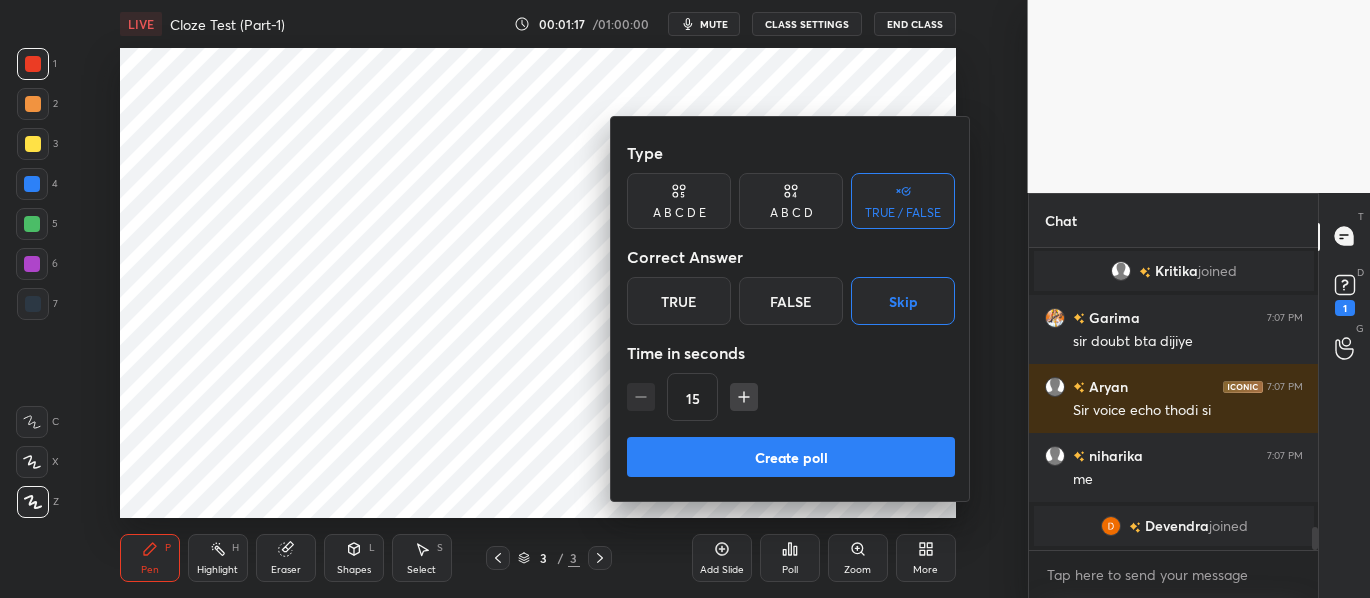 scroll, scrollTop: 3632, scrollLeft: 0, axis: vertical 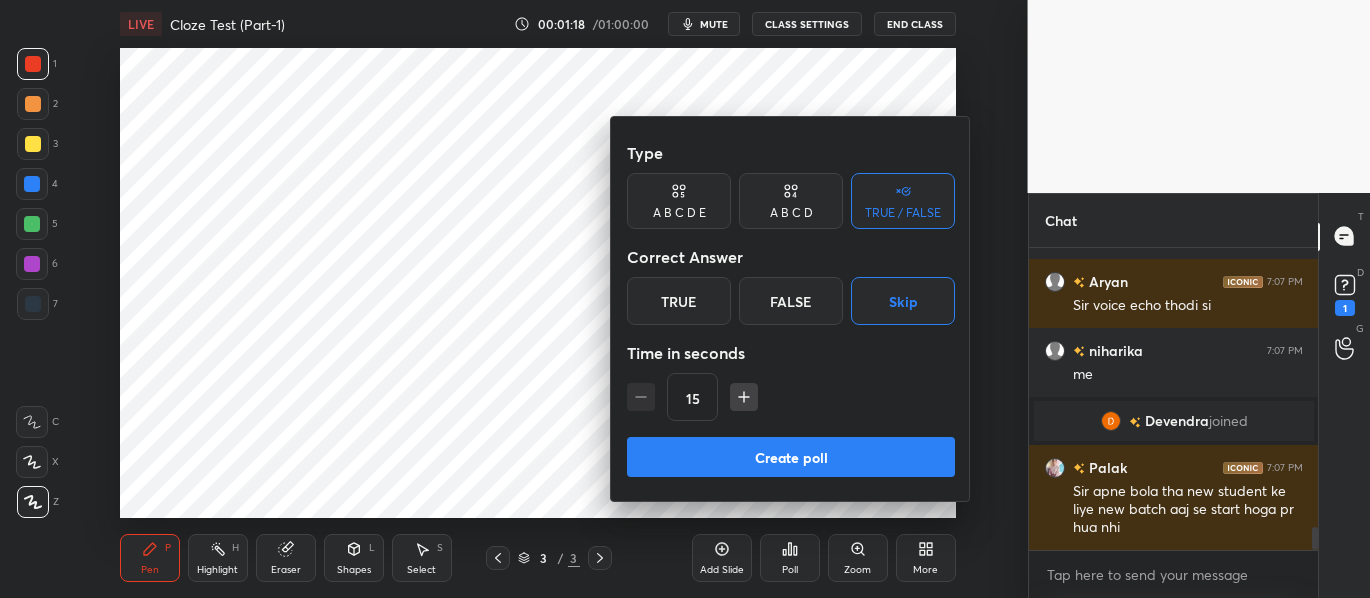 click on "Create poll" at bounding box center [791, 457] 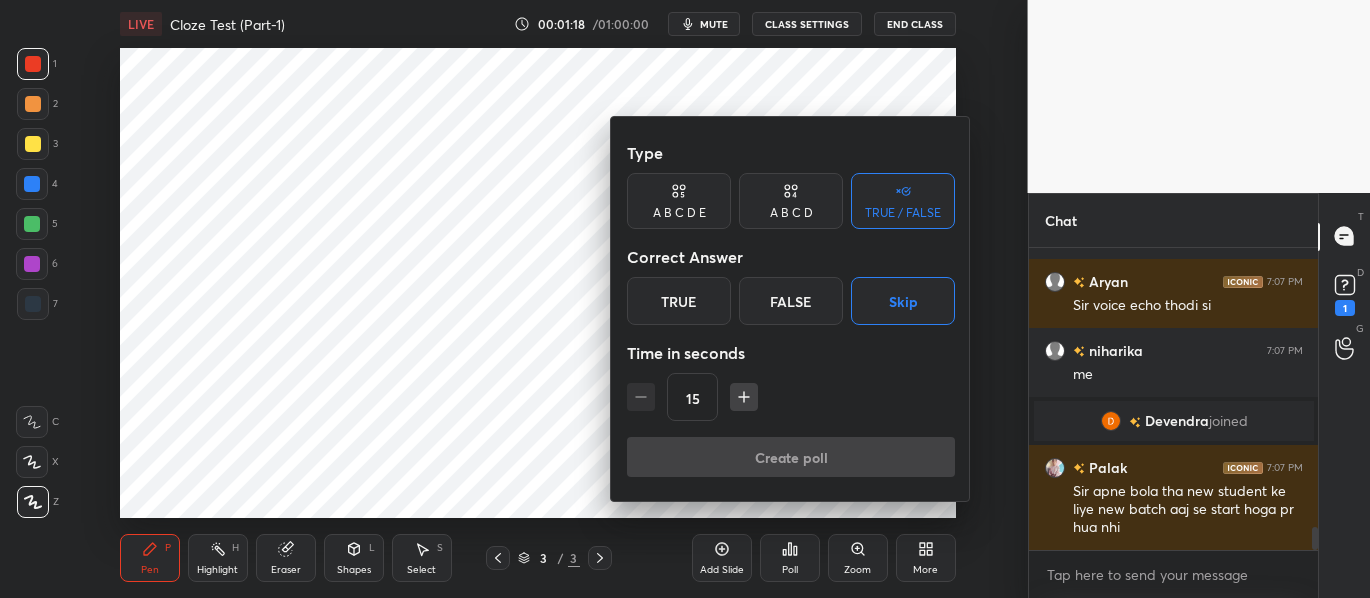 scroll, scrollTop: 264, scrollLeft: 283, axis: both 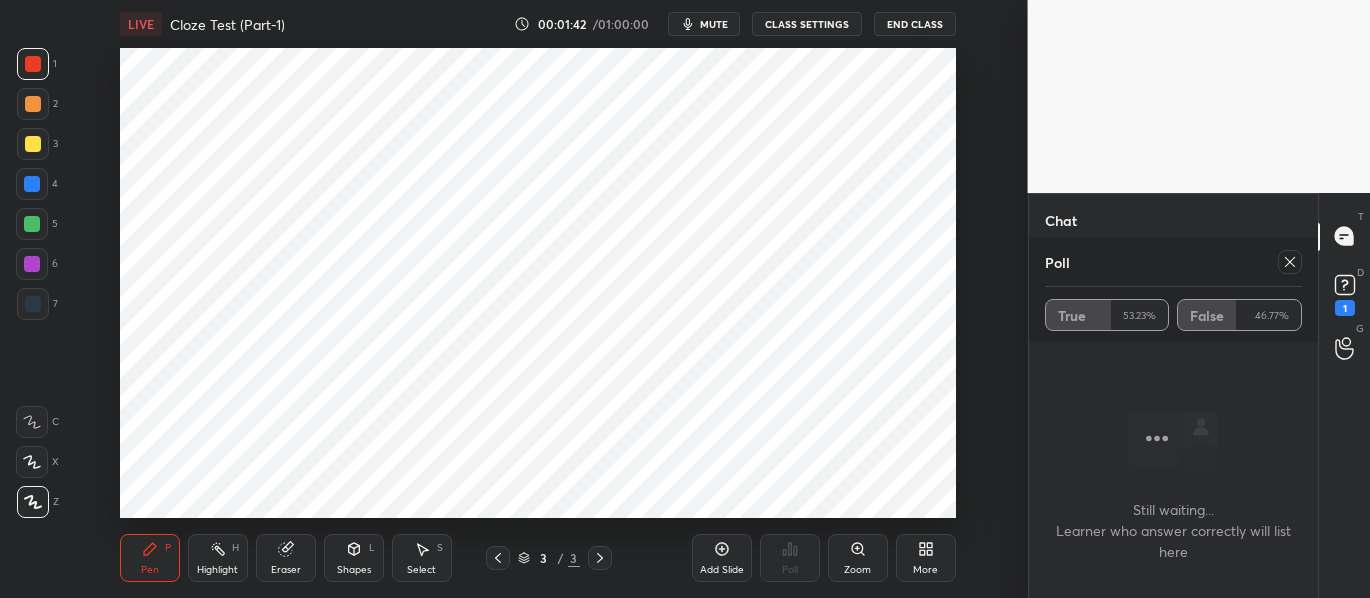 click at bounding box center [1290, 262] 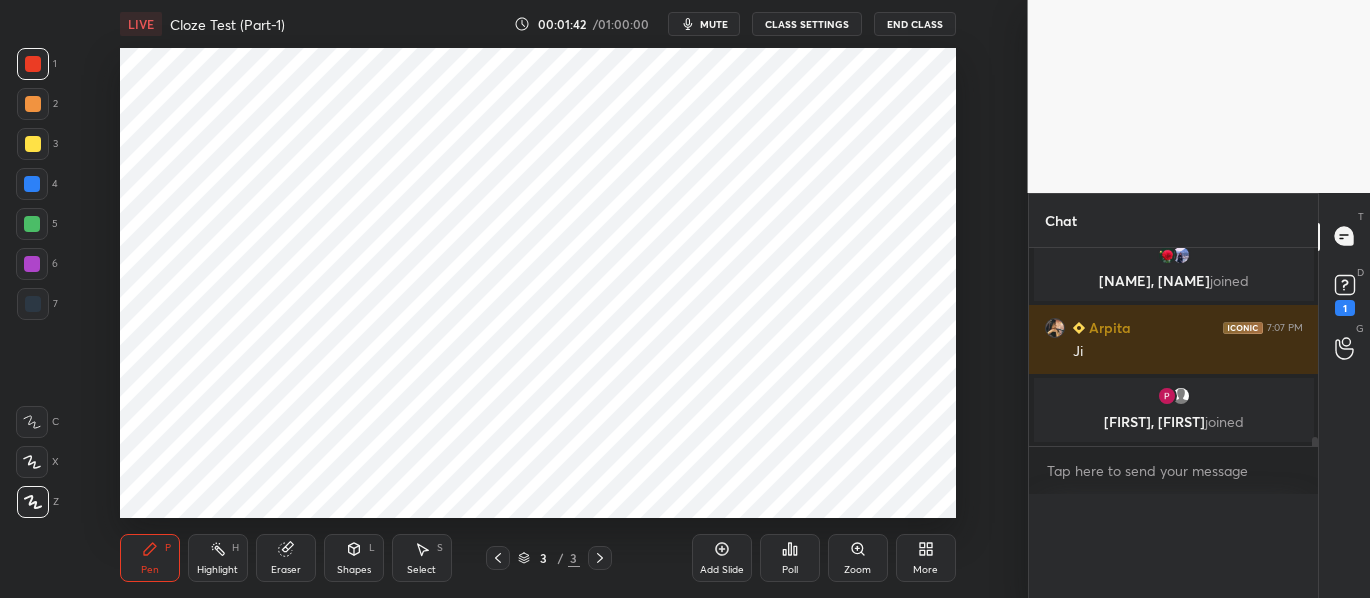 scroll, scrollTop: 7, scrollLeft: 7, axis: both 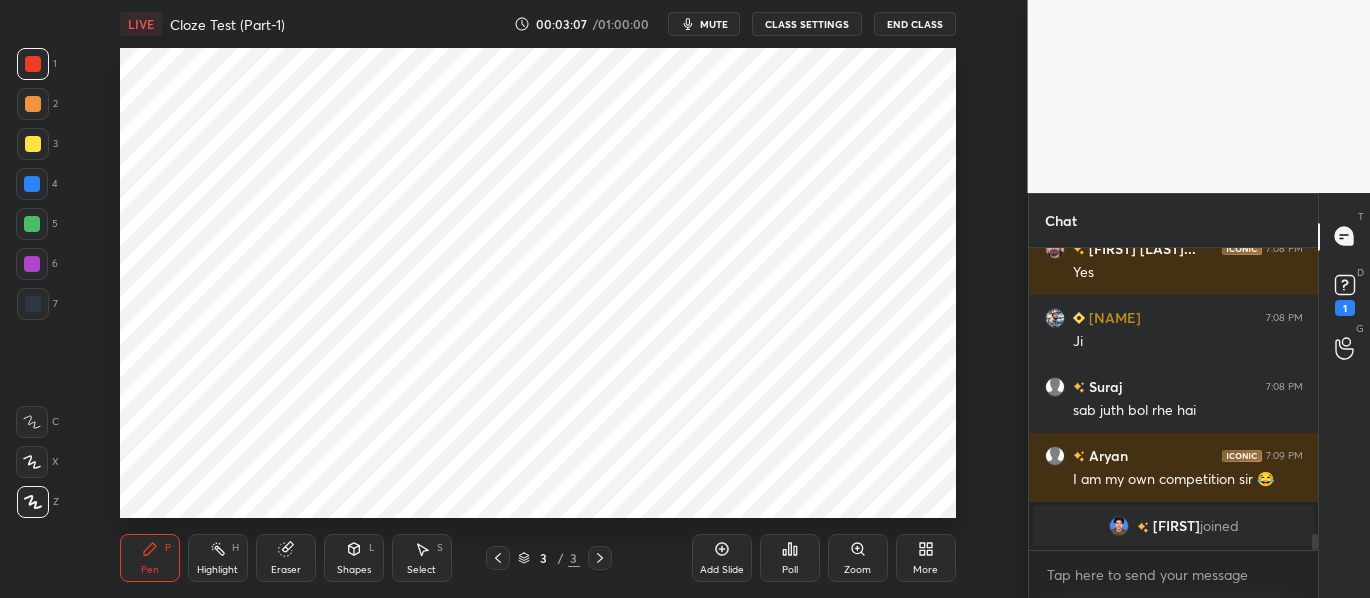 click on "Shapes L" at bounding box center [354, 558] 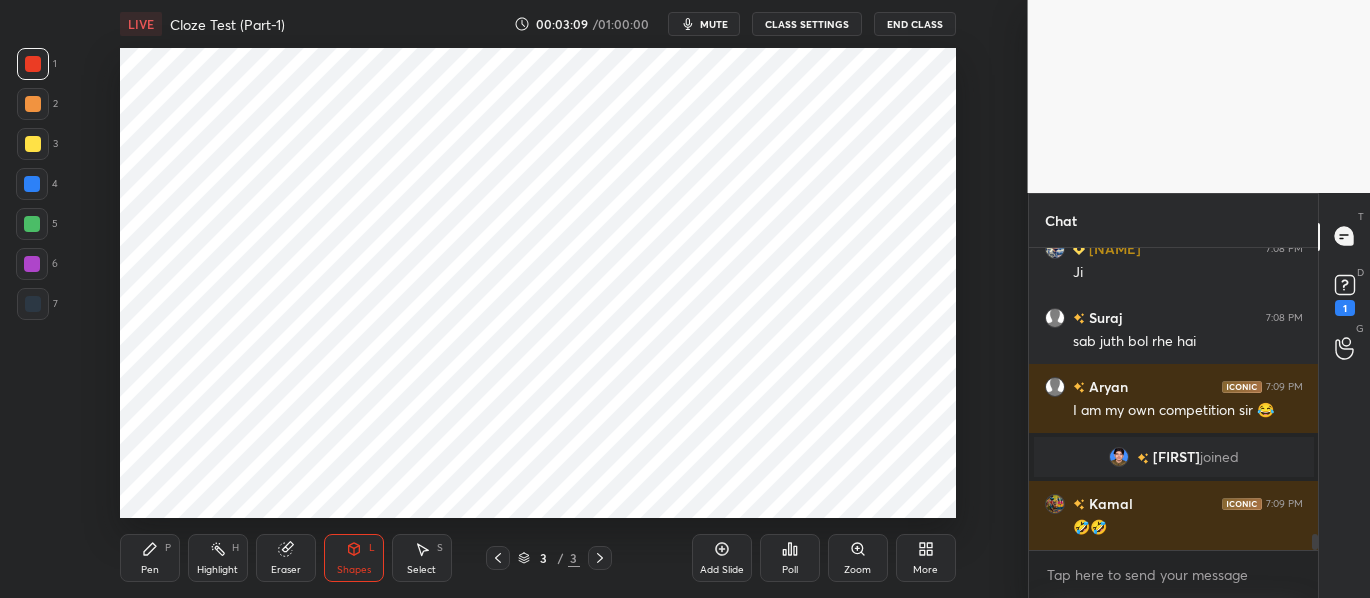scroll, scrollTop: 5360, scrollLeft: 0, axis: vertical 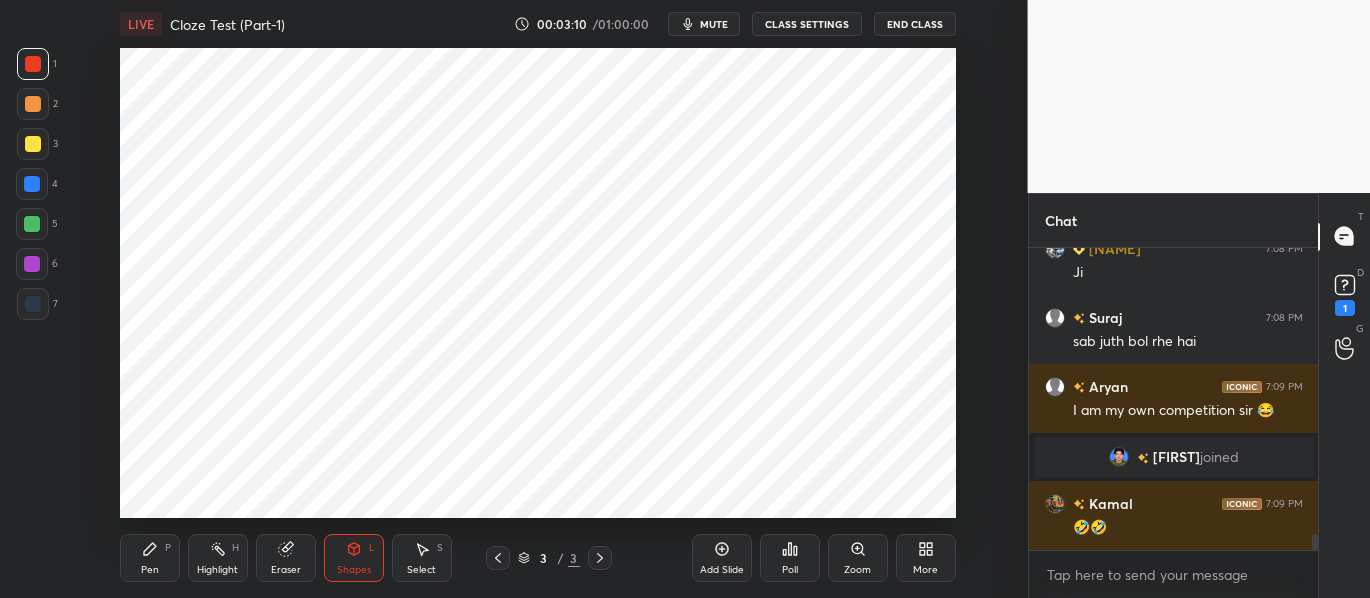 click on "Pen P" at bounding box center [150, 558] 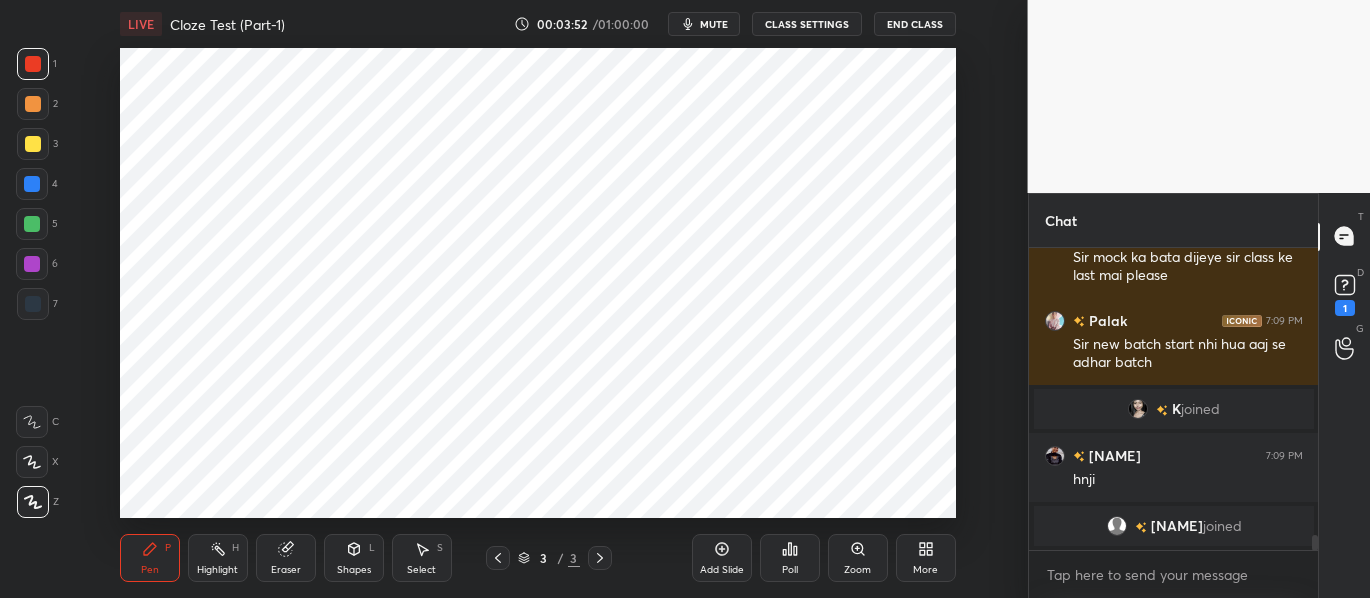 scroll, scrollTop: 5645, scrollLeft: 0, axis: vertical 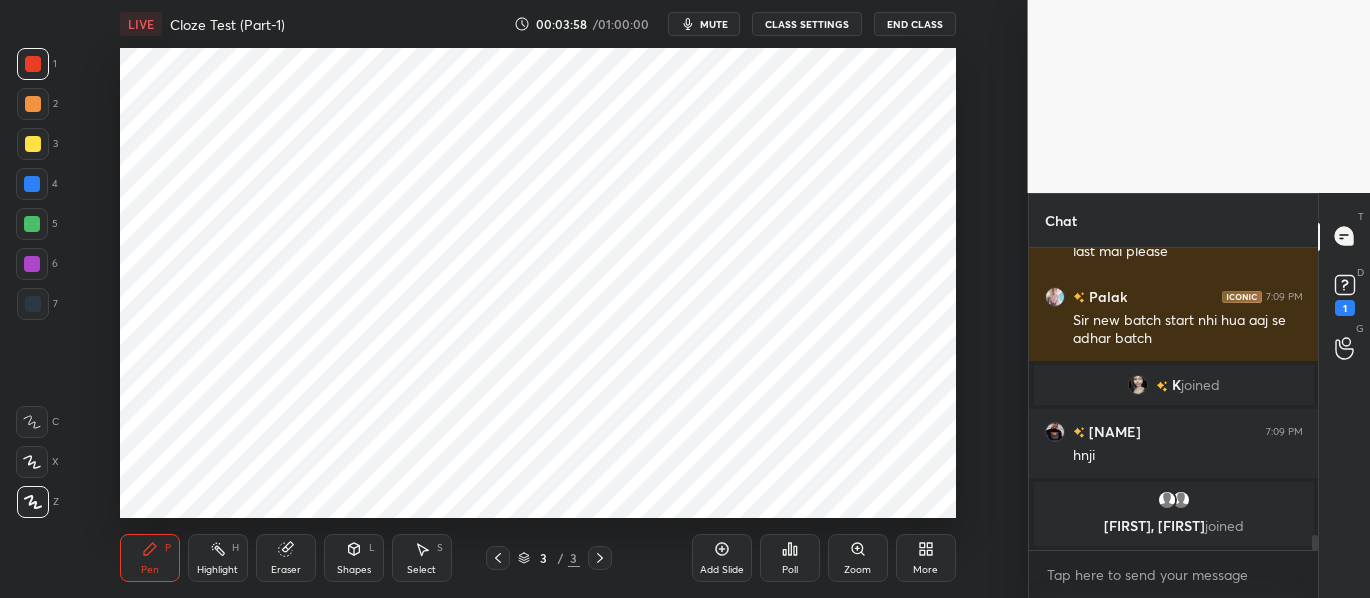 click on "Add Slide" at bounding box center [722, 558] 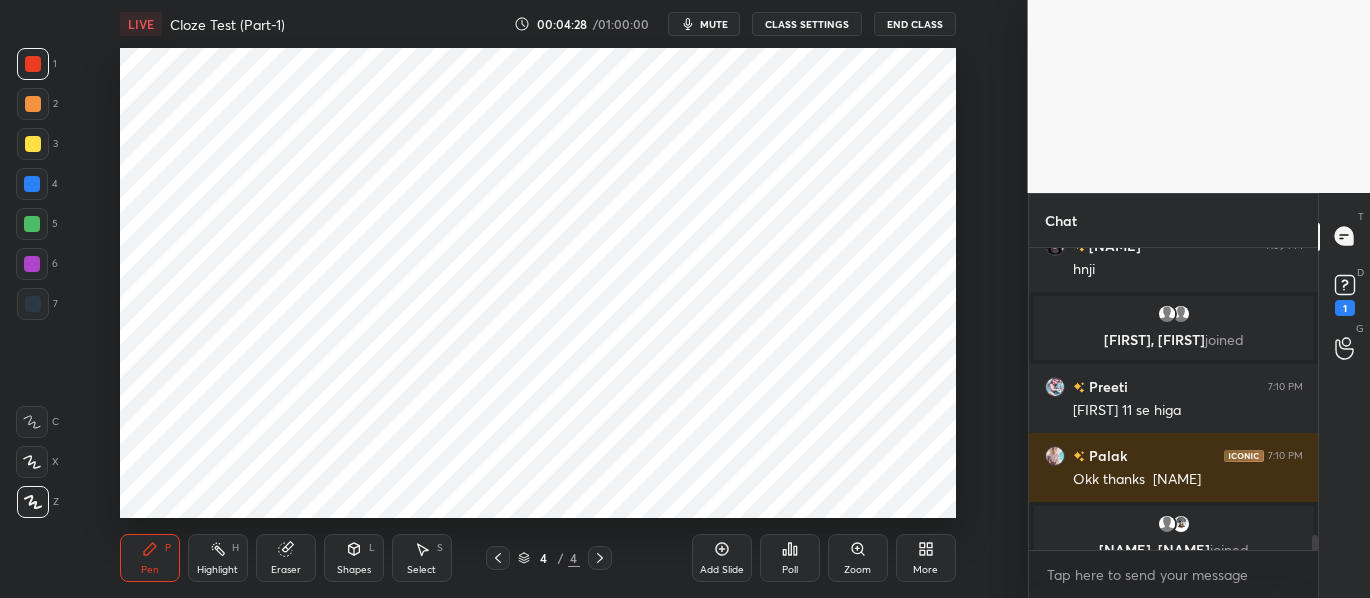 scroll, scrollTop: 5838, scrollLeft: 0, axis: vertical 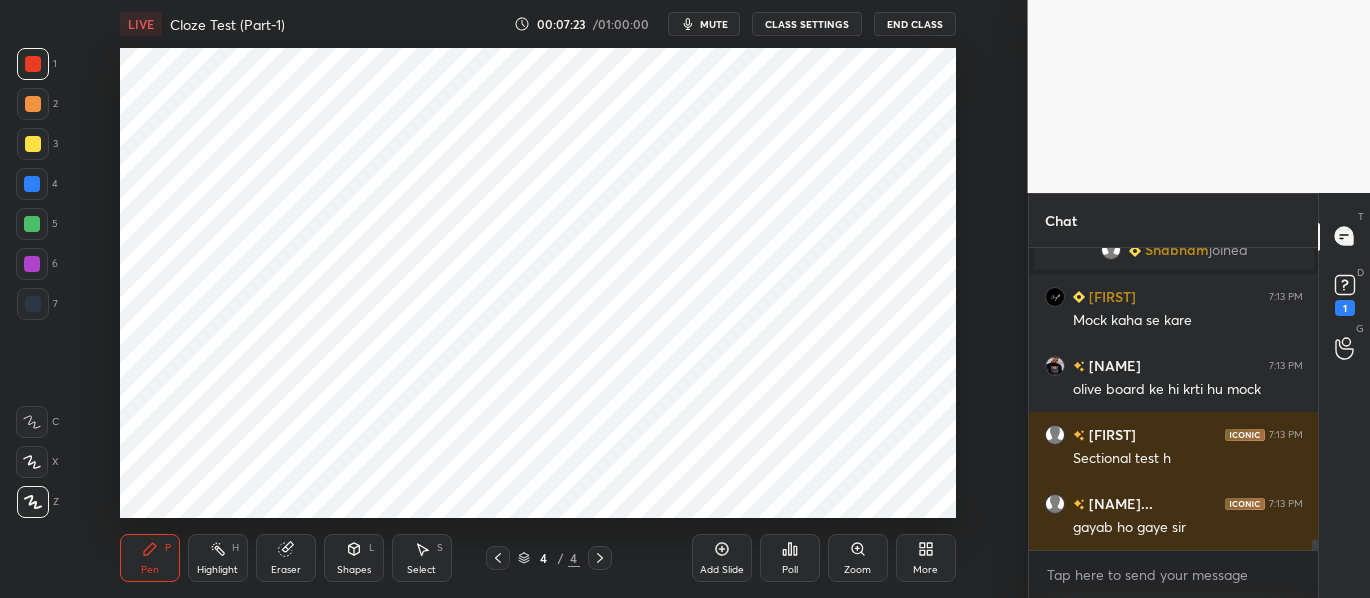 click on "Add Slide" at bounding box center (722, 570) 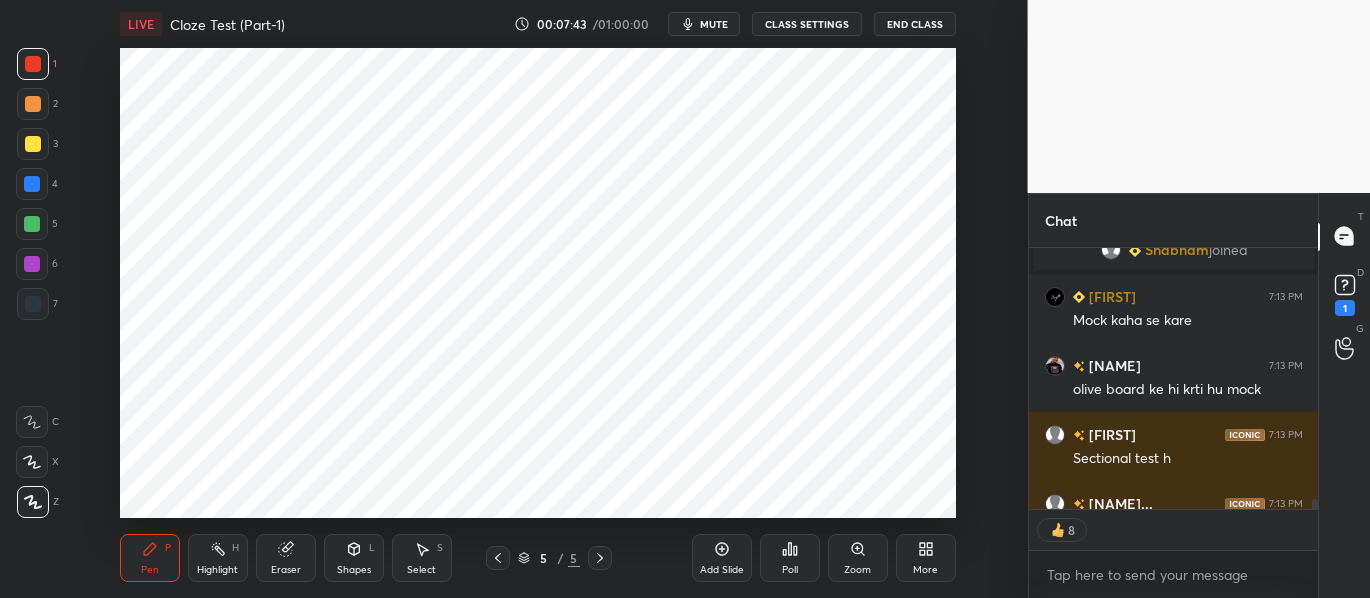 scroll, scrollTop: 8152, scrollLeft: 0, axis: vertical 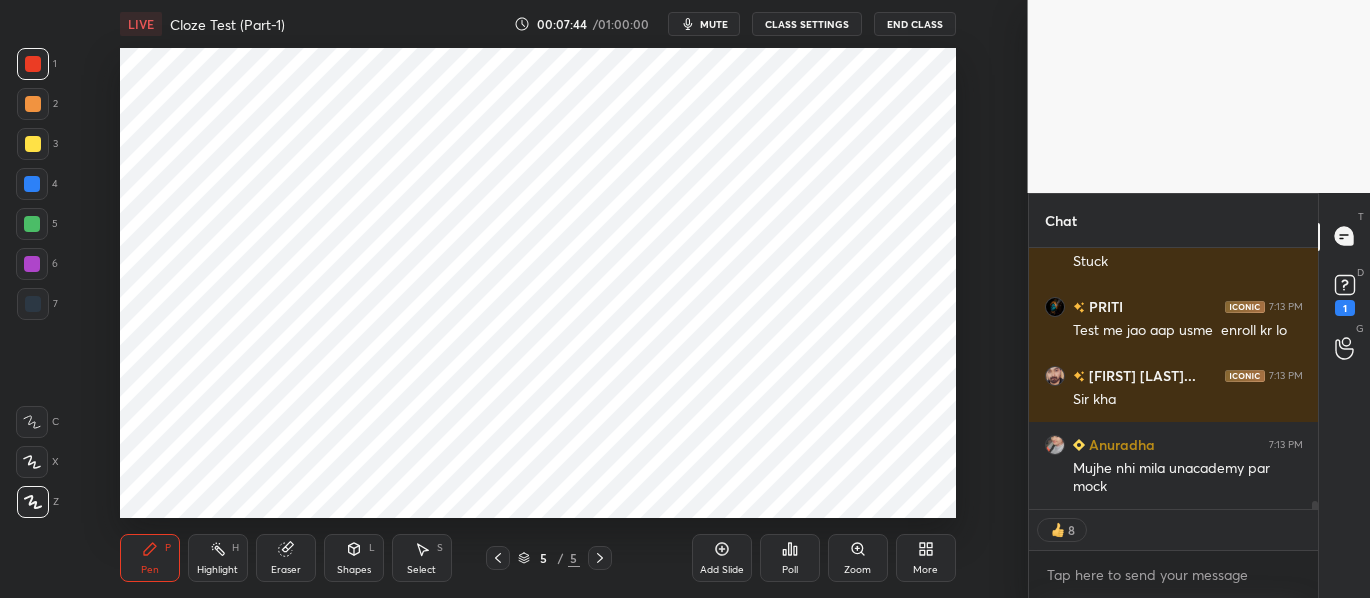 click on "More" at bounding box center (926, 558) 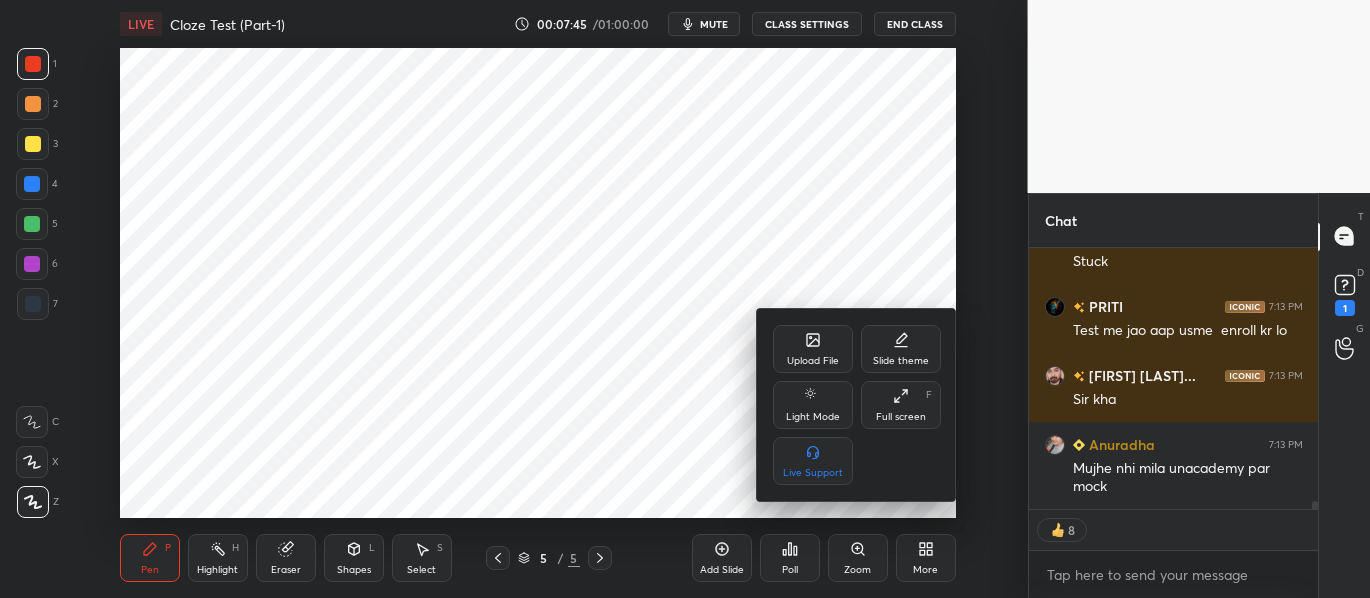 click 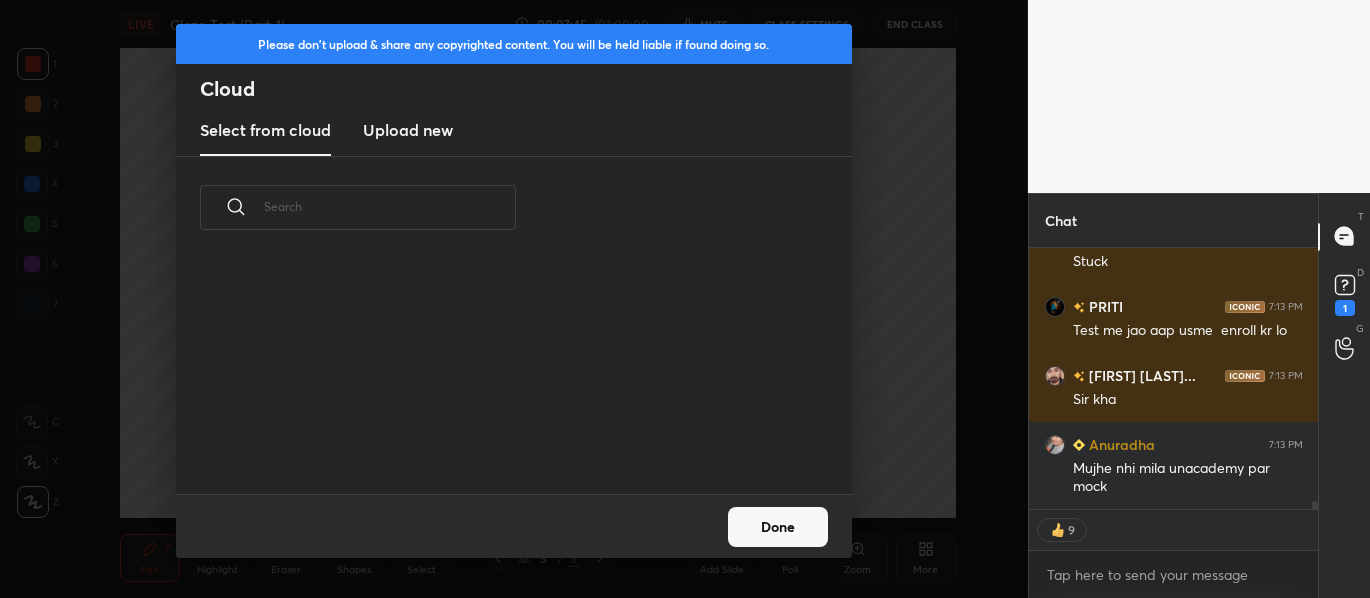 scroll, scrollTop: 235, scrollLeft: 642, axis: both 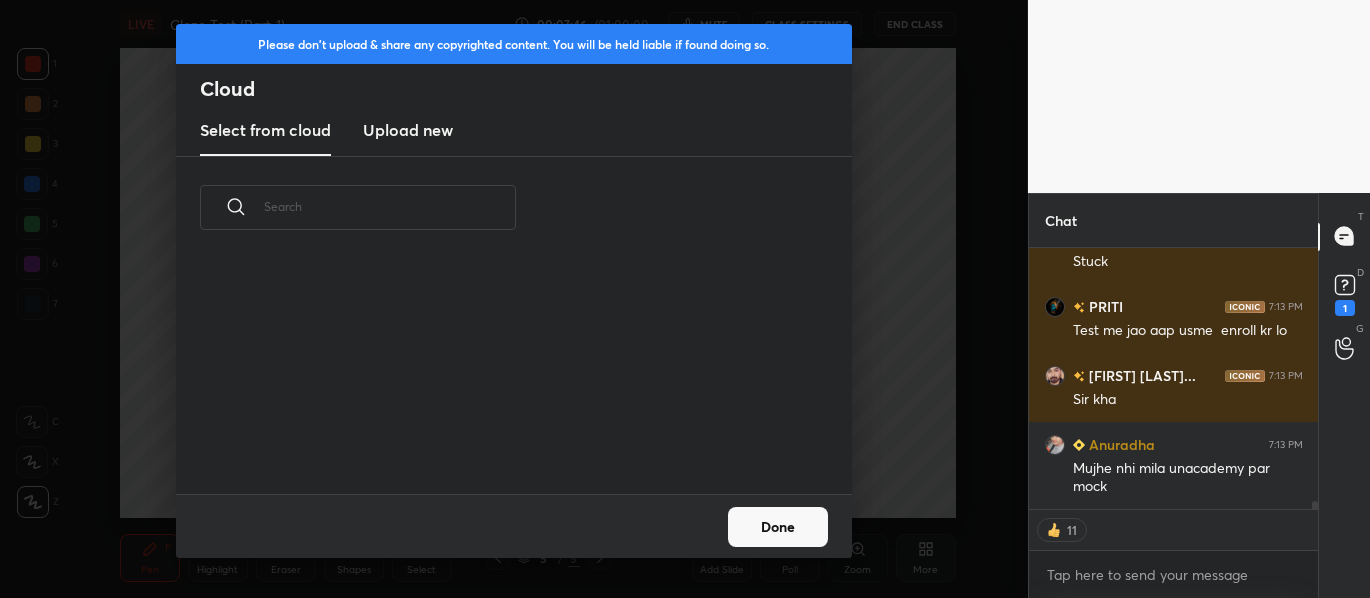 click on "Upload new" at bounding box center (408, 131) 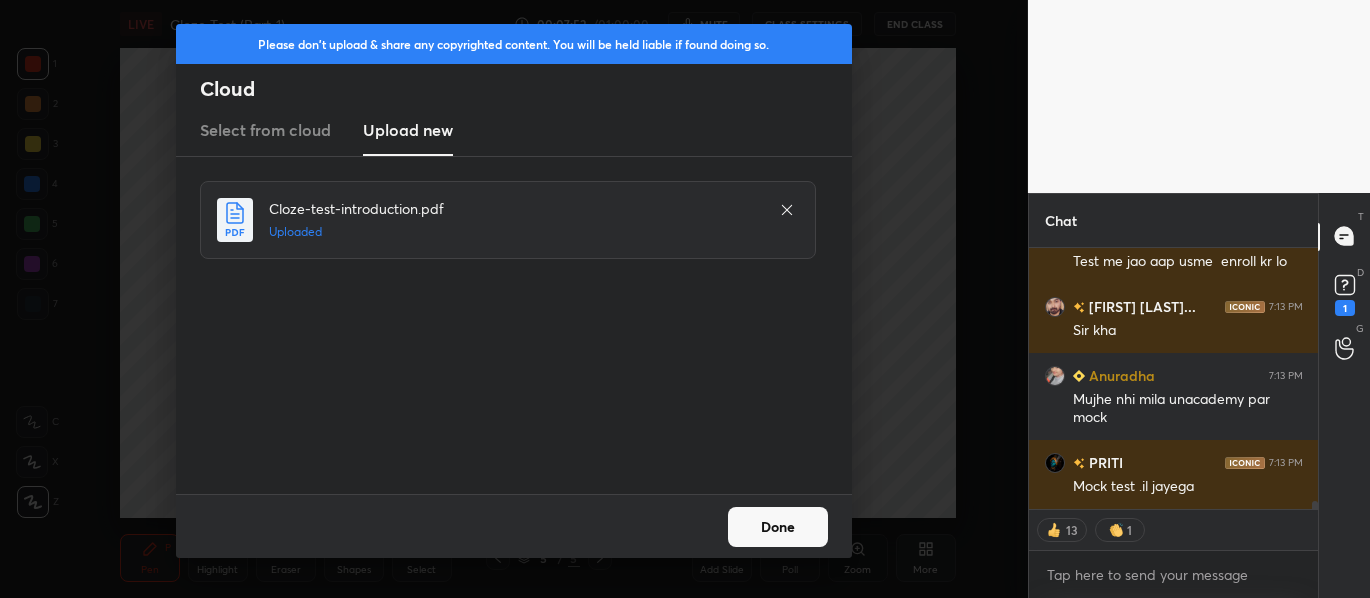 scroll, scrollTop: 8418, scrollLeft: 0, axis: vertical 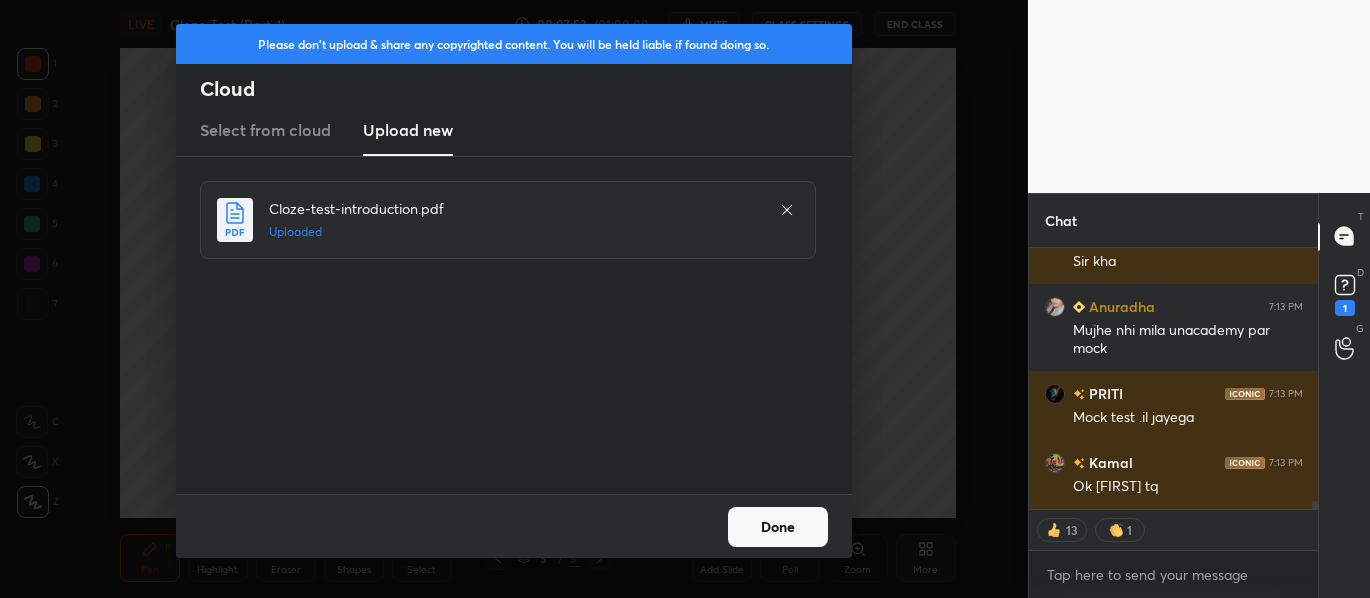 click on "Done" at bounding box center [778, 527] 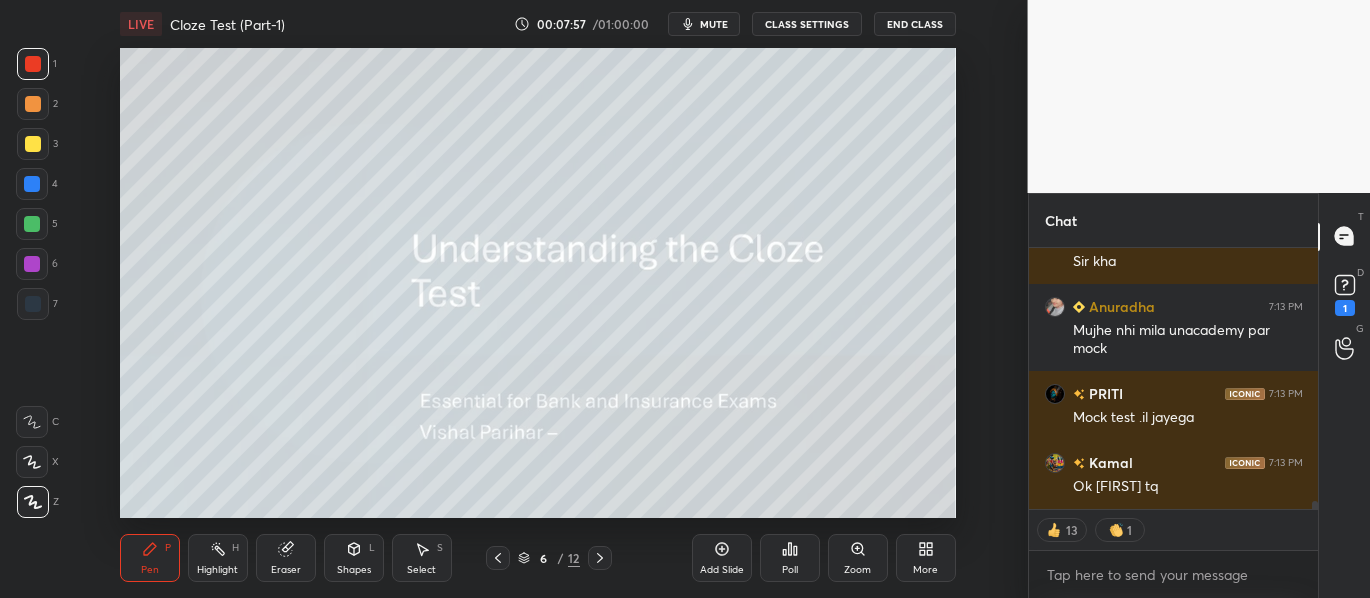scroll, scrollTop: 8466, scrollLeft: 0, axis: vertical 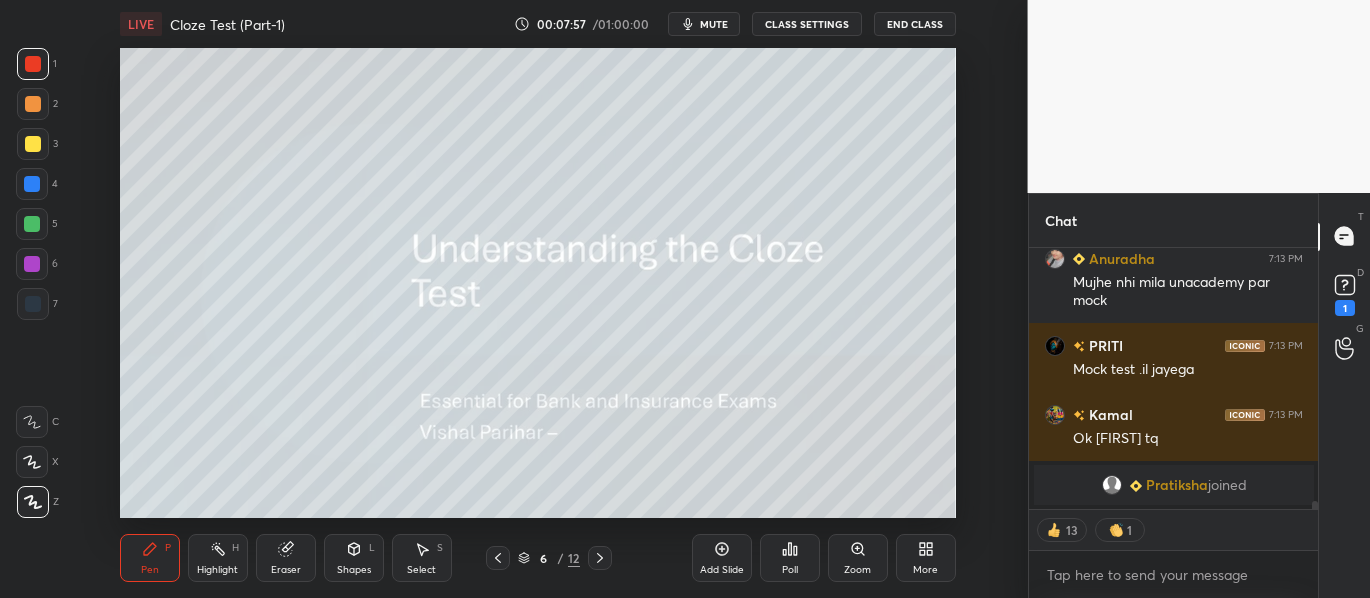 click at bounding box center [33, 144] 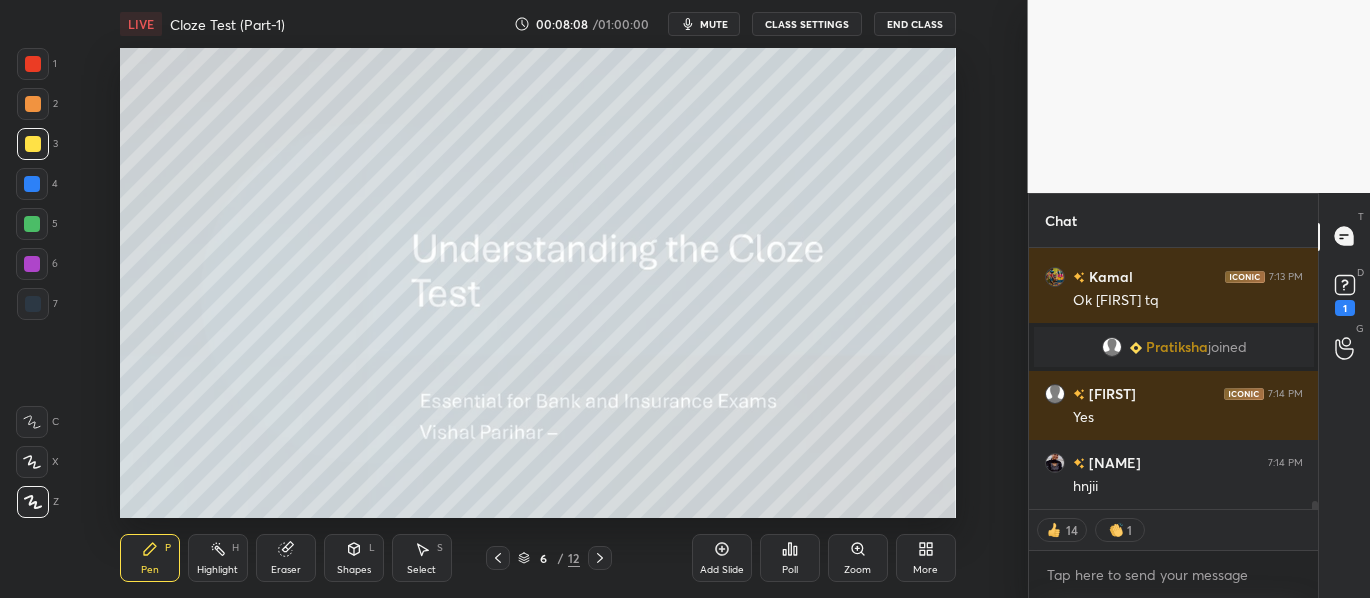 scroll, scrollTop: 8316, scrollLeft: 0, axis: vertical 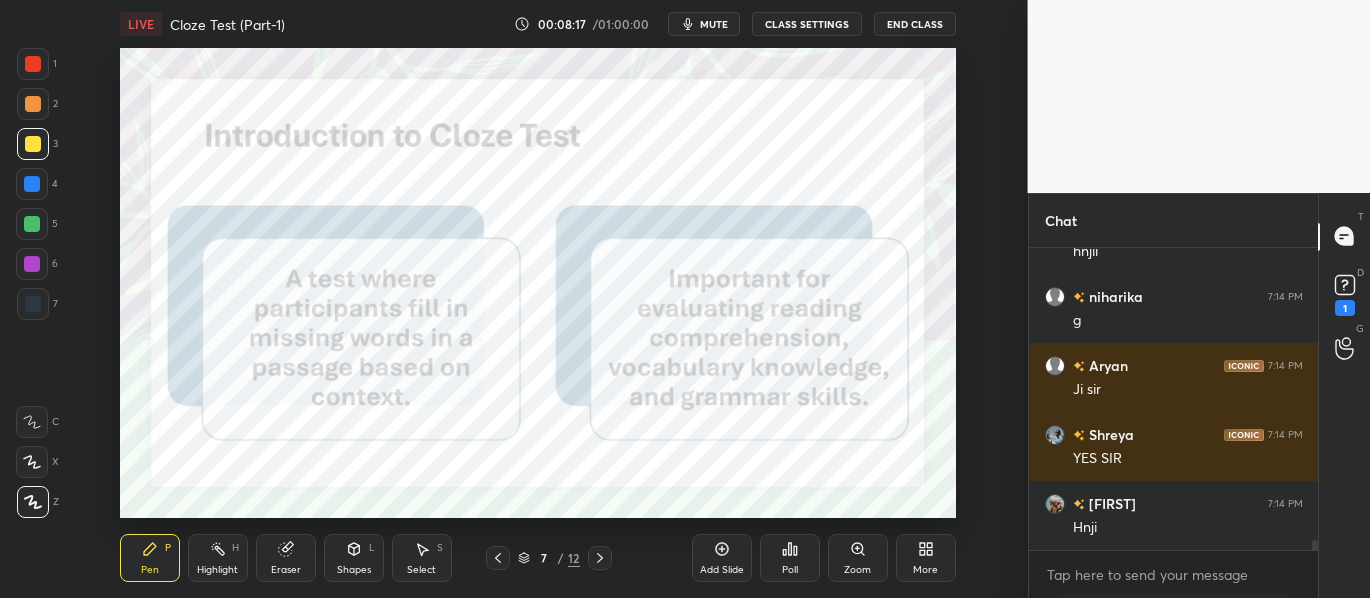 click at bounding box center [33, 64] 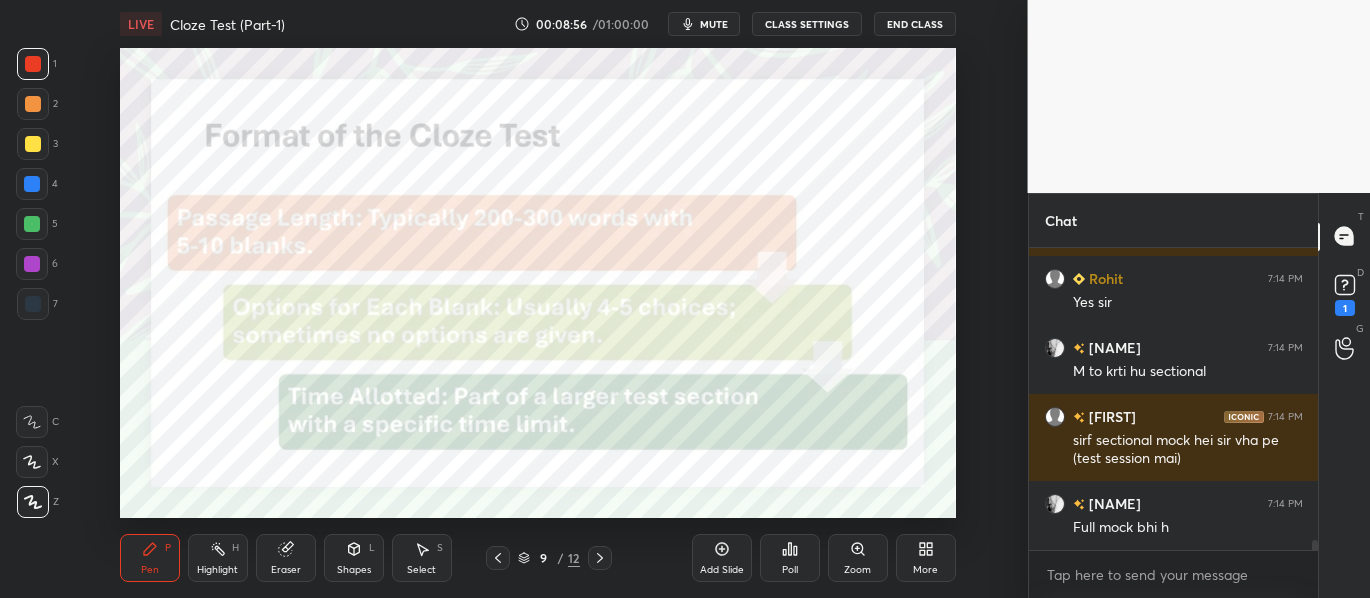 scroll, scrollTop: 9210, scrollLeft: 0, axis: vertical 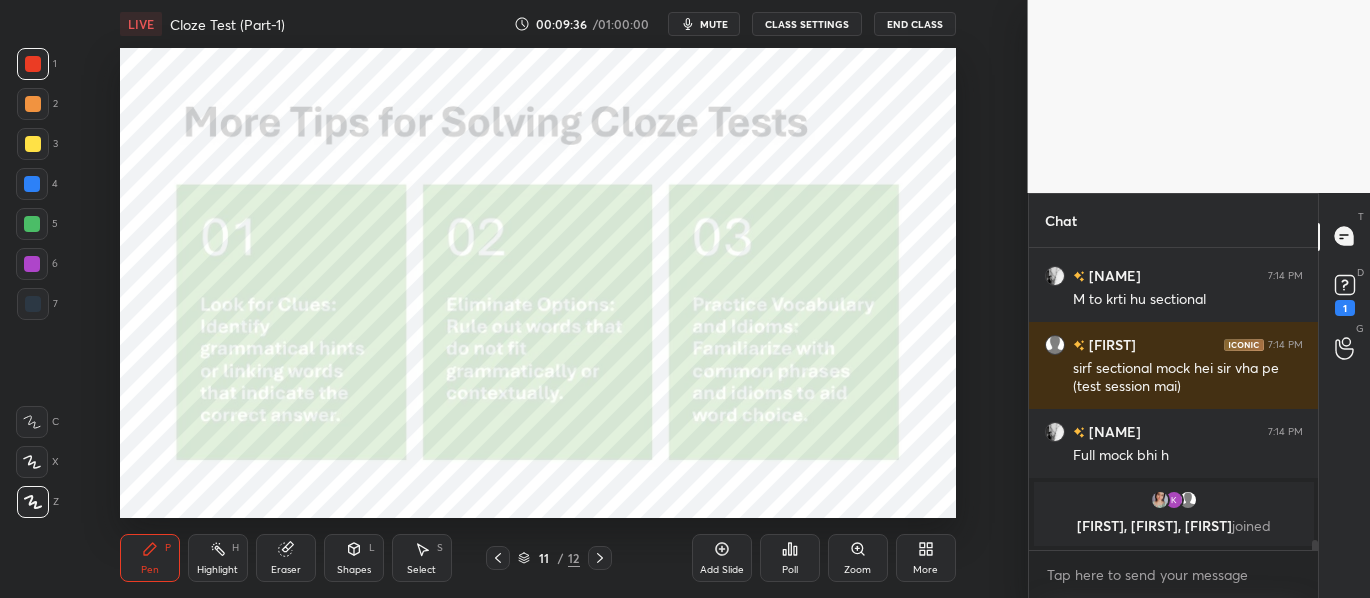 click 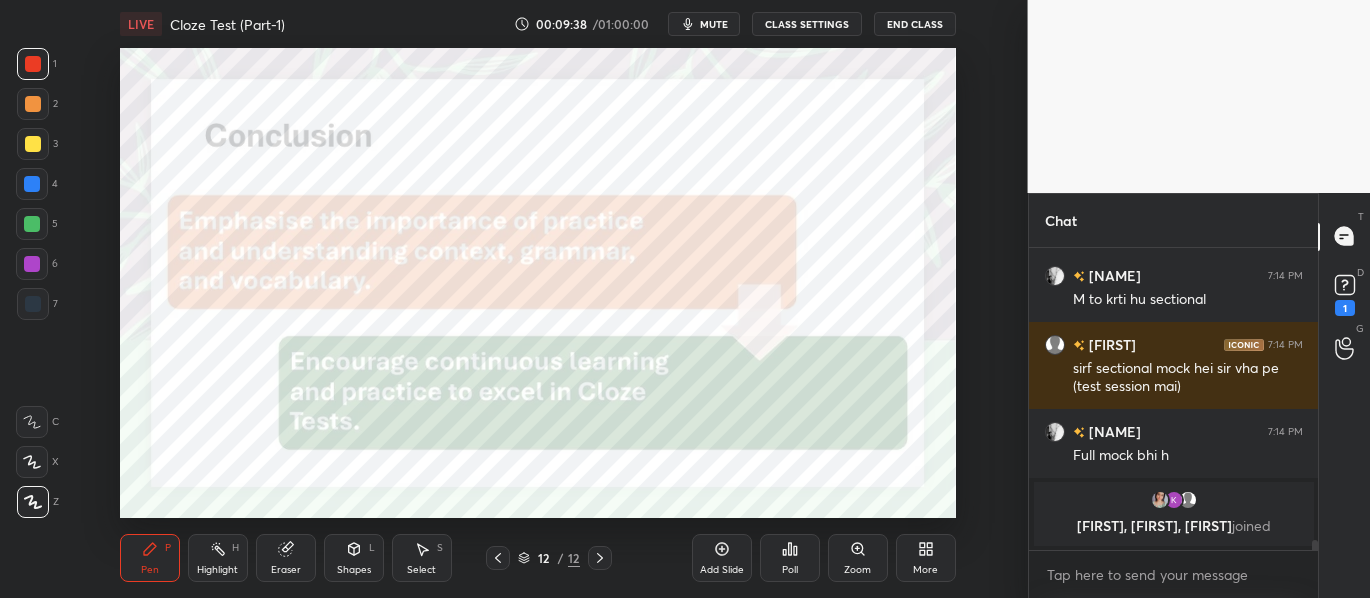 scroll, scrollTop: 9023, scrollLeft: 0, axis: vertical 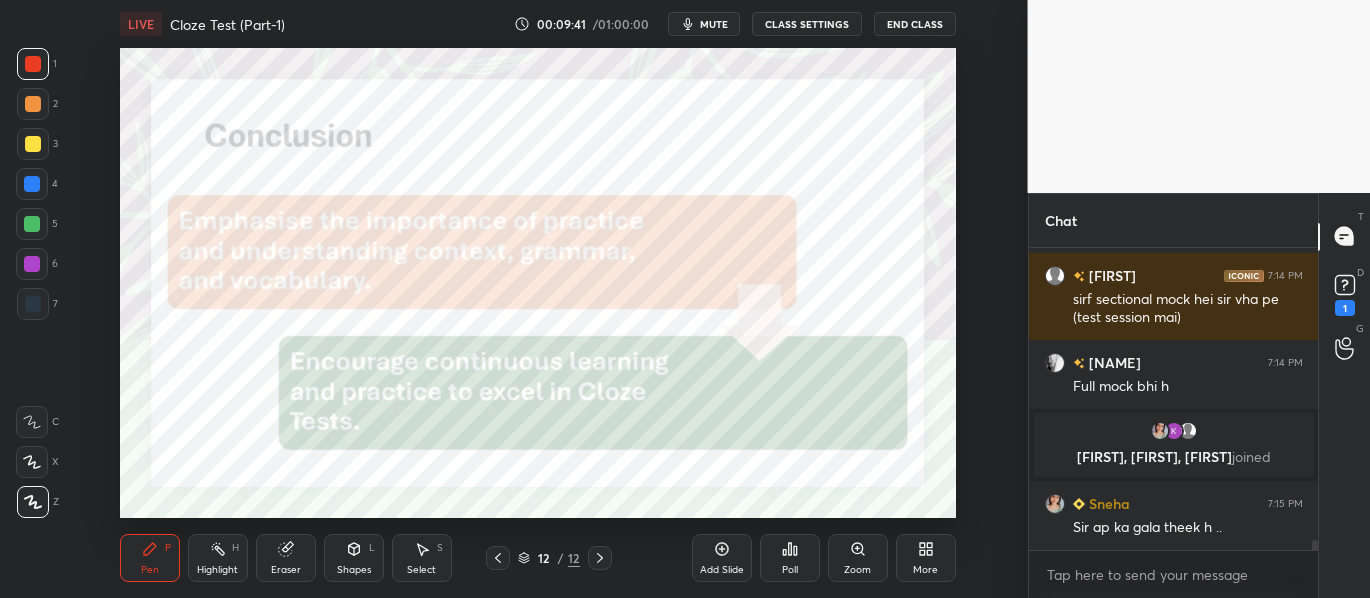 click on "Add Slide" at bounding box center [722, 570] 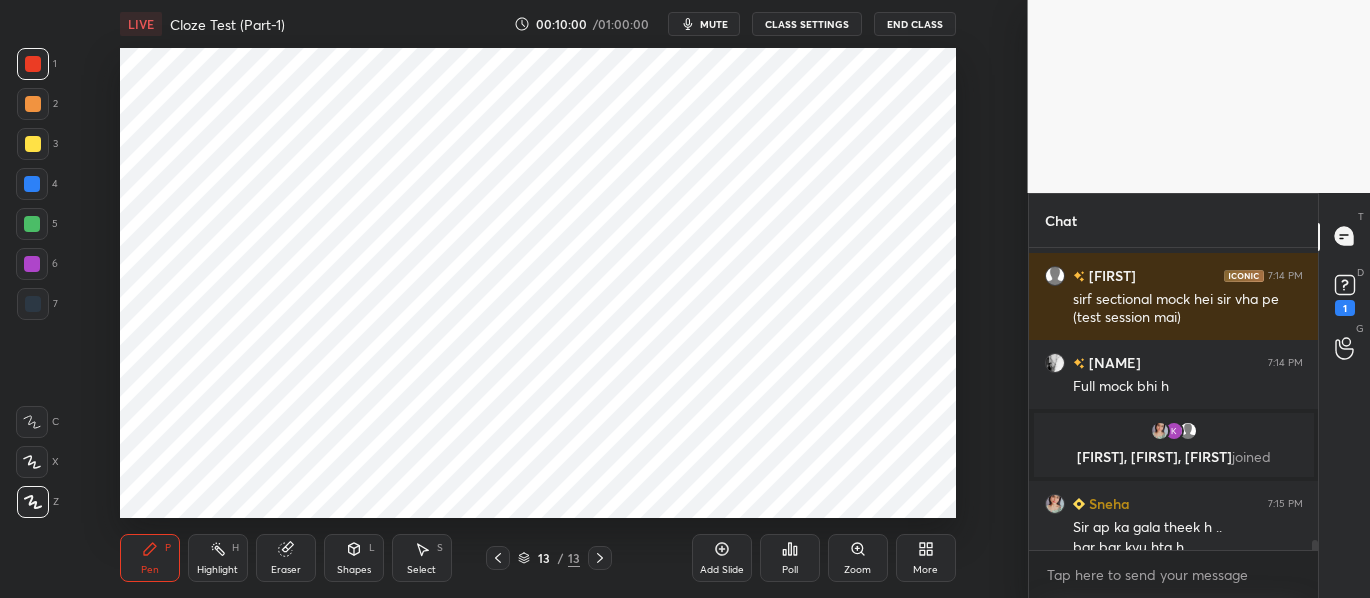 scroll, scrollTop: 9043, scrollLeft: 0, axis: vertical 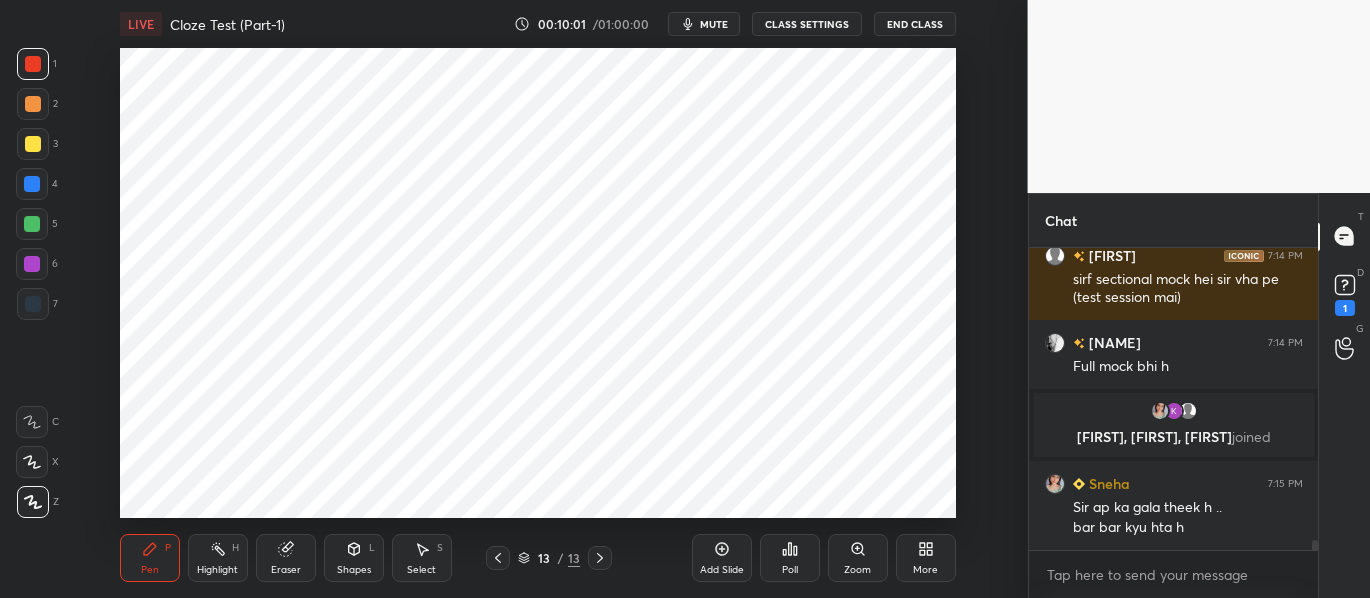 click 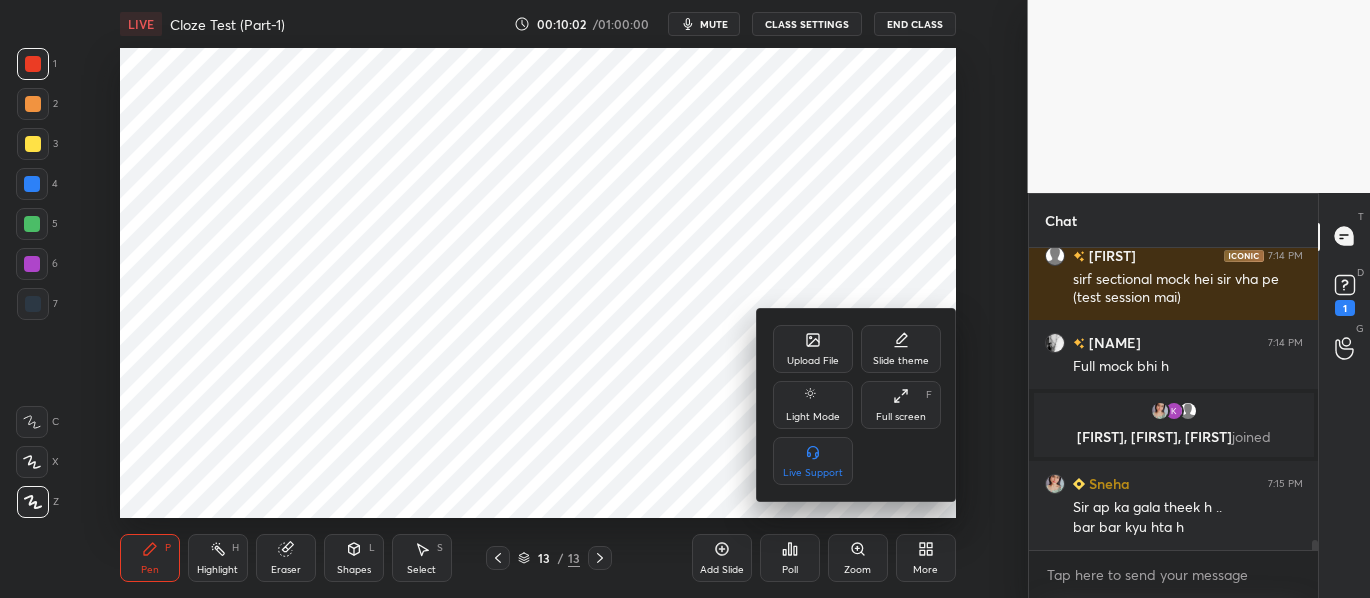 click on "Upload File" at bounding box center [813, 361] 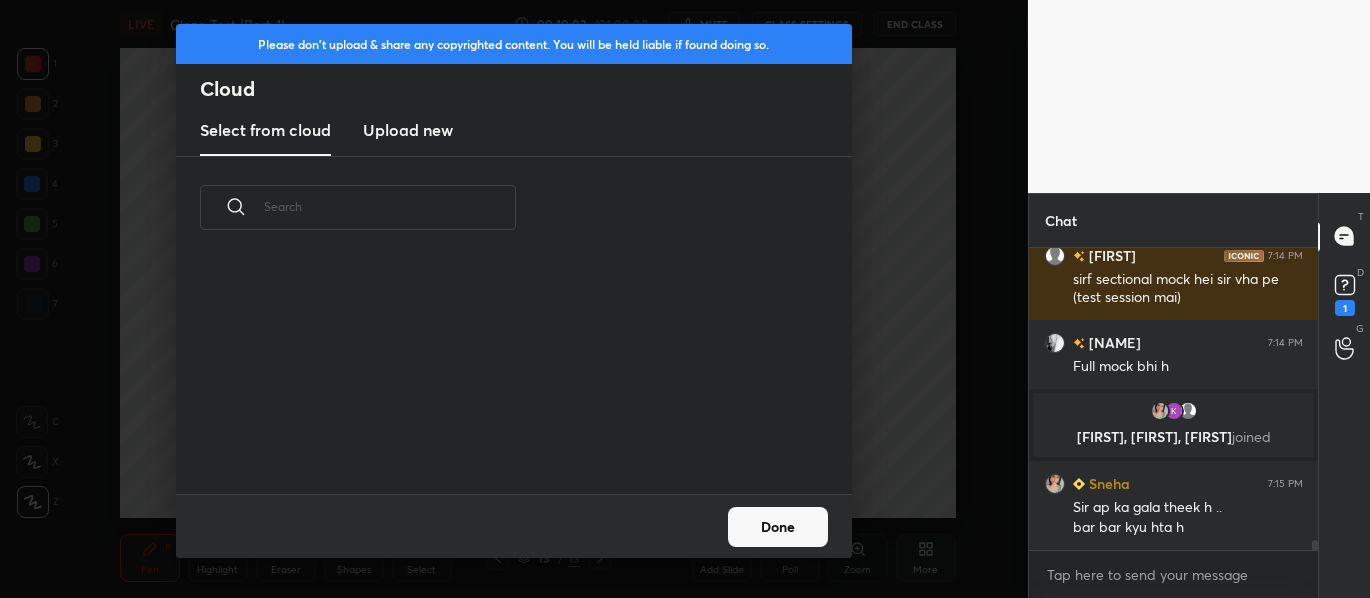 scroll, scrollTop: 7, scrollLeft: 11, axis: both 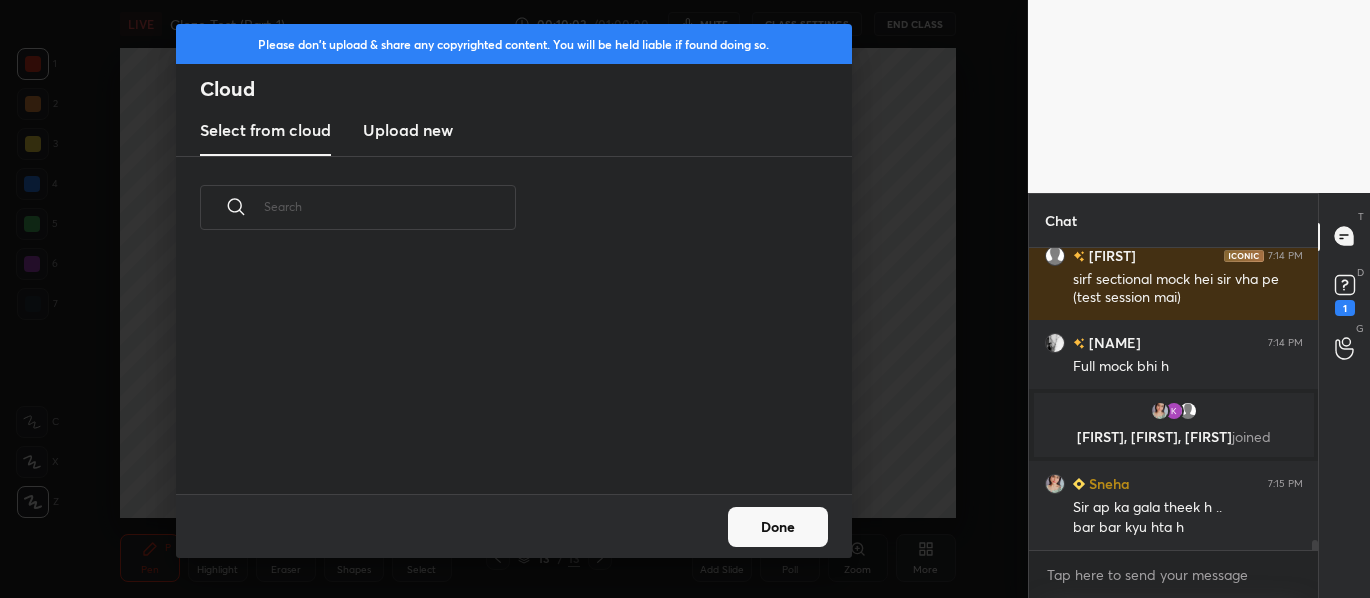 click on "Upload new" at bounding box center [408, 131] 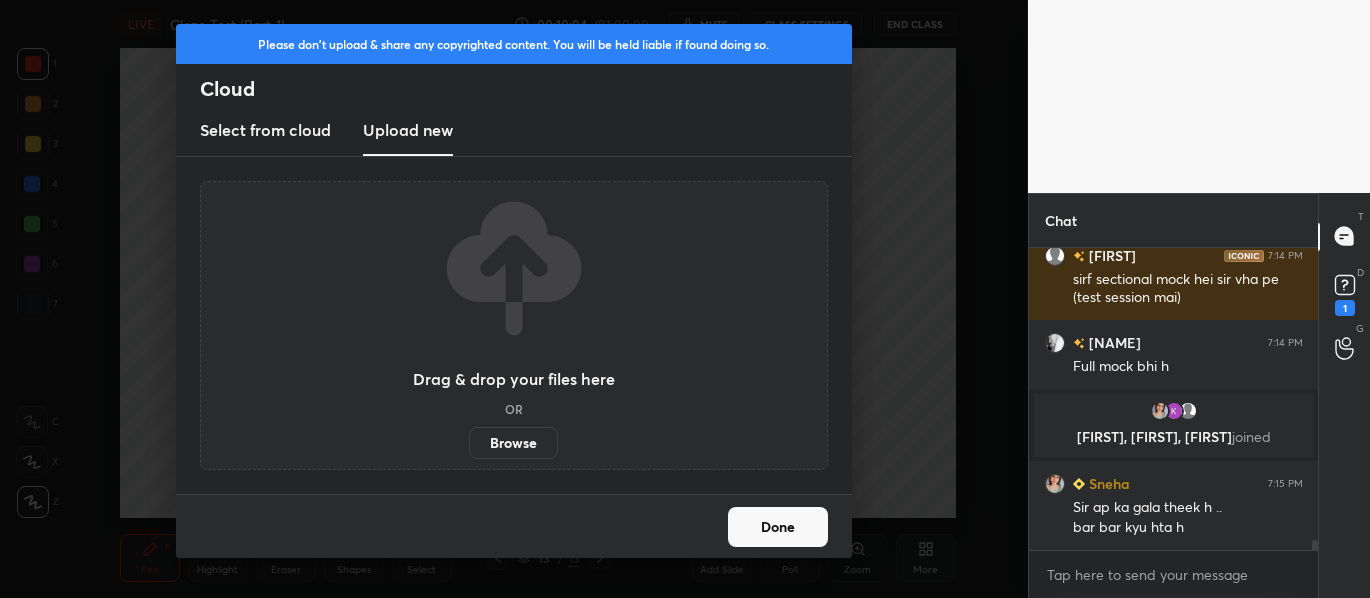 scroll, scrollTop: 9112, scrollLeft: 0, axis: vertical 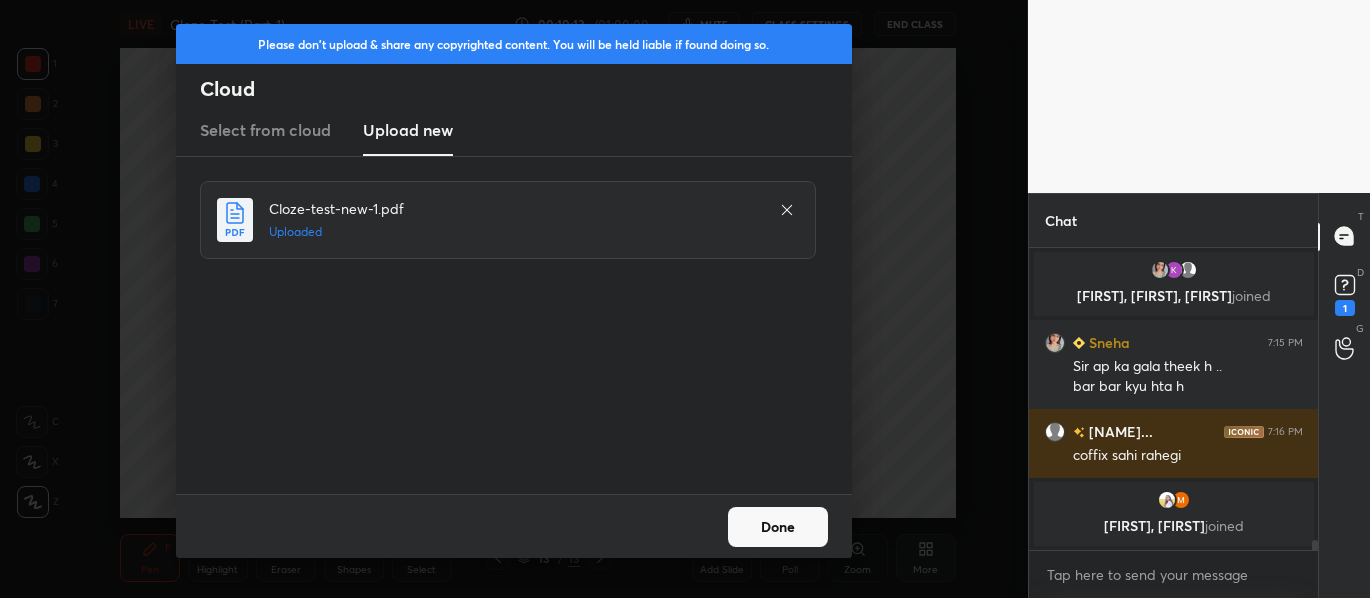drag, startPoint x: 774, startPoint y: 537, endPoint x: 795, endPoint y: 535, distance: 21.095022 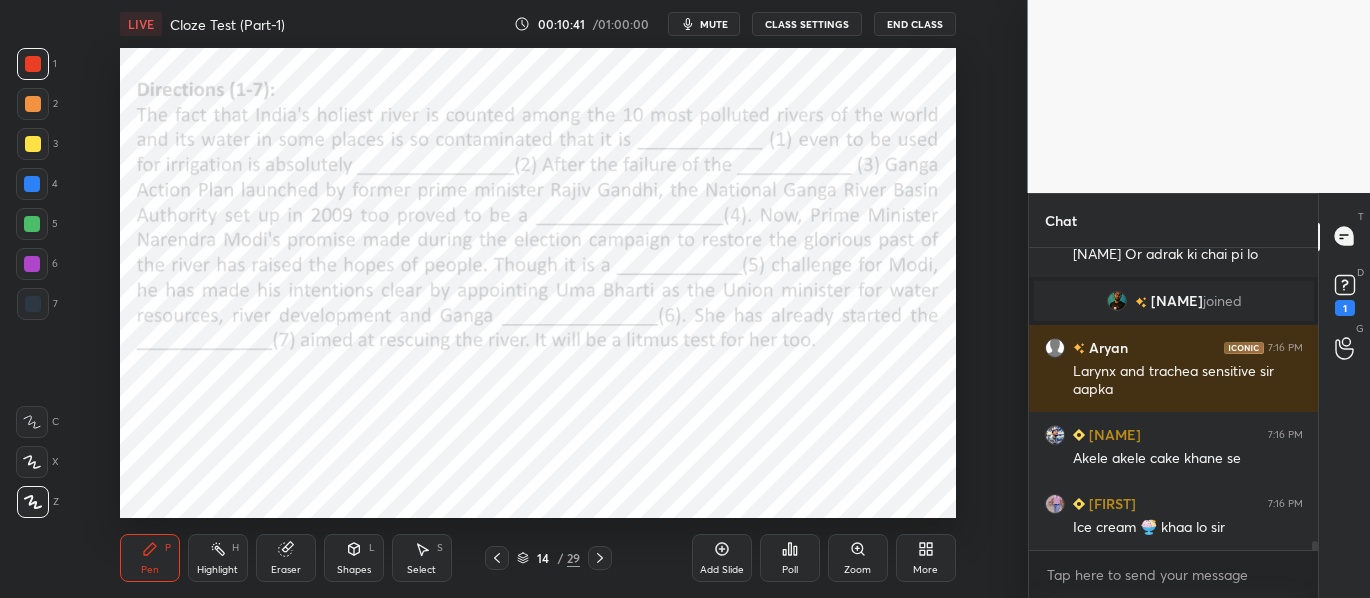 scroll, scrollTop: 9587, scrollLeft: 0, axis: vertical 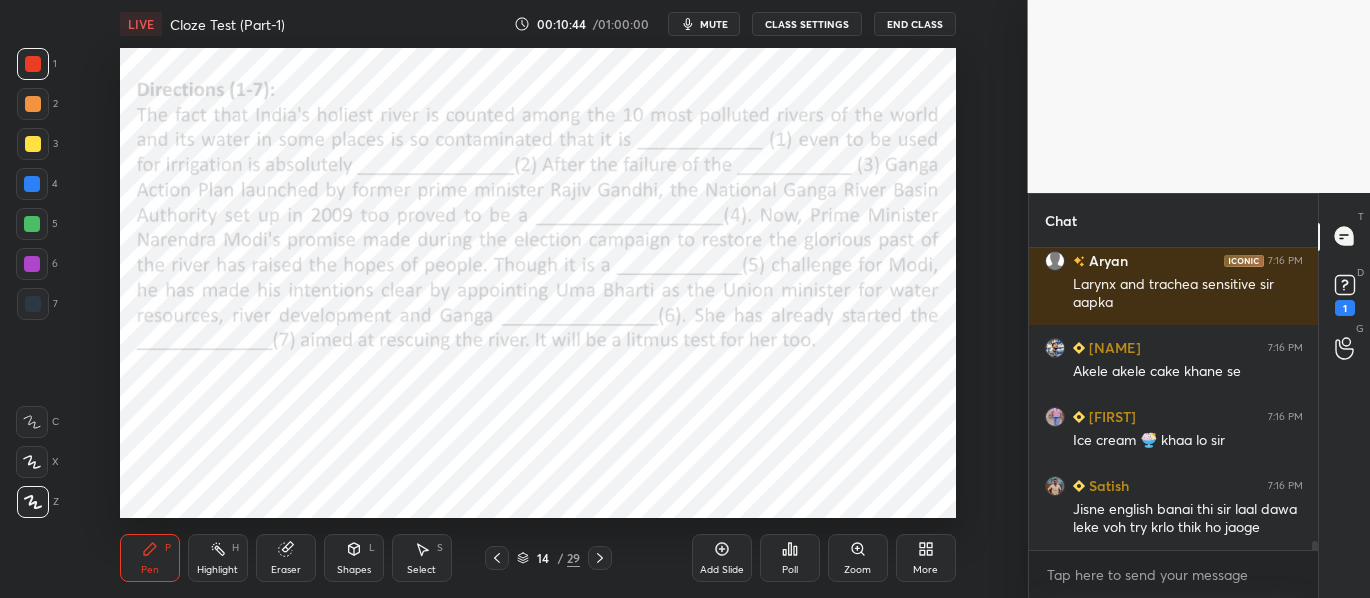 click on "mute" at bounding box center [714, 24] 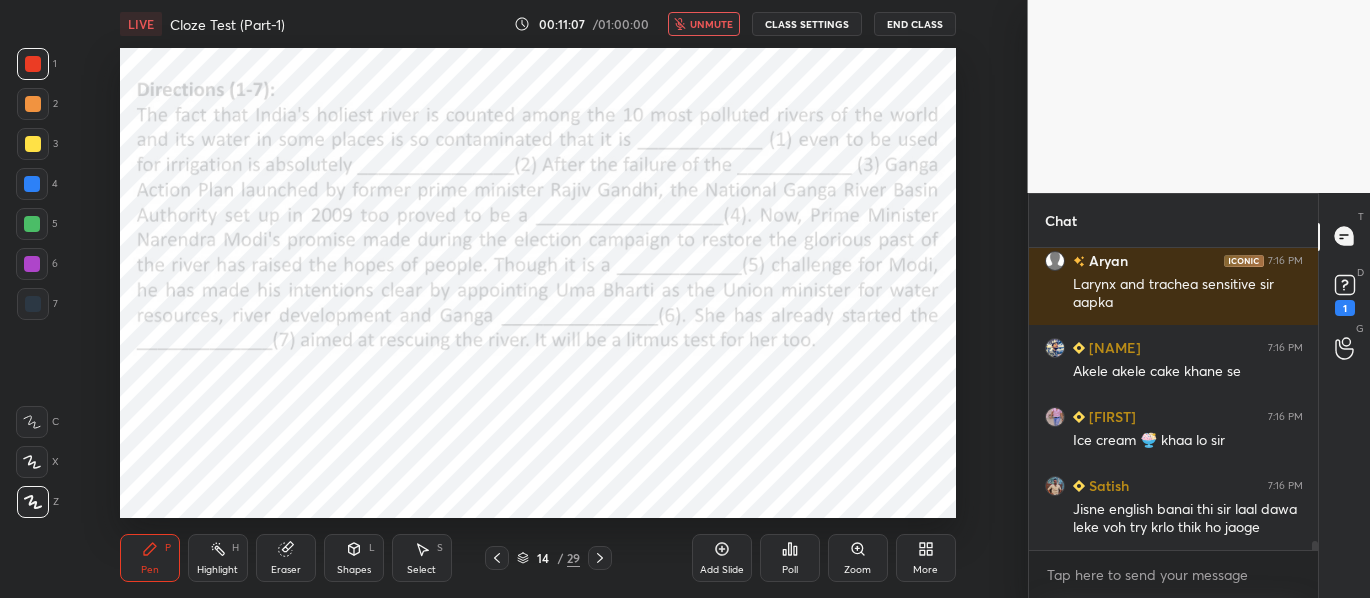 scroll, scrollTop: 9656, scrollLeft: 0, axis: vertical 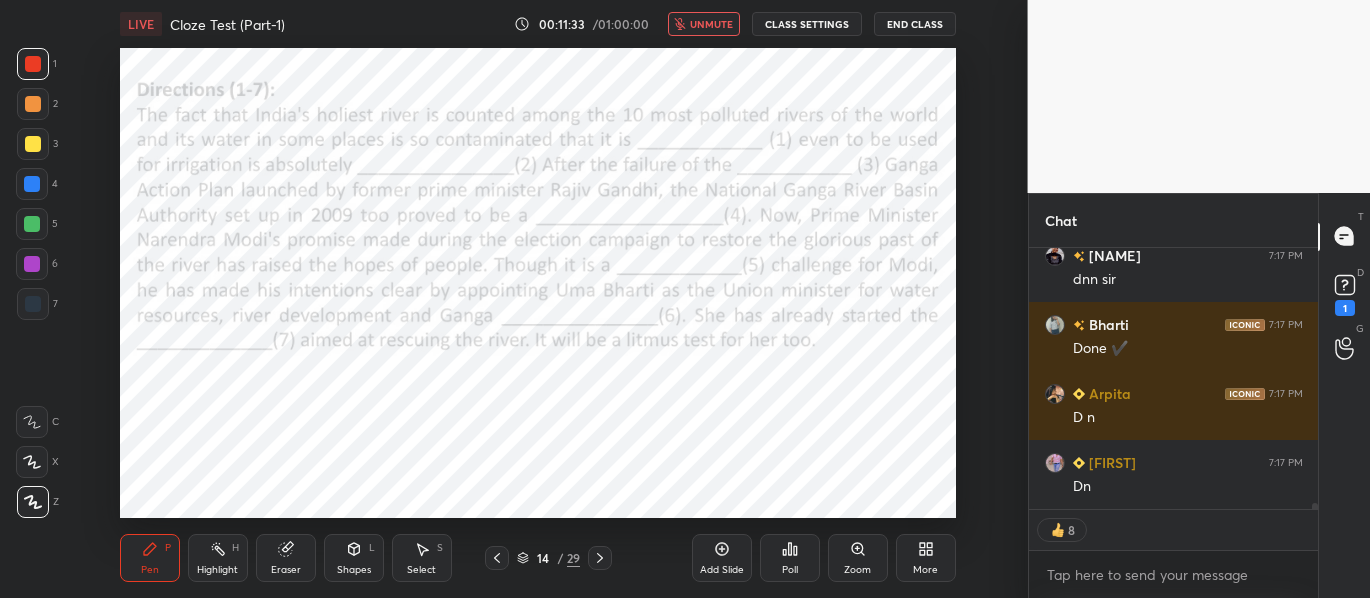 click on "unmute" at bounding box center (711, 24) 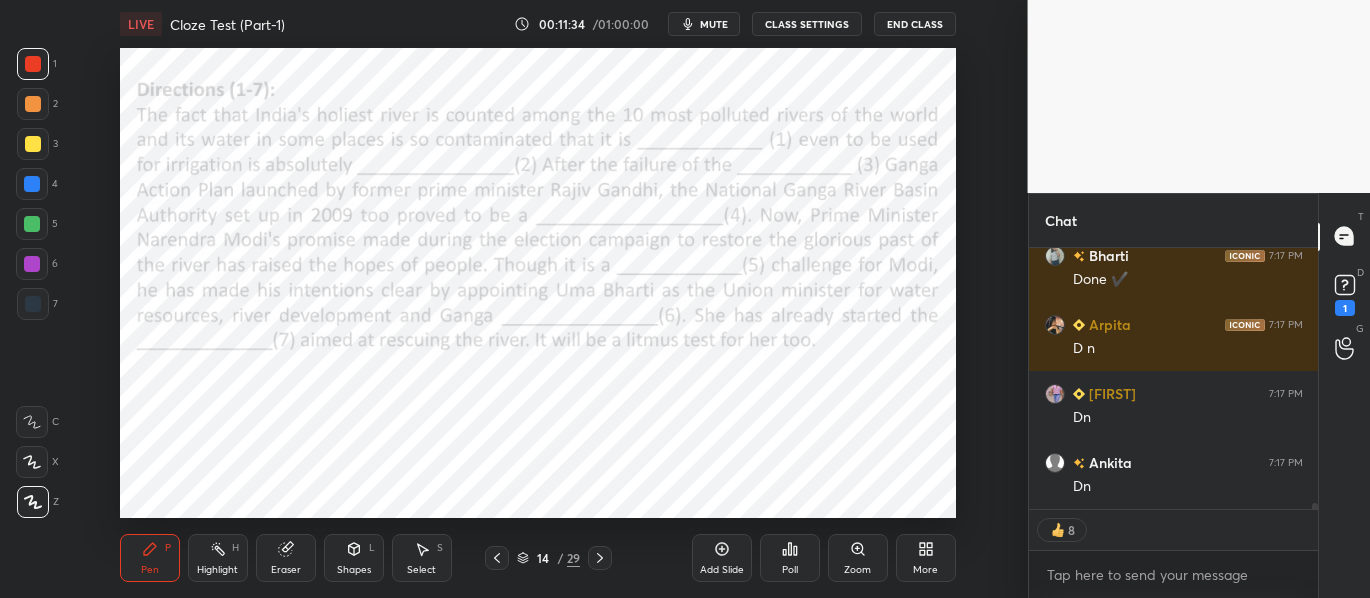 scroll, scrollTop: 10456, scrollLeft: 0, axis: vertical 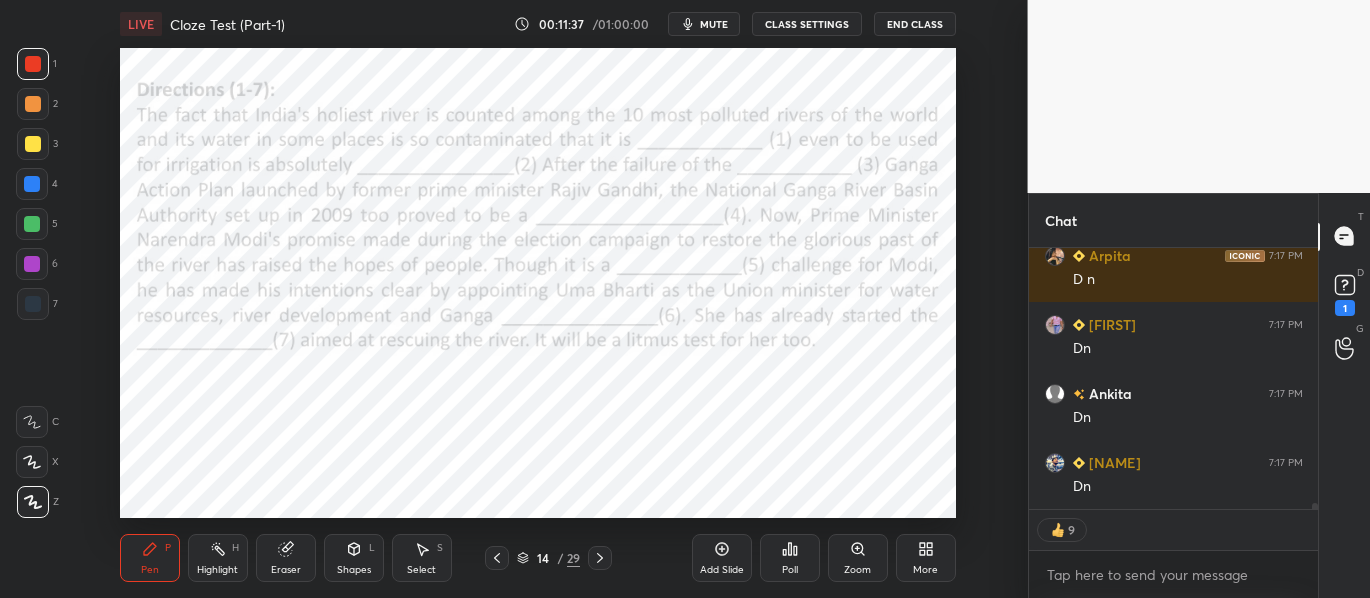 click 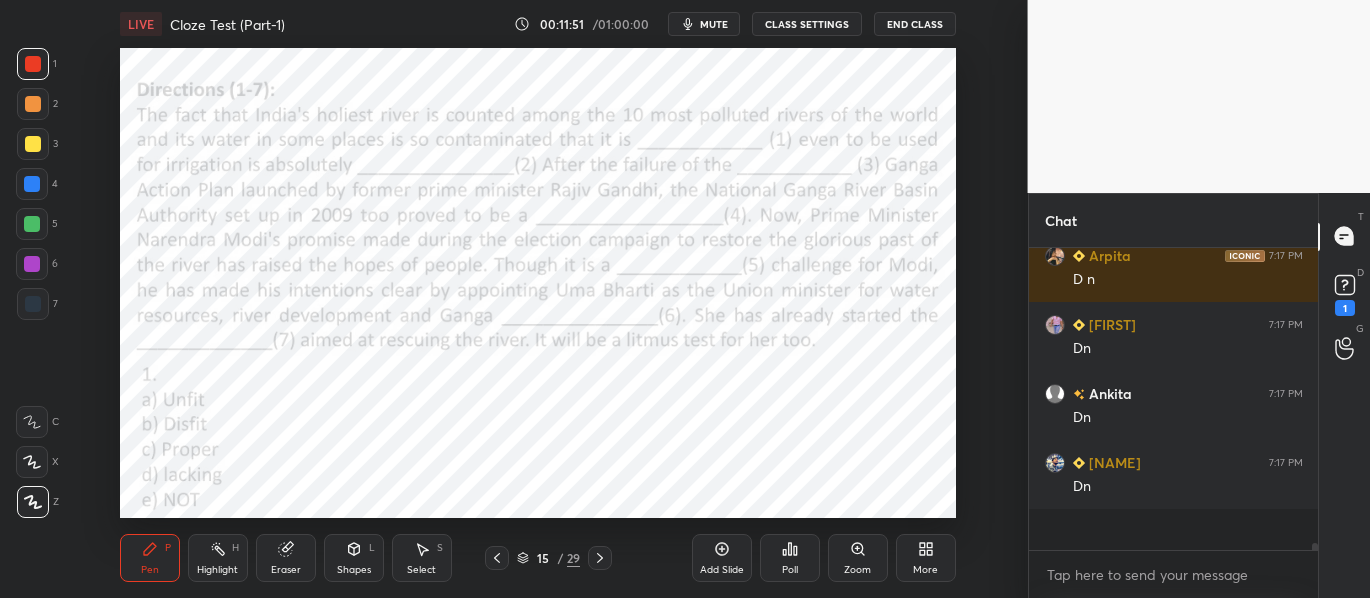 scroll, scrollTop: 10487, scrollLeft: 0, axis: vertical 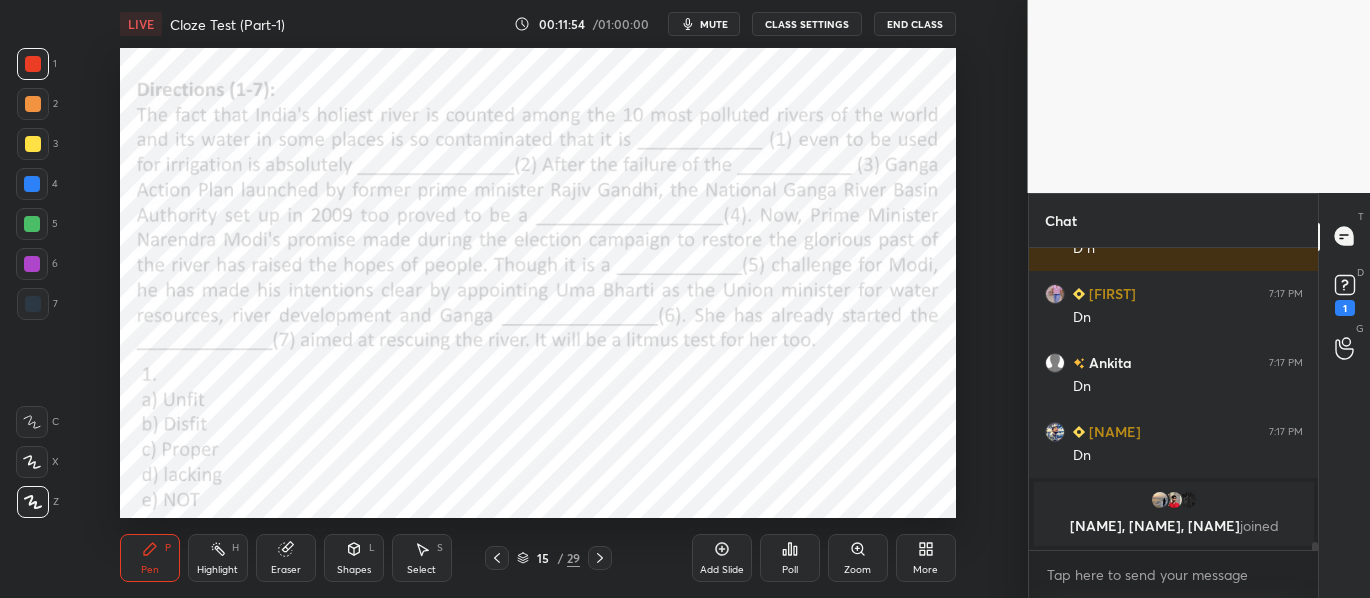 click 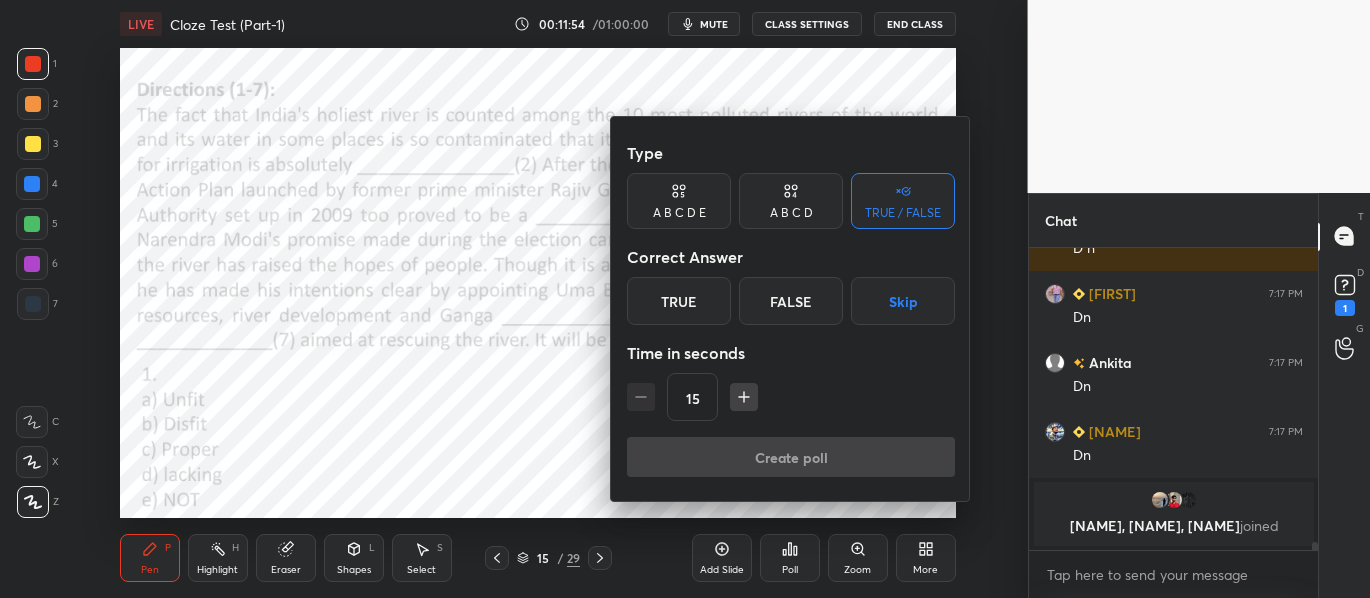 scroll, scrollTop: 10503, scrollLeft: 0, axis: vertical 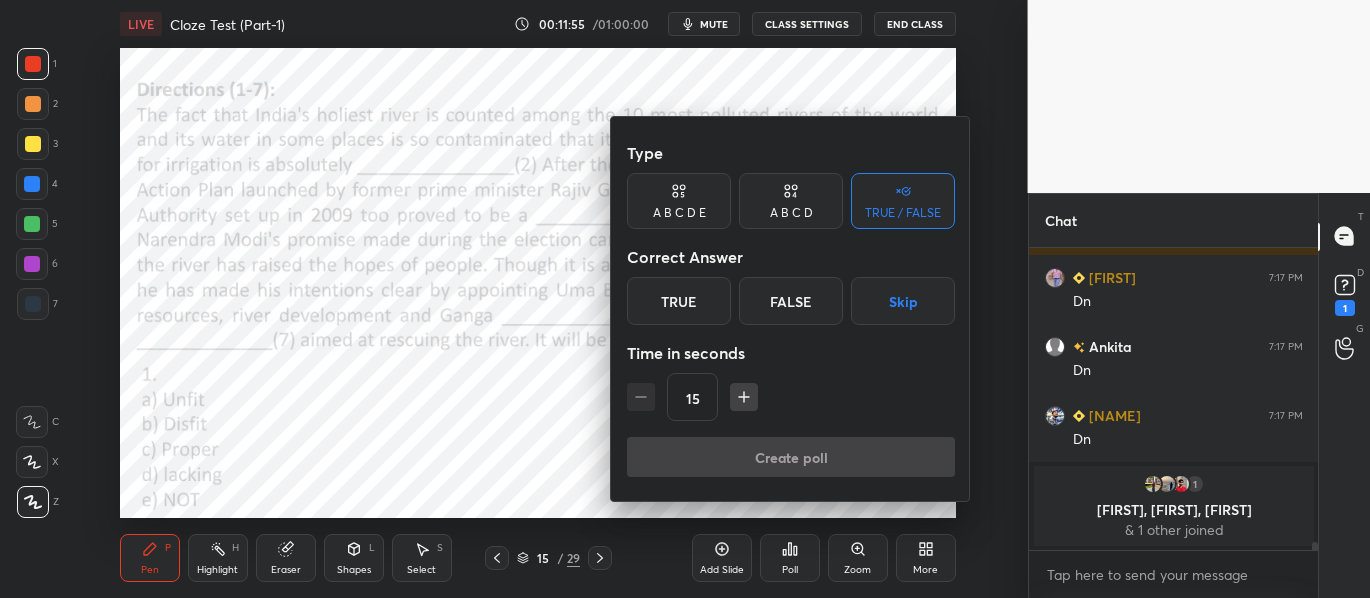 click on "A B C D E" at bounding box center (679, 201) 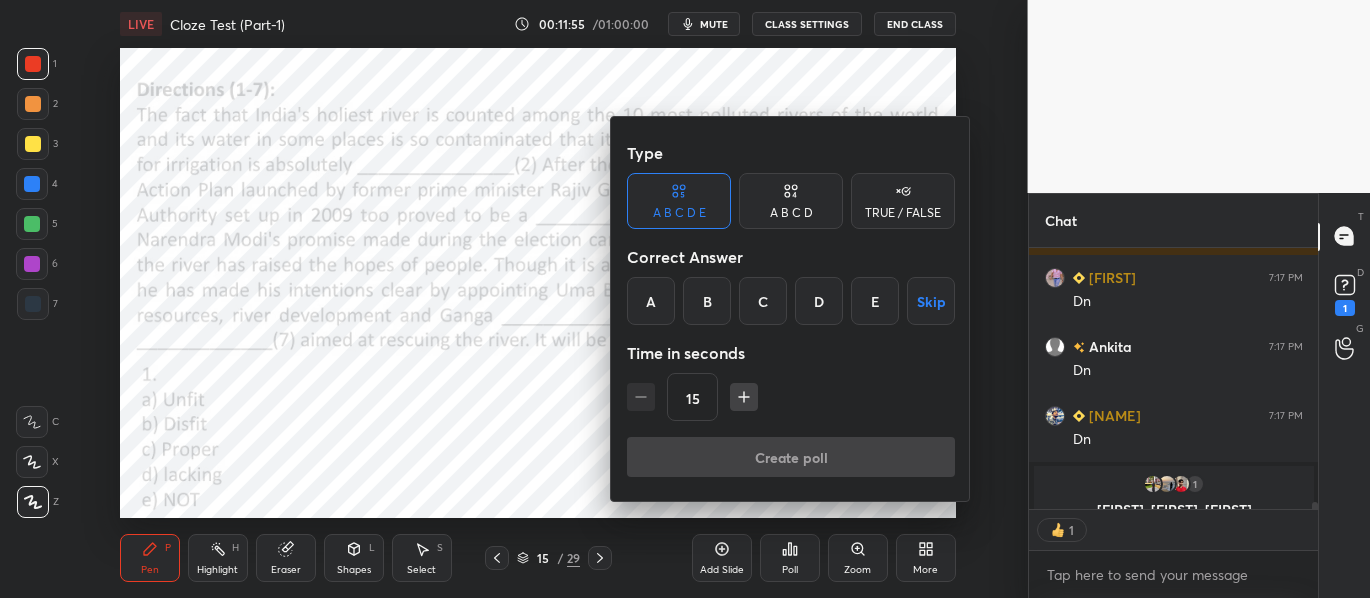 scroll, scrollTop: 256, scrollLeft: 283, axis: both 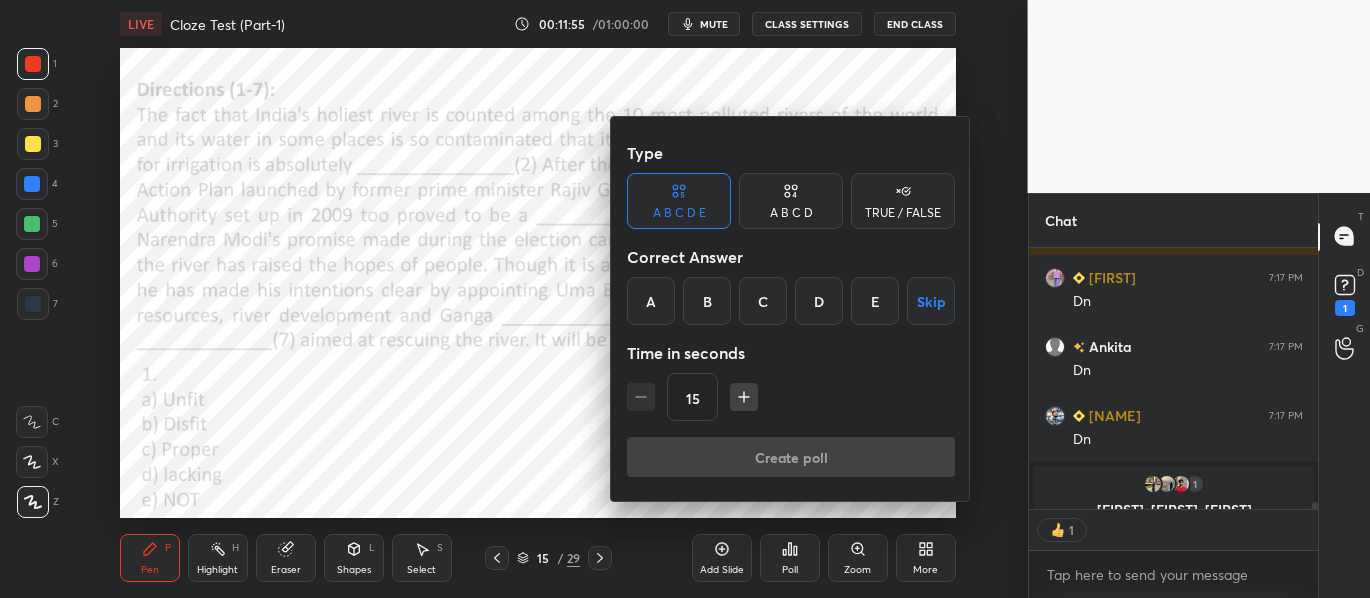click on "A" at bounding box center [651, 301] 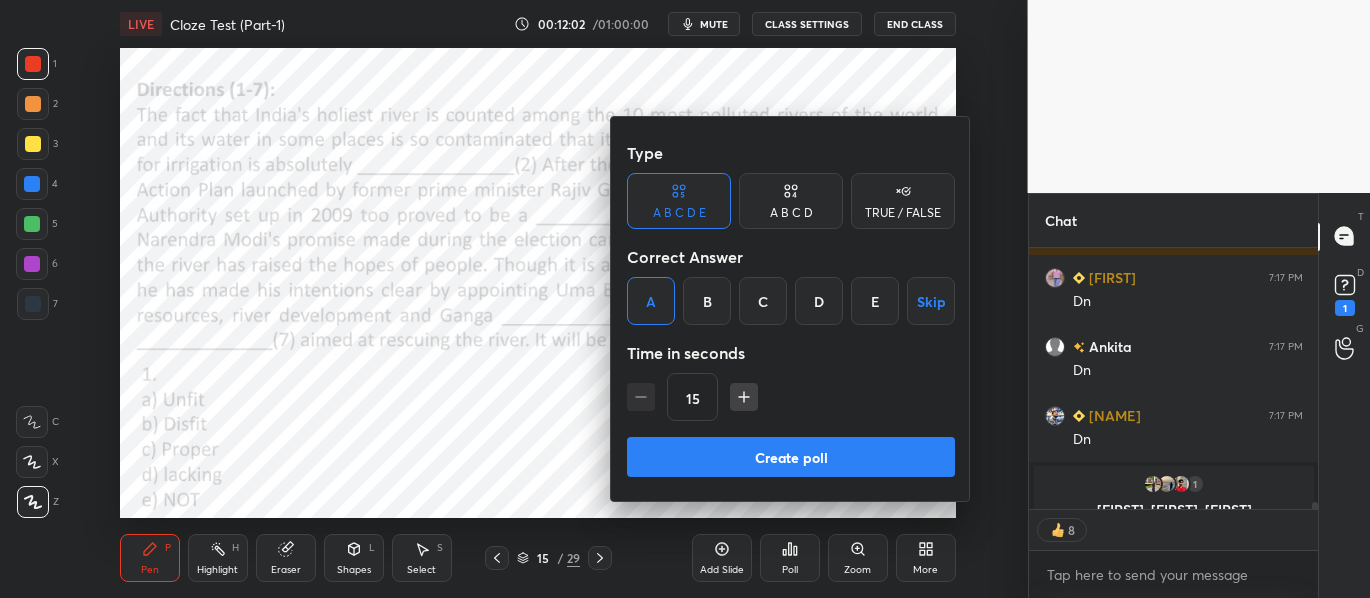 click on "Create poll" at bounding box center (791, 457) 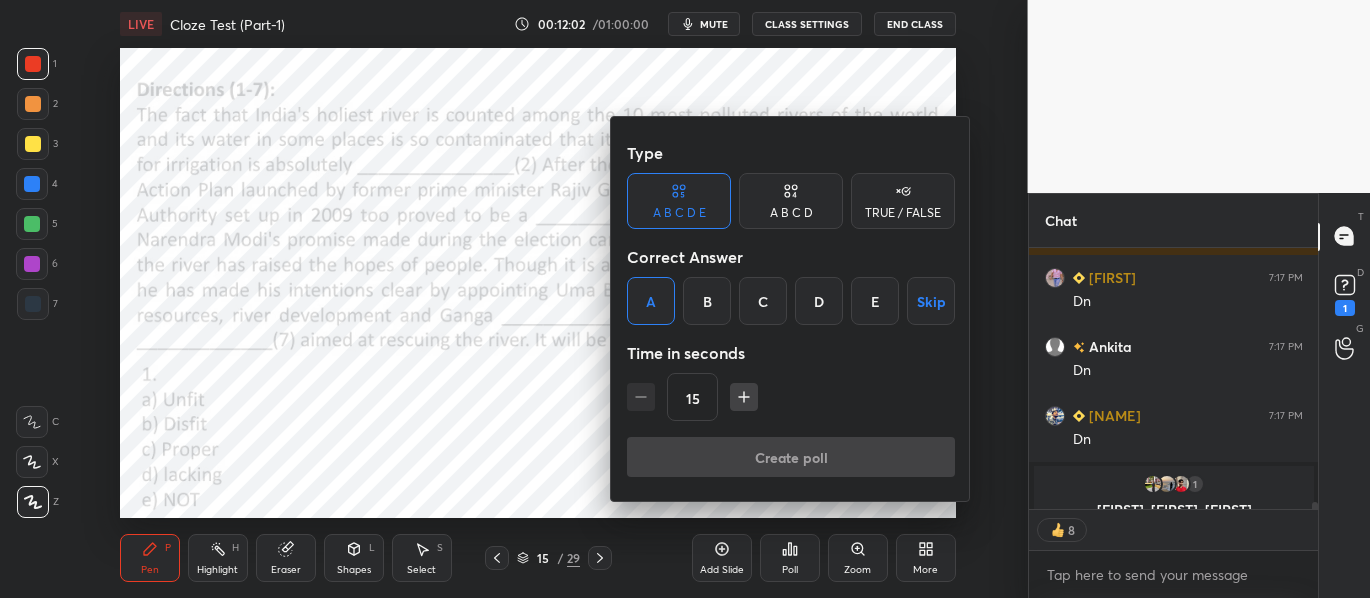 scroll, scrollTop: 213, scrollLeft: 283, axis: both 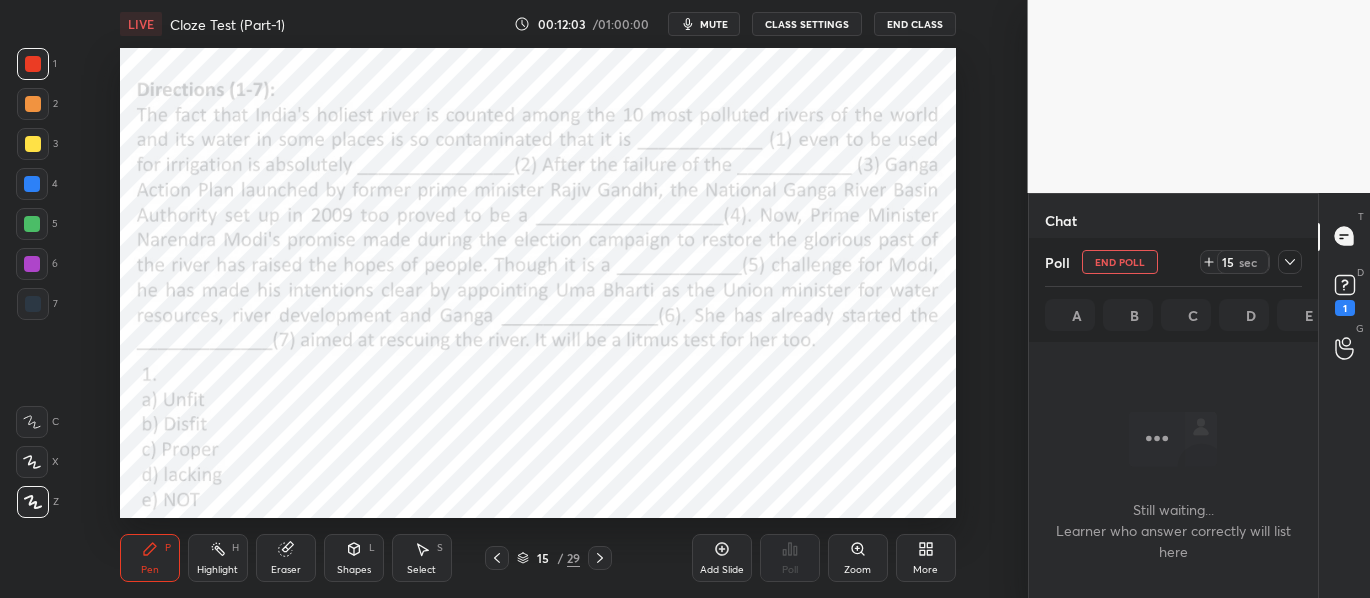 click 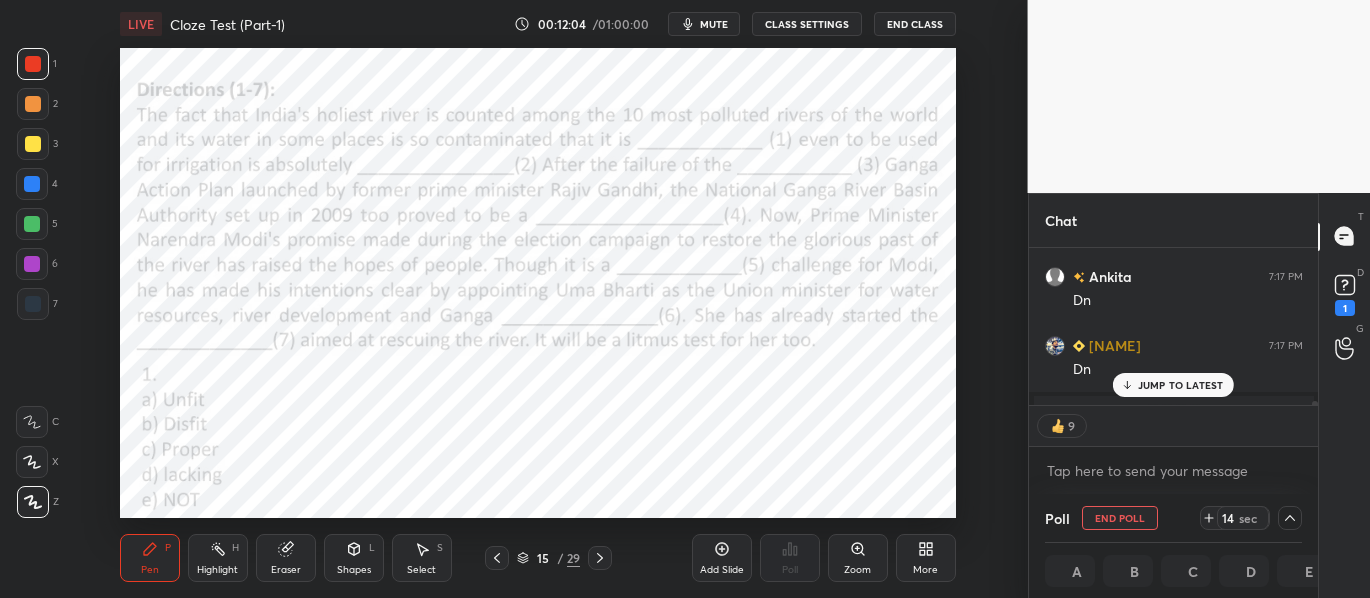 scroll, scrollTop: 10647, scrollLeft: 0, axis: vertical 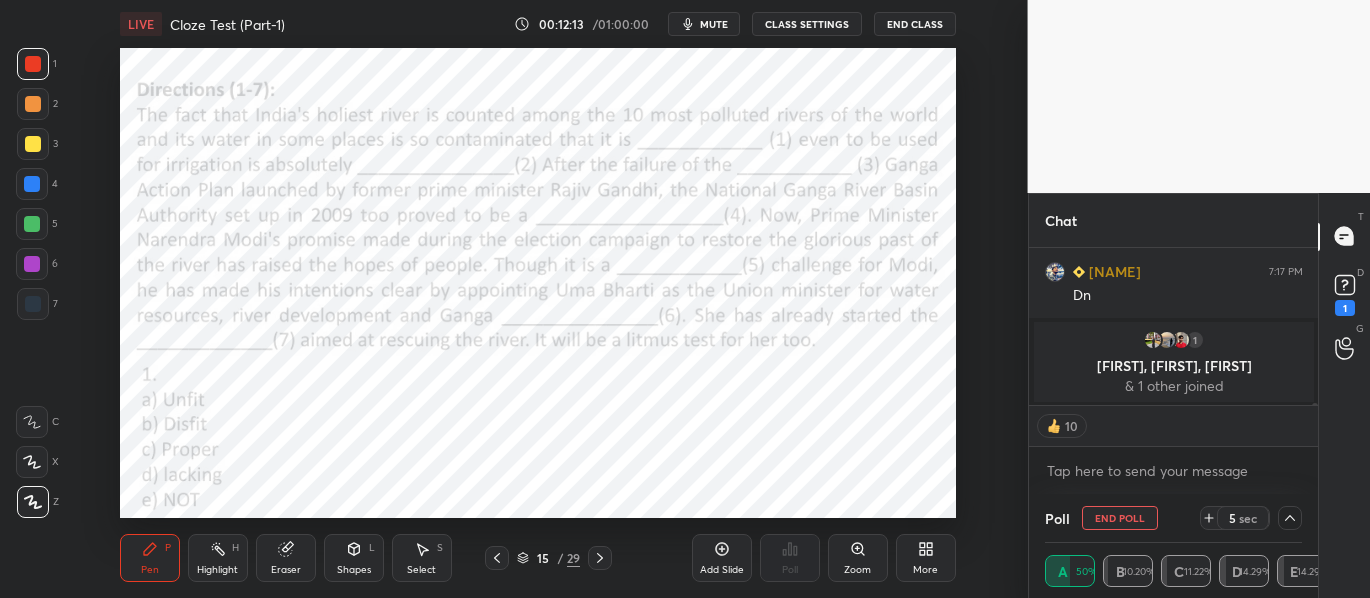 click on "End Poll" at bounding box center (1120, 518) 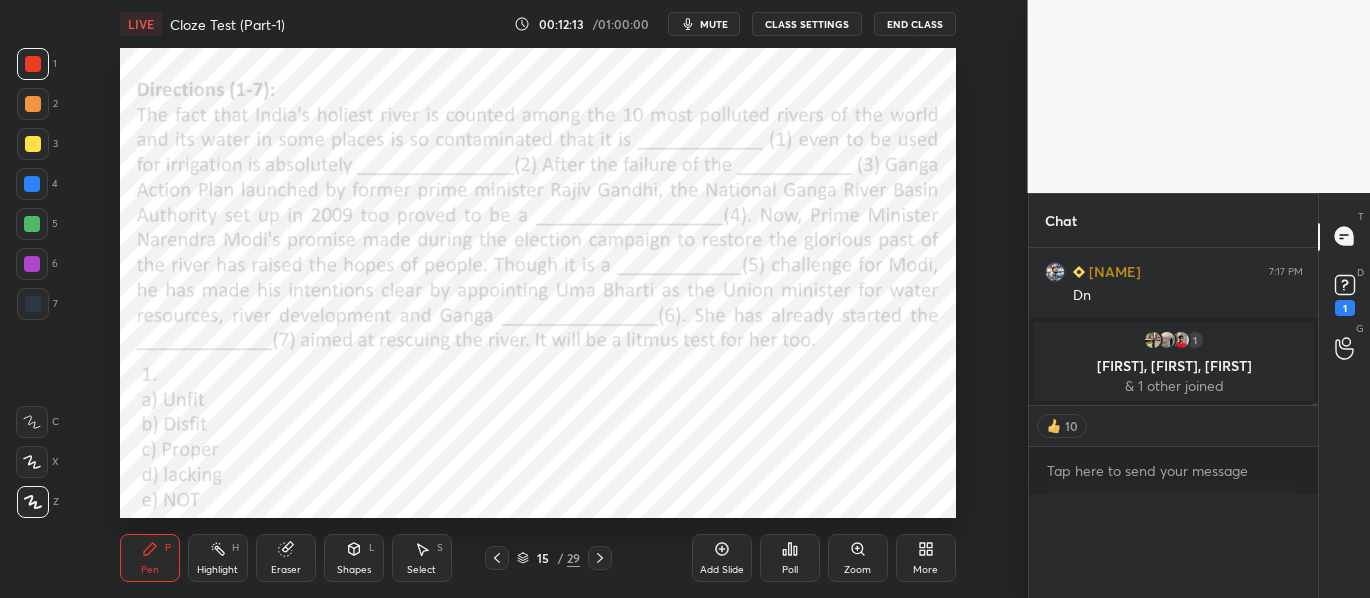 scroll, scrollTop: 7, scrollLeft: 7, axis: both 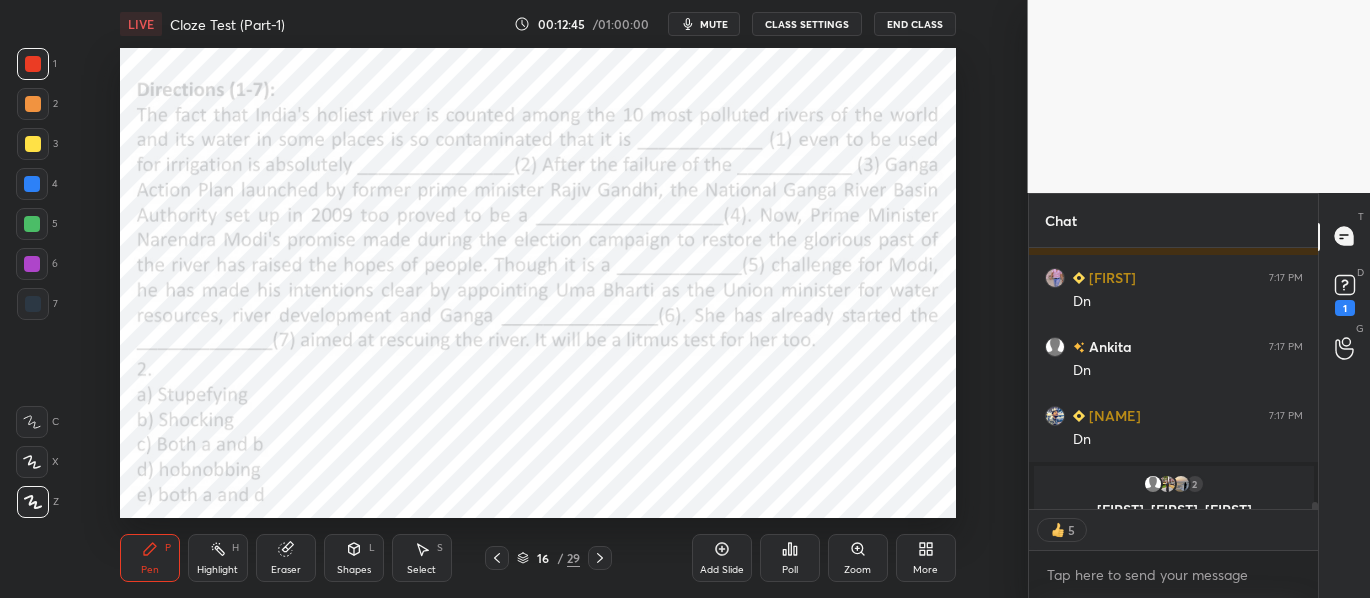 click 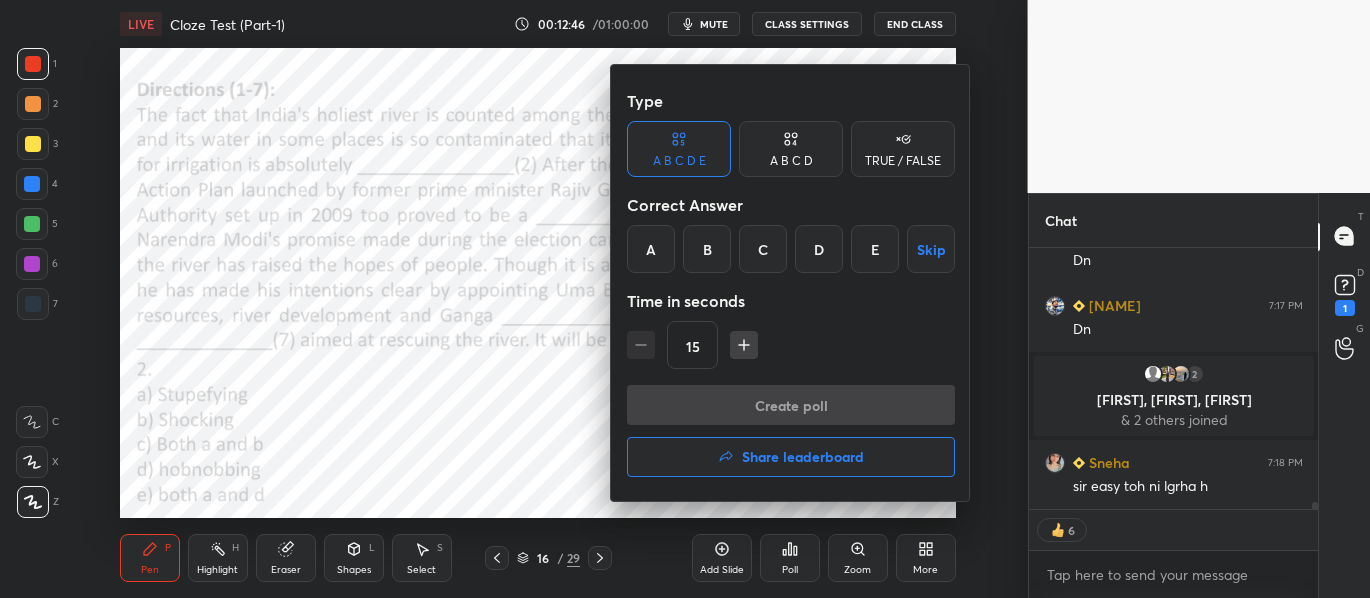 click on "C" at bounding box center (763, 249) 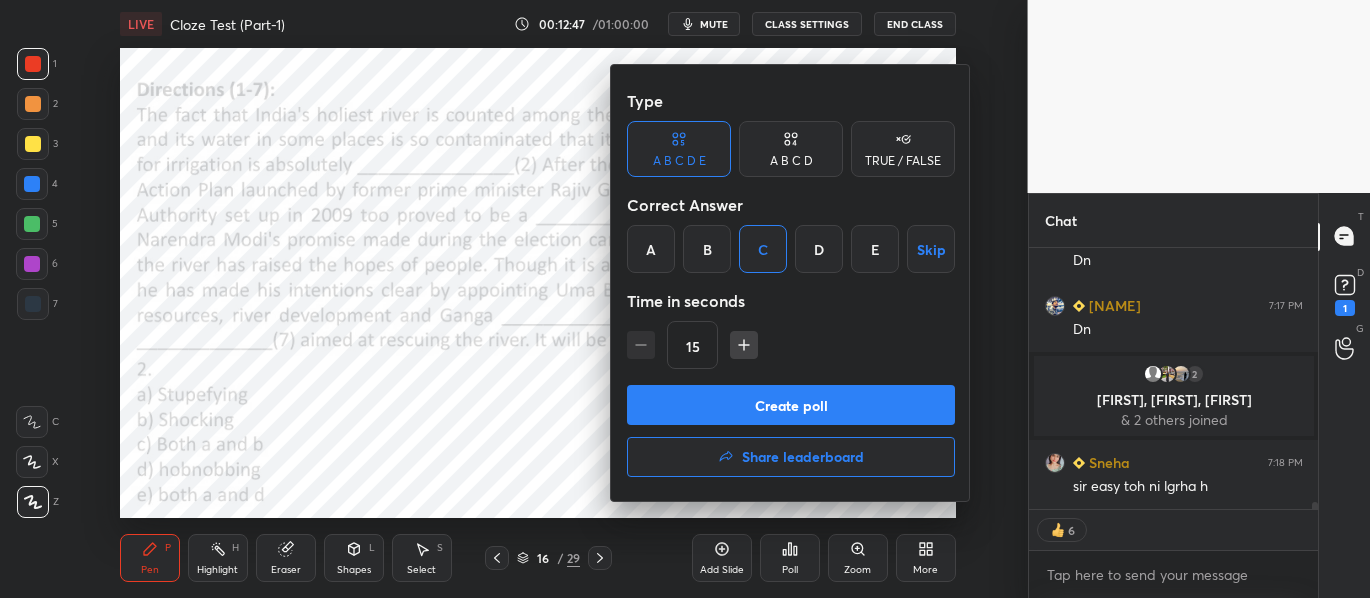 click on "Create poll" at bounding box center (791, 405) 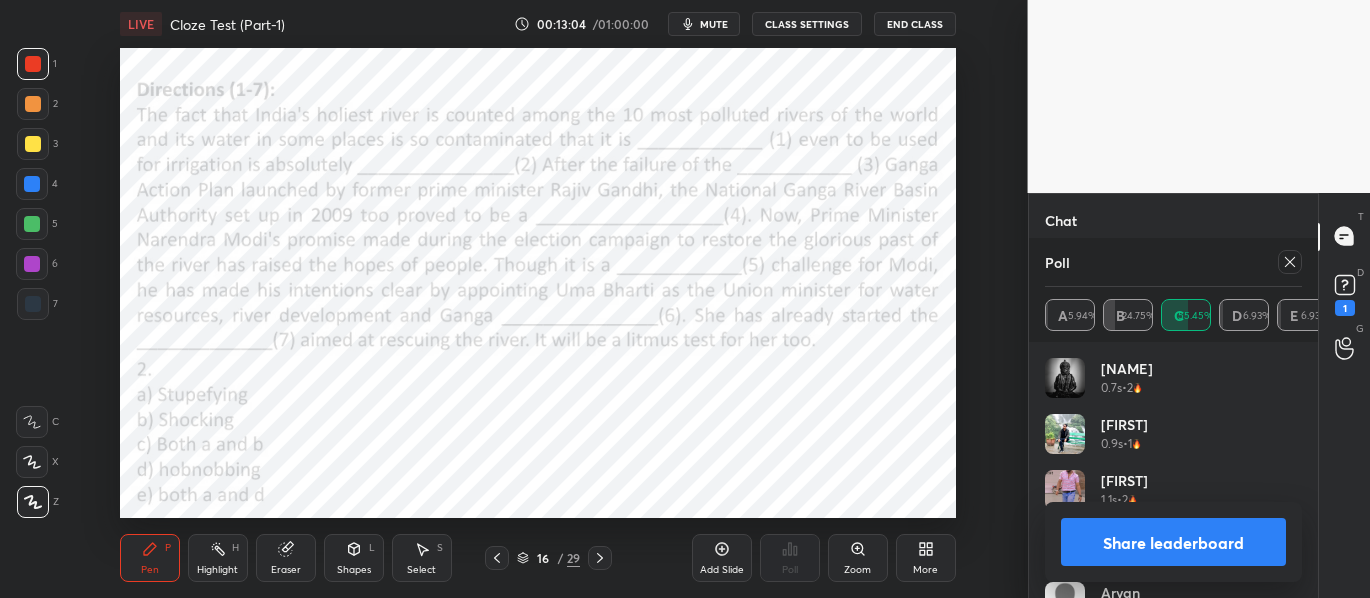 click 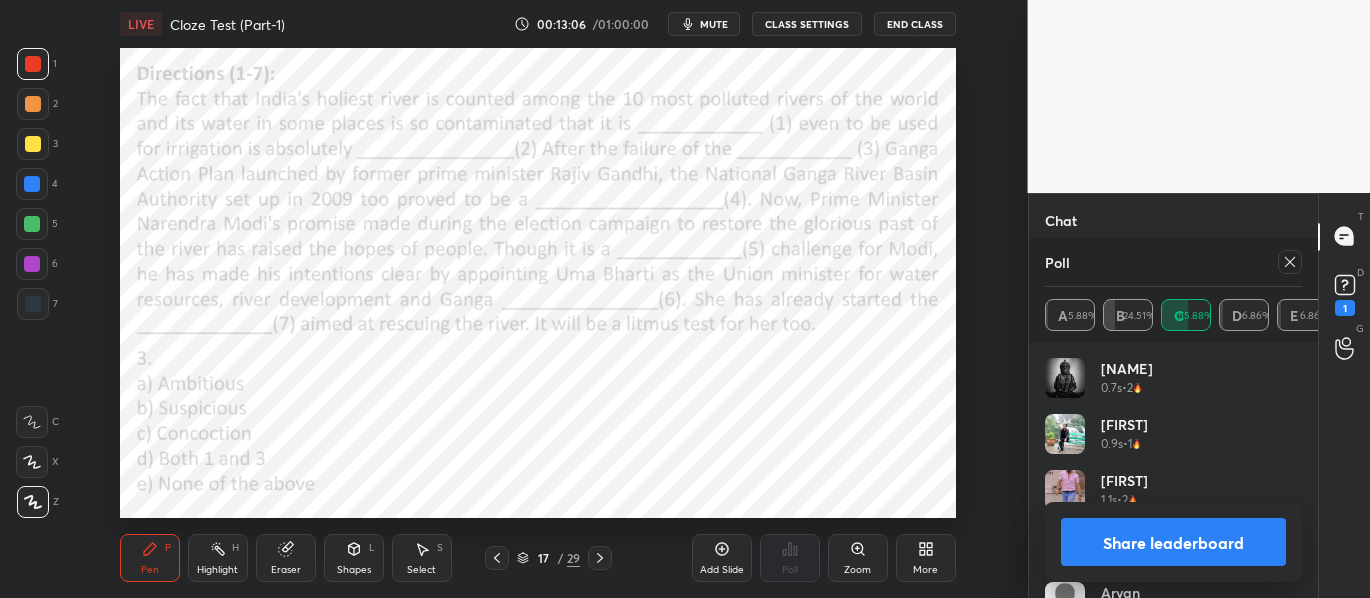 click 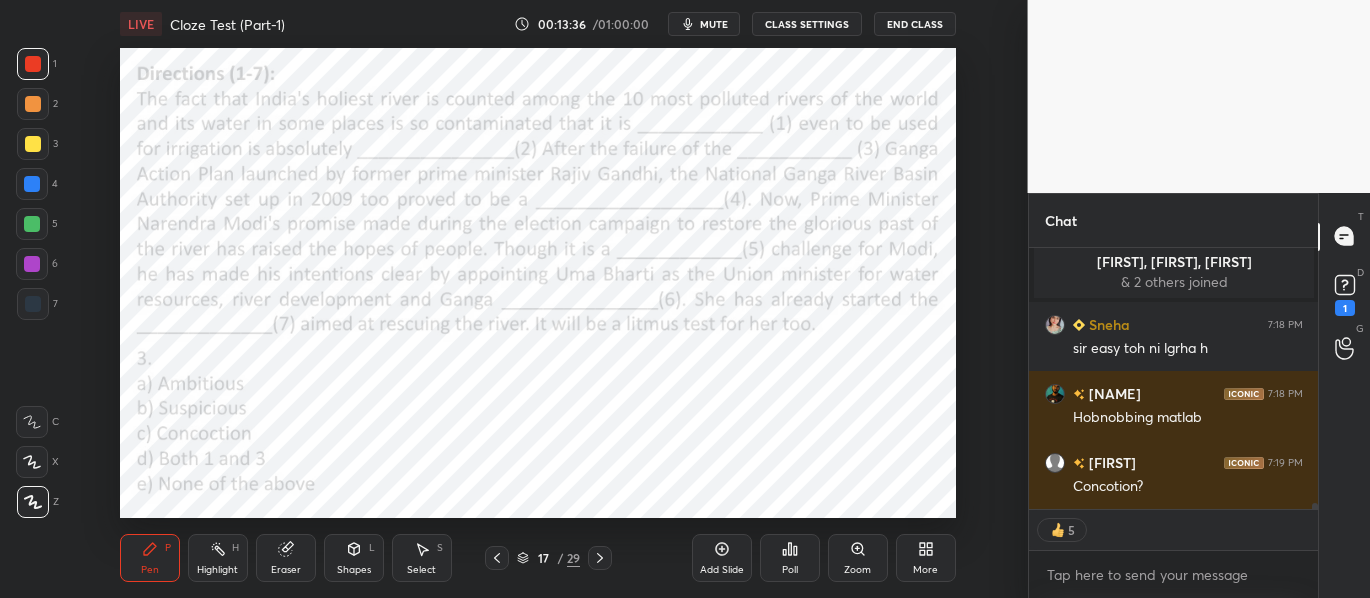 click on "Poll" at bounding box center (790, 558) 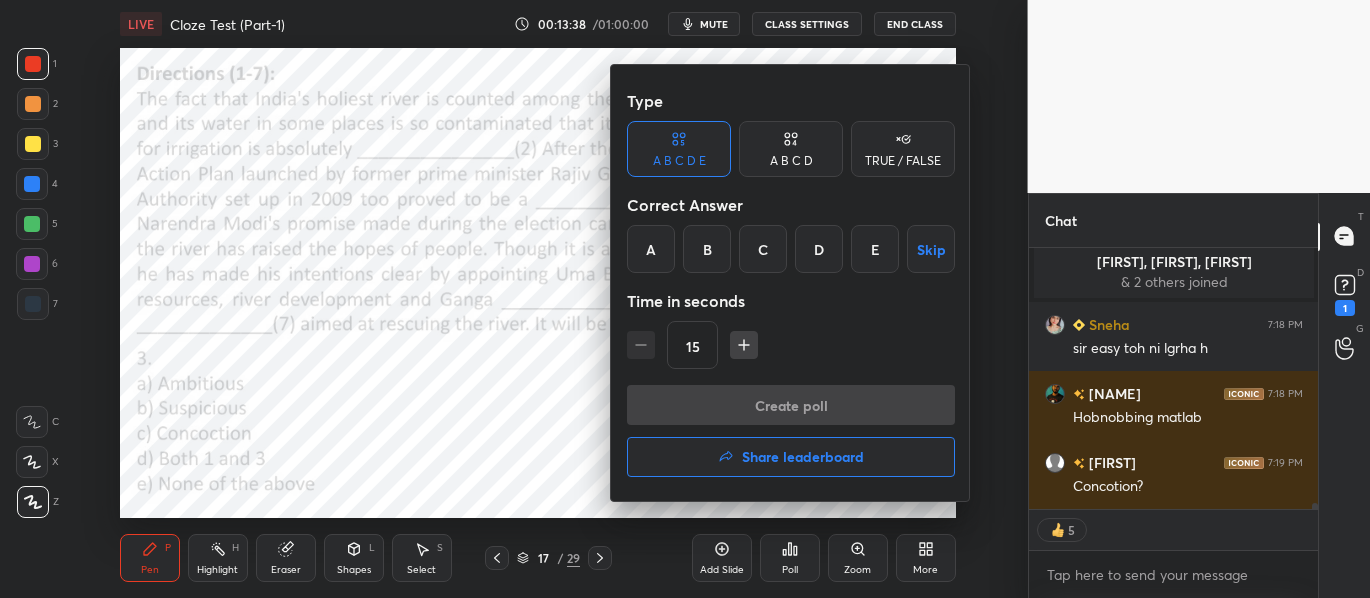 click on "A" at bounding box center [651, 249] 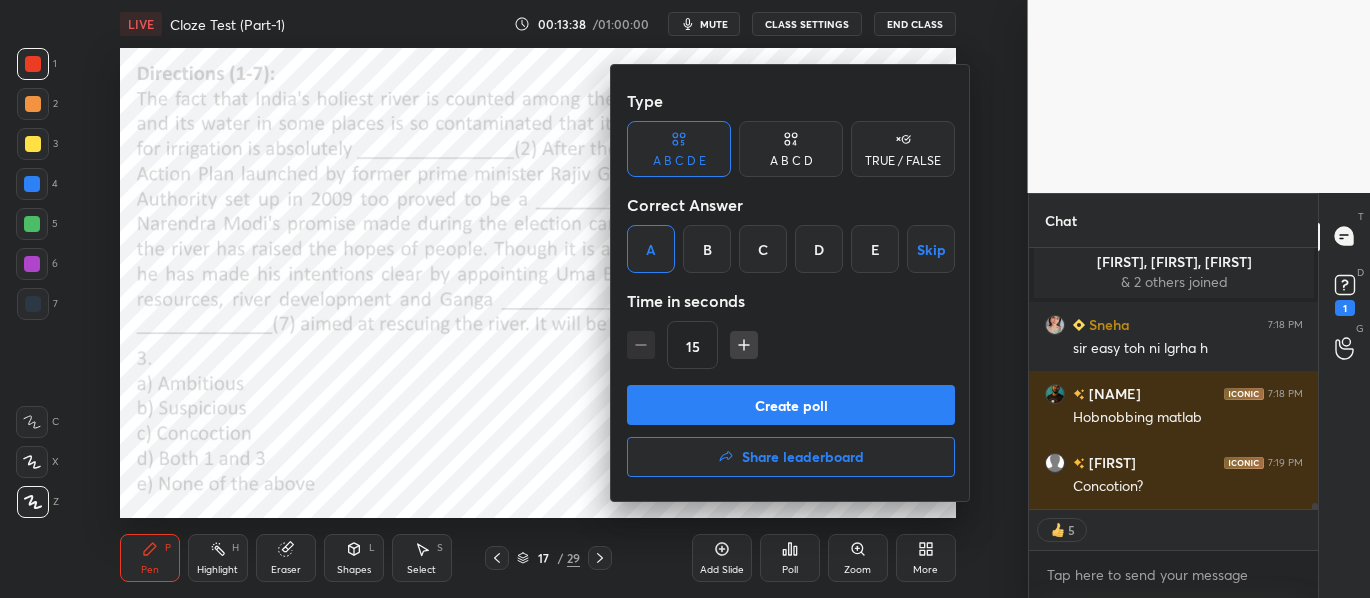click on "Create poll" at bounding box center [791, 405] 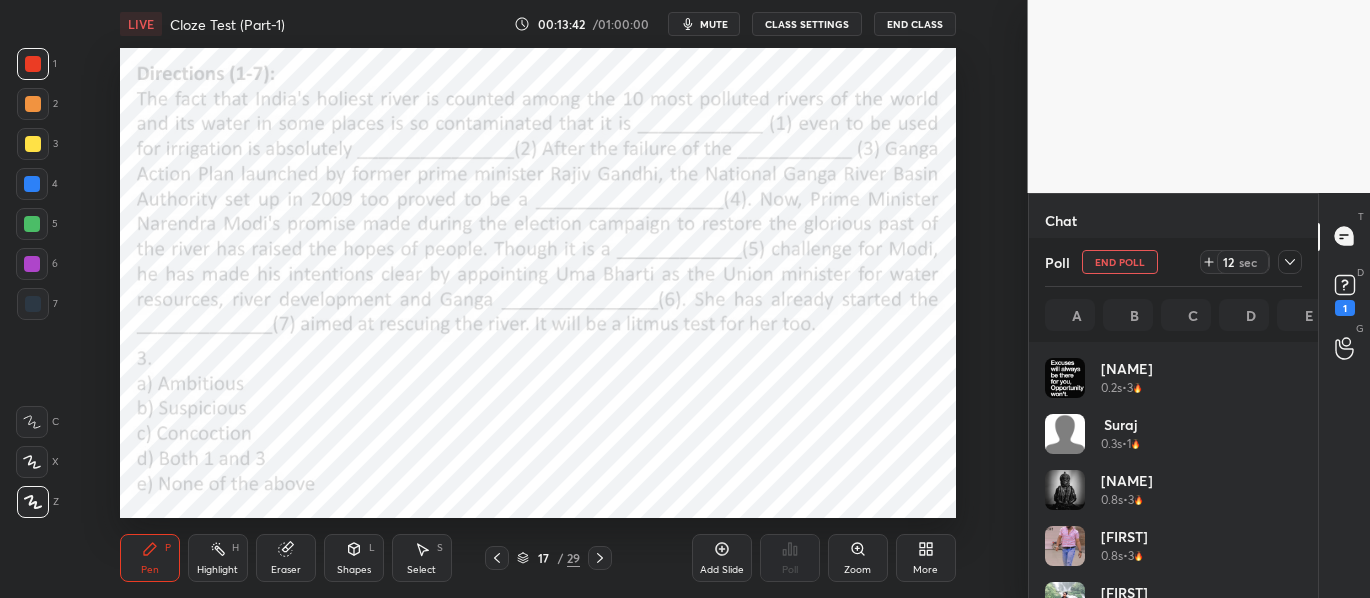 click 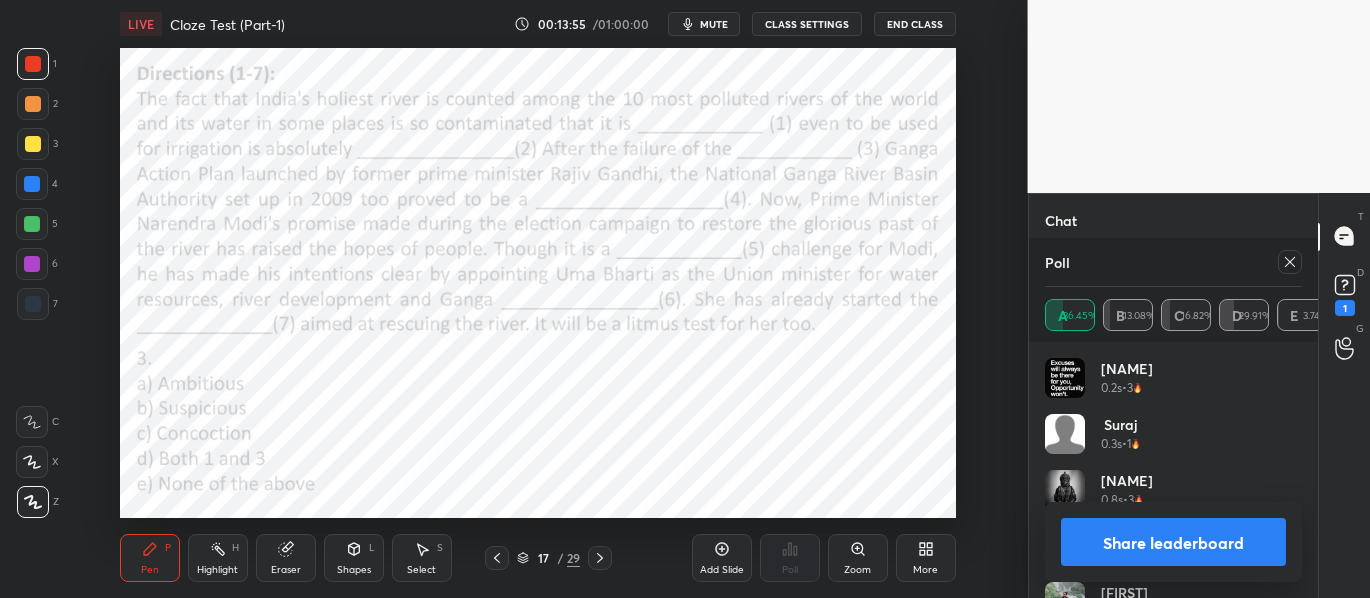 click on "Share leaderboard" at bounding box center [1174, 542] 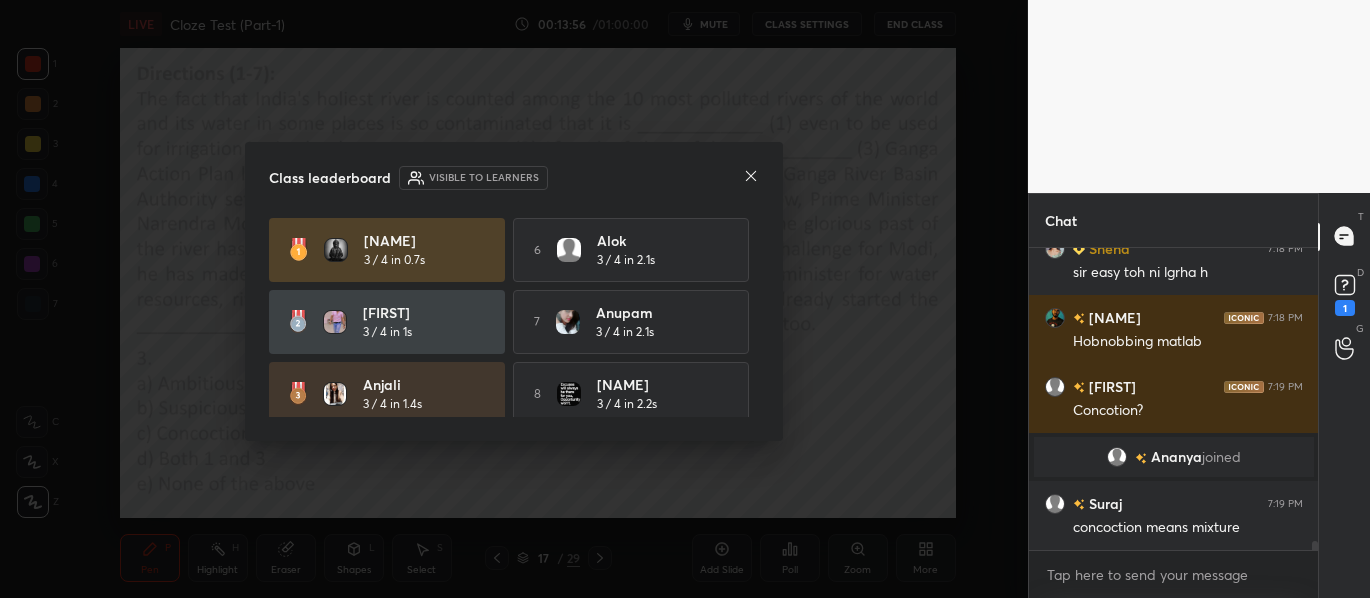click 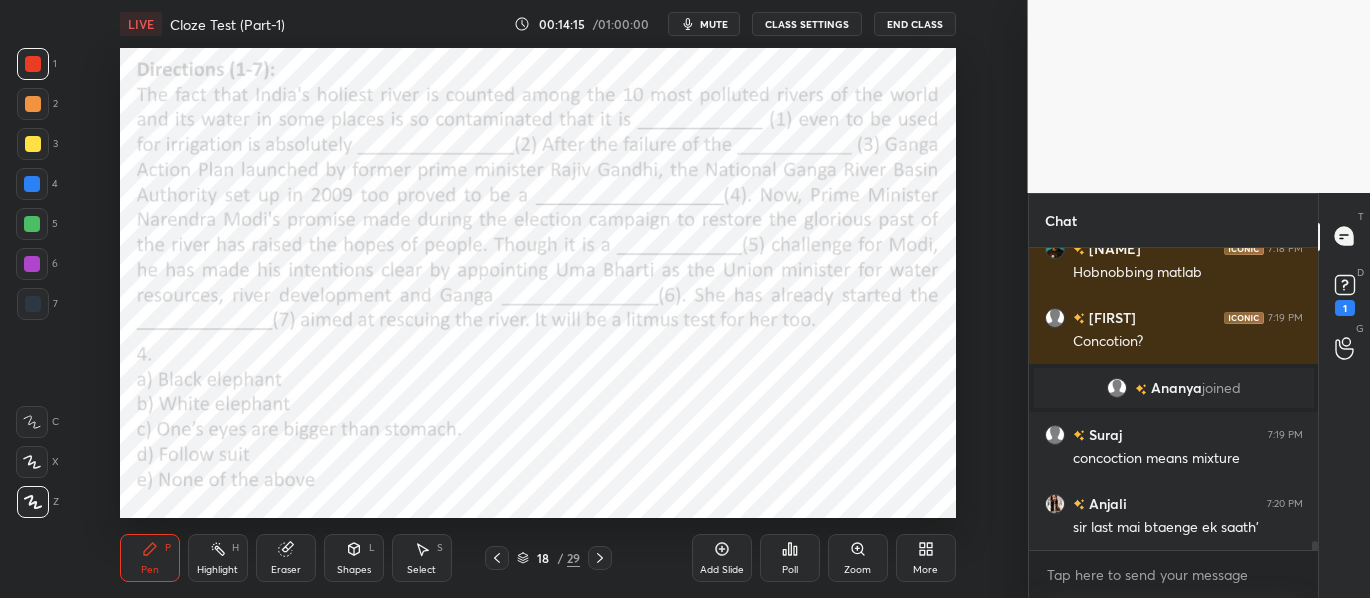 click 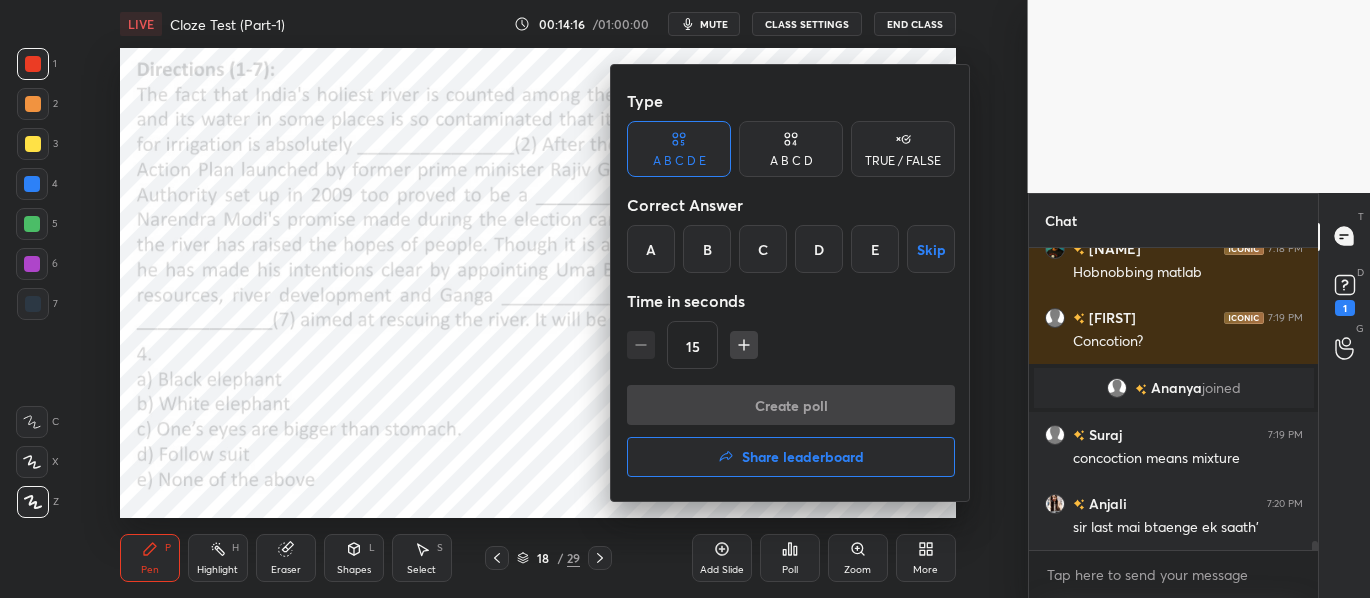 click on "B" at bounding box center [707, 249] 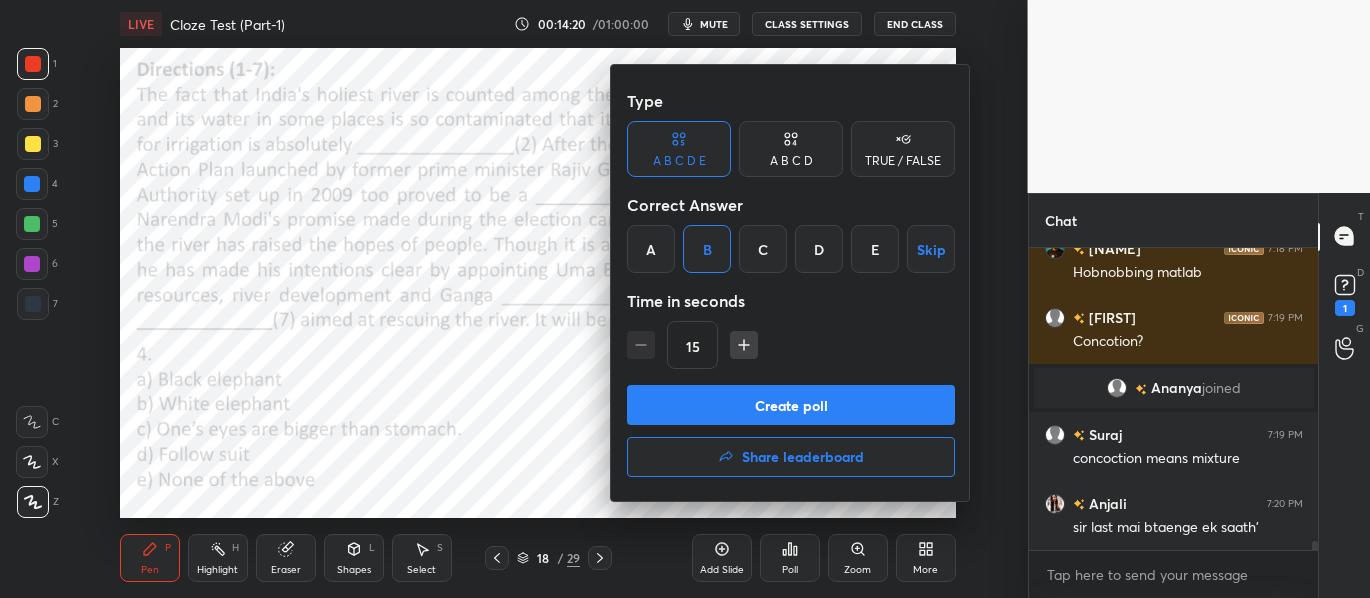 click on "Create poll" at bounding box center [791, 405] 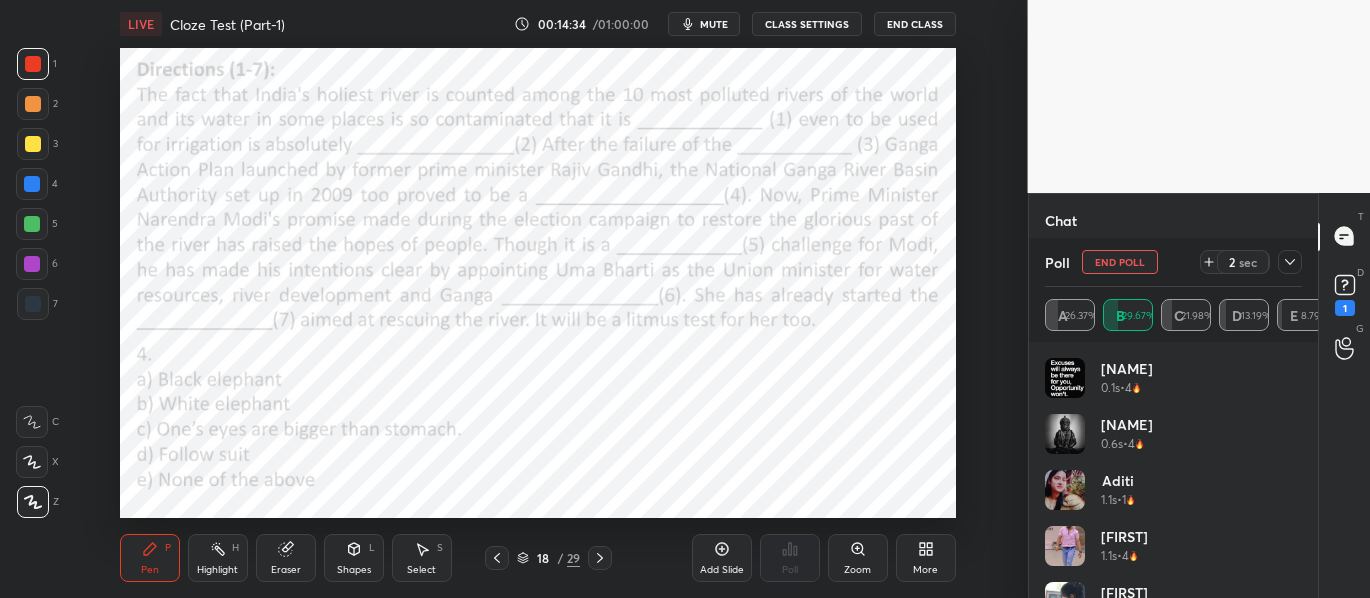click on "End Poll" at bounding box center (1120, 262) 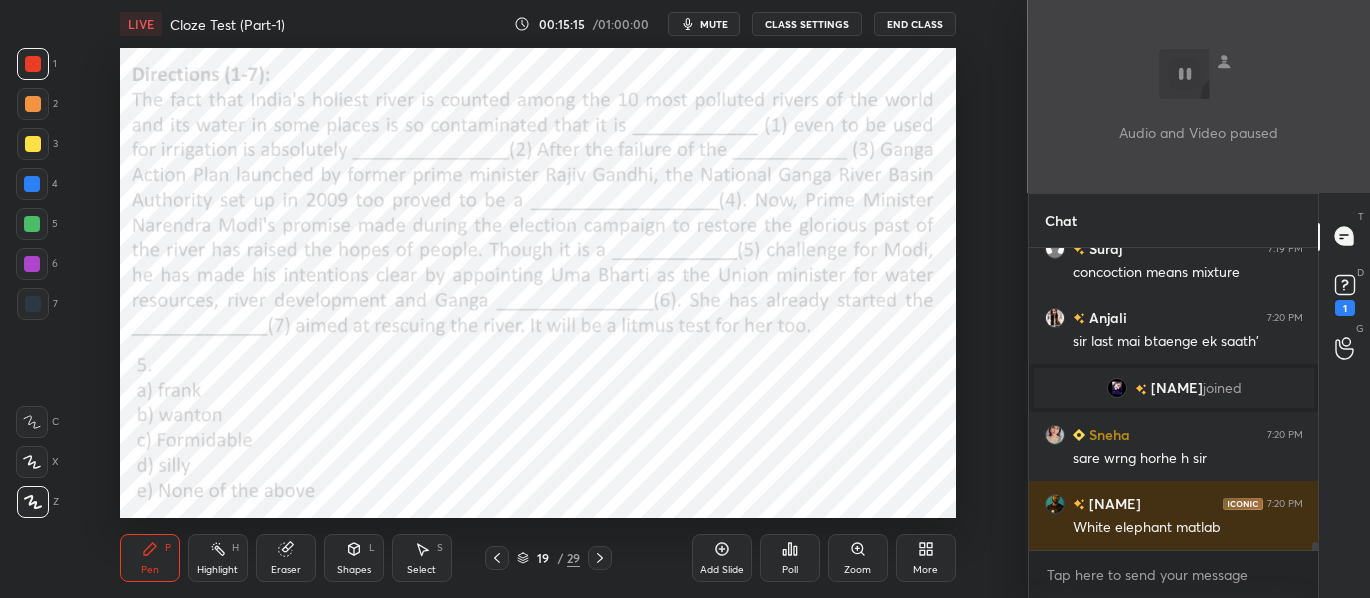 scroll, scrollTop: 10620, scrollLeft: 0, axis: vertical 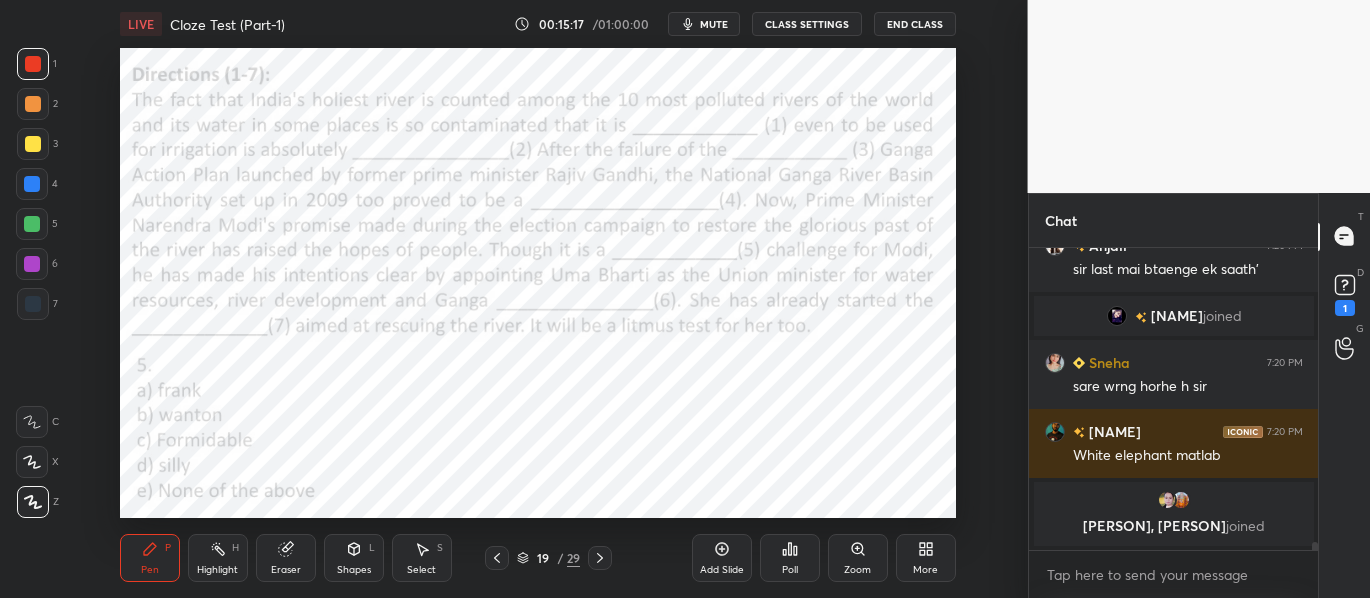 click on "Poll" at bounding box center [790, 558] 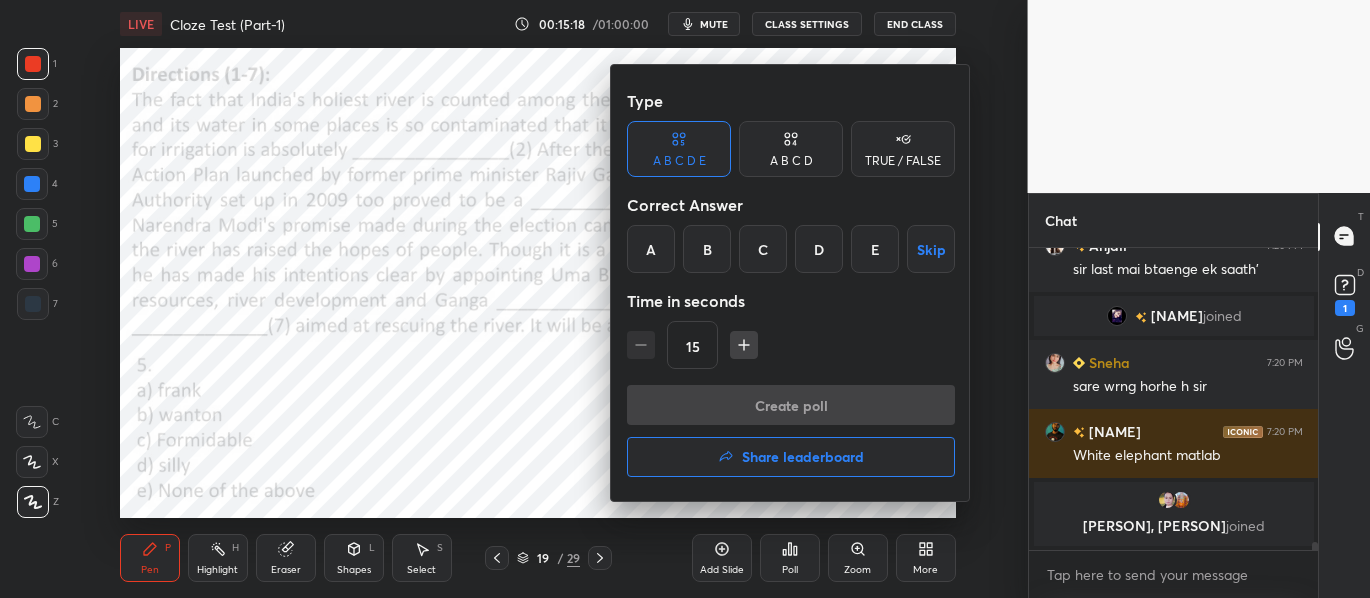 click on "C" at bounding box center (763, 249) 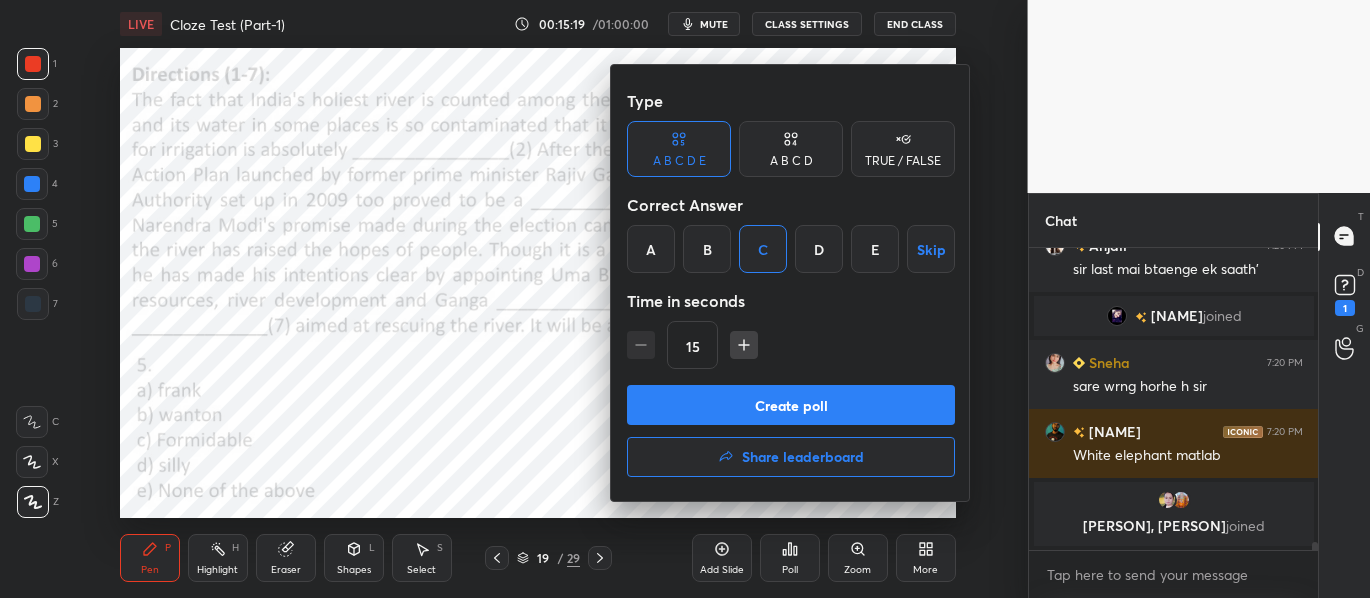 click on "Create poll" at bounding box center (791, 405) 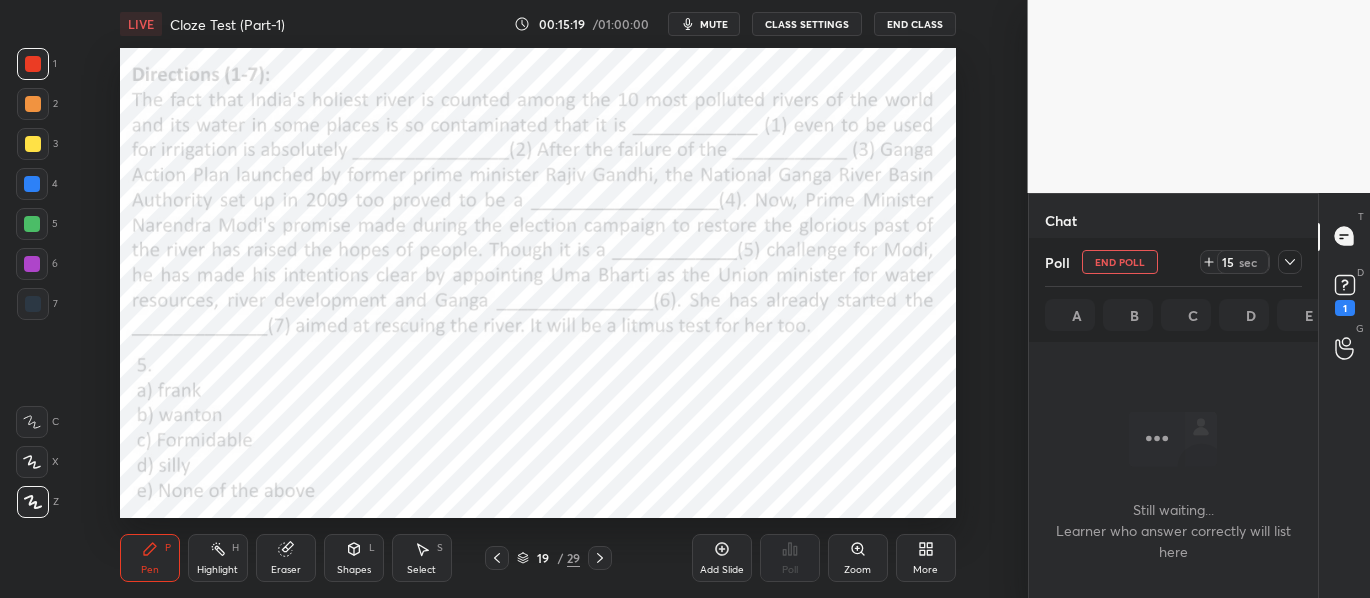 scroll, scrollTop: 272, scrollLeft: 283, axis: both 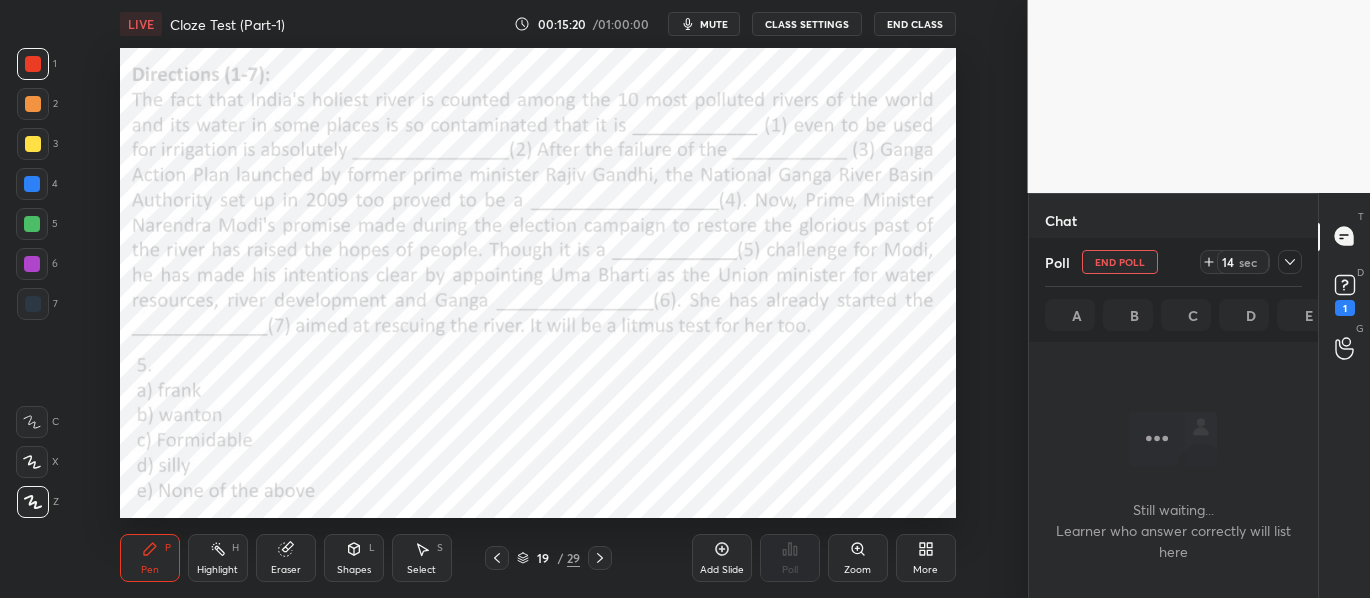 click 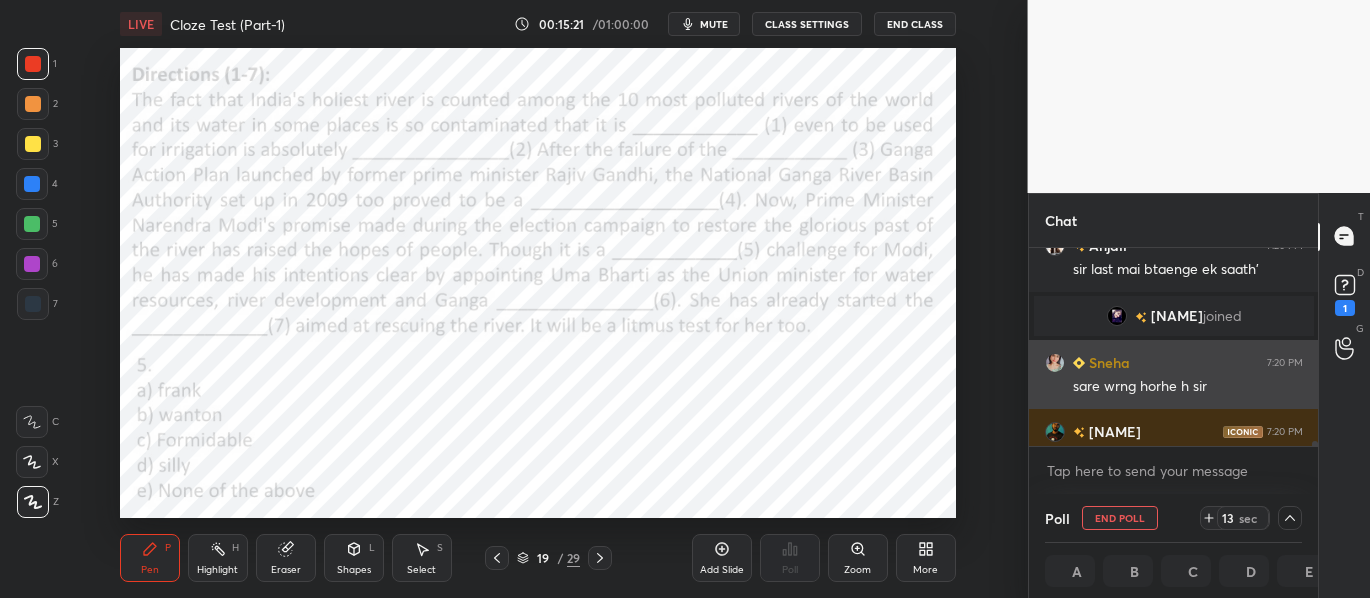 scroll, scrollTop: 1, scrollLeft: 7, axis: both 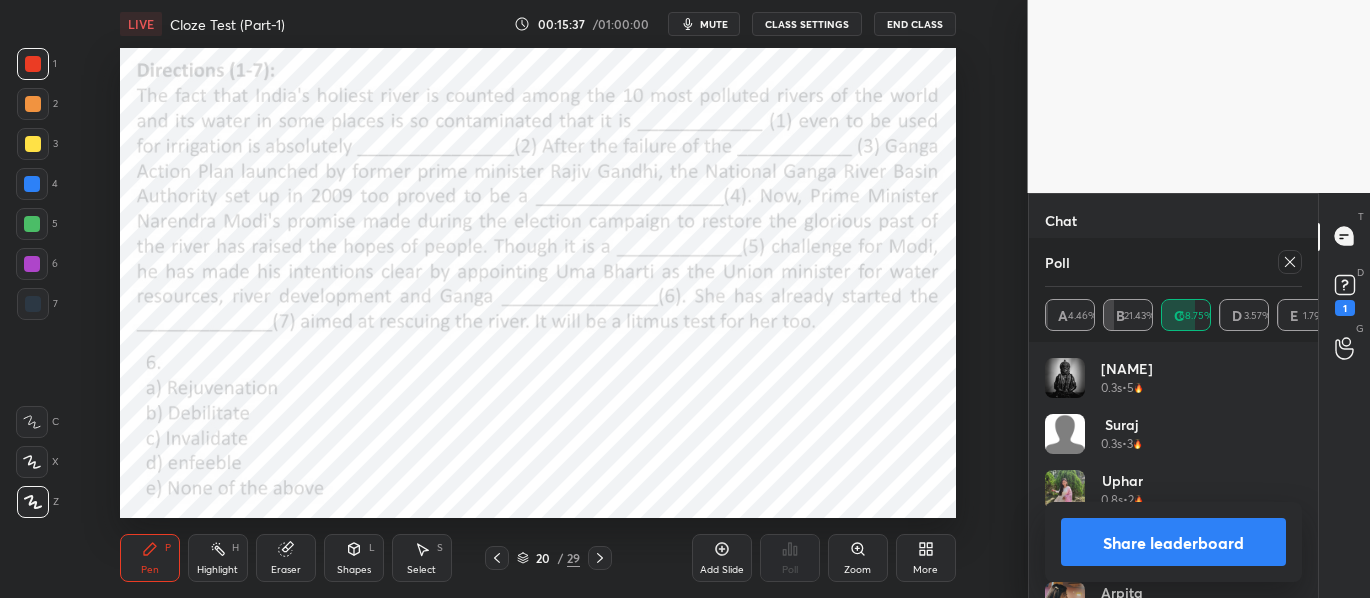 click 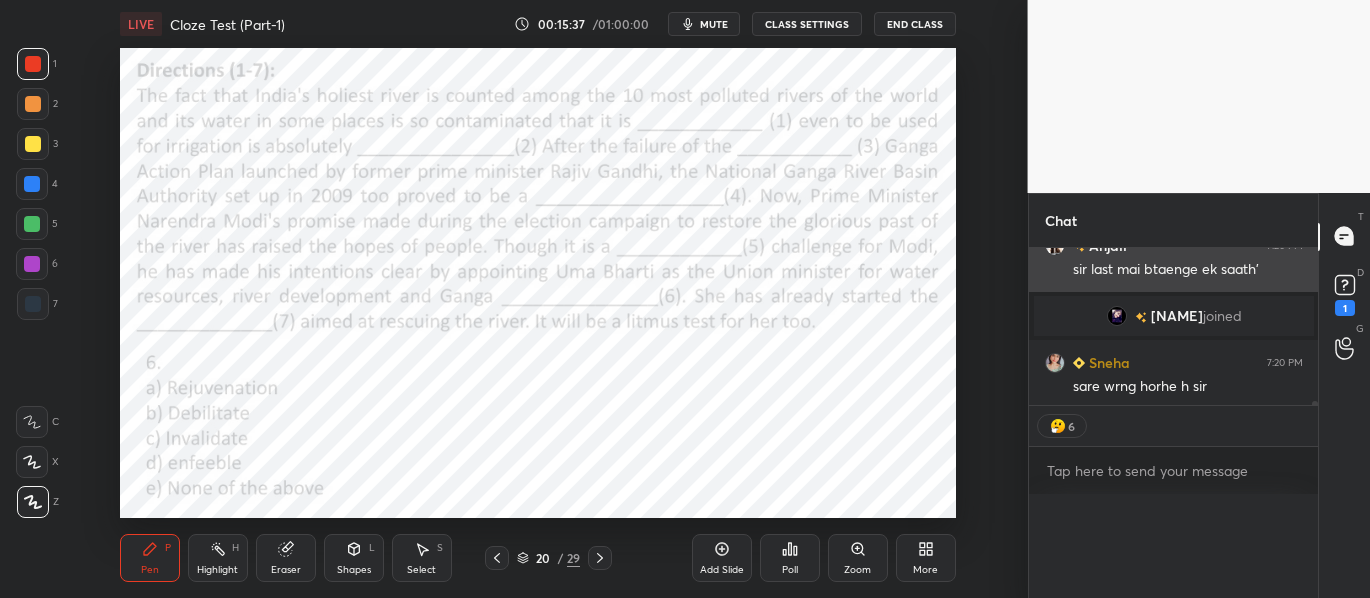 scroll, scrollTop: 0, scrollLeft: 0, axis: both 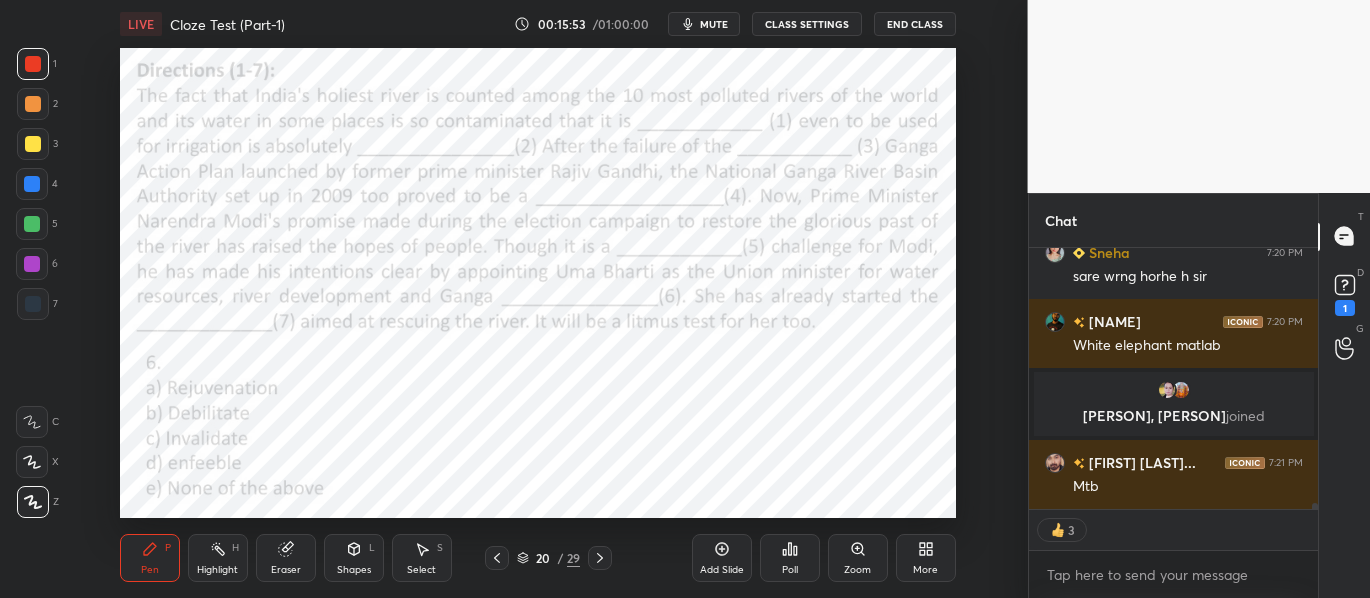 click on "Poll" at bounding box center (790, 558) 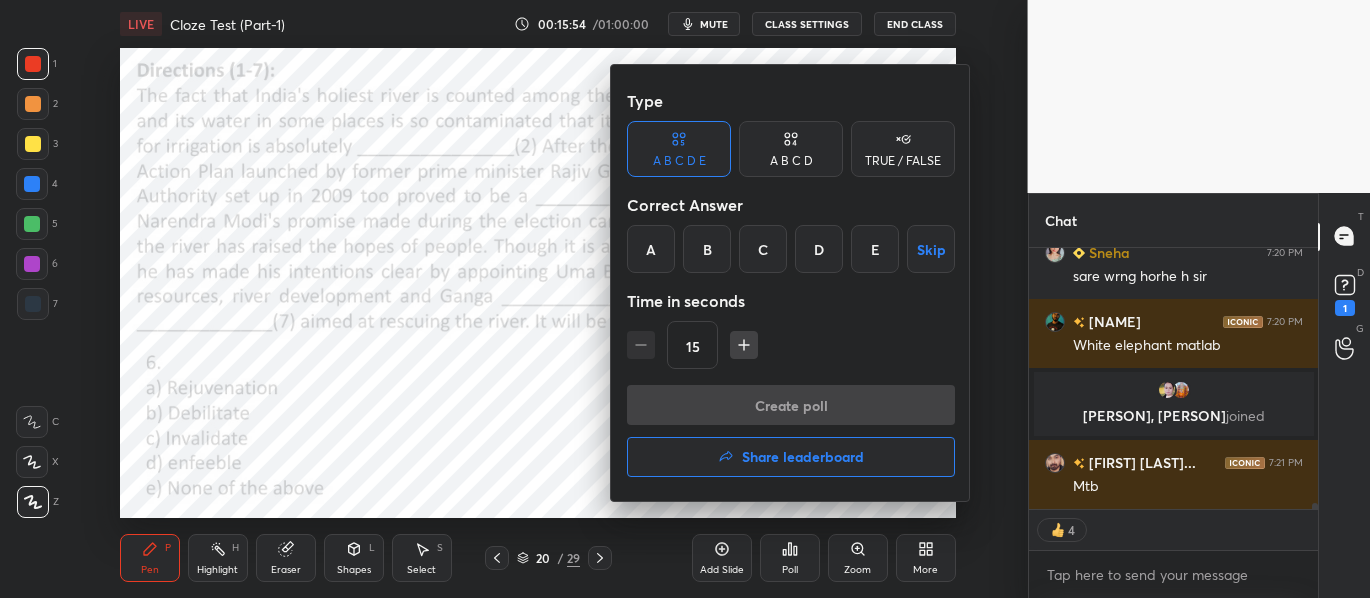 click on "A" at bounding box center (651, 249) 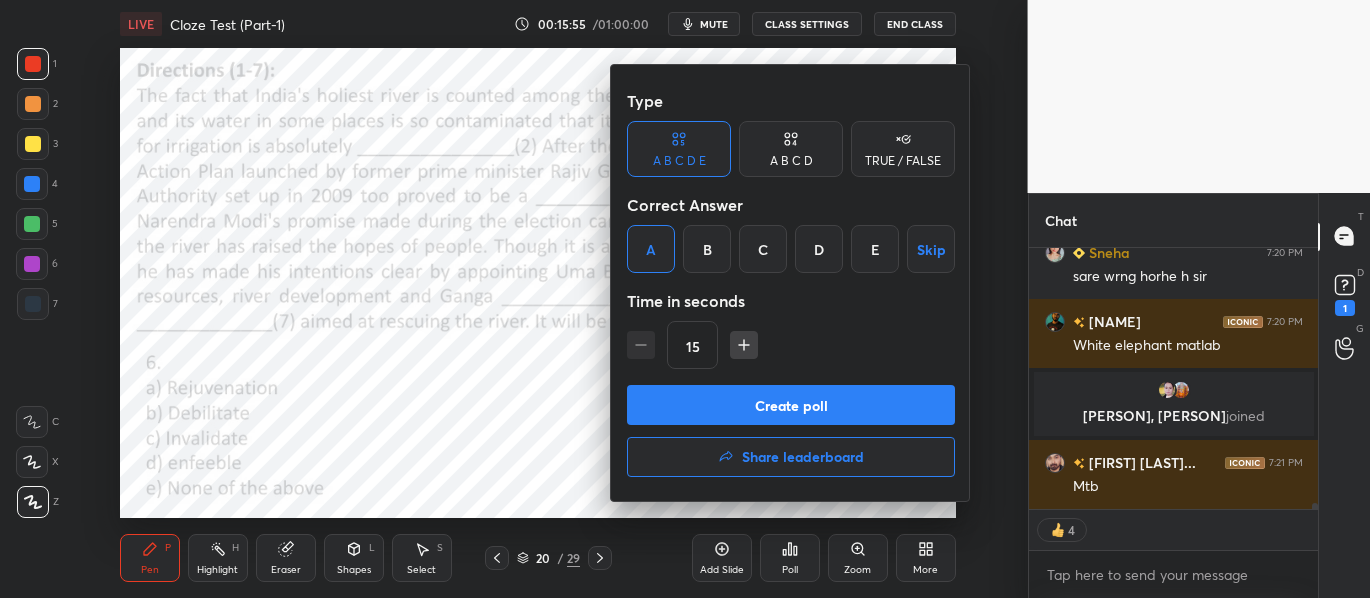 click on "Create poll" at bounding box center (791, 405) 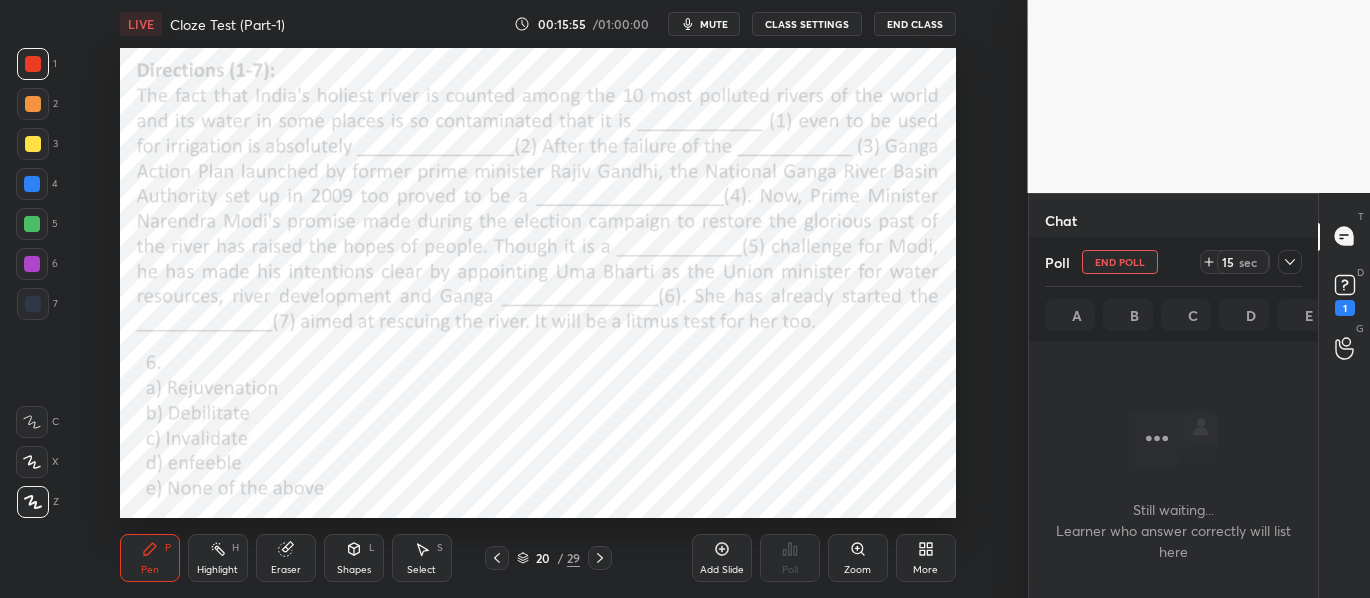 scroll, scrollTop: 231, scrollLeft: 283, axis: both 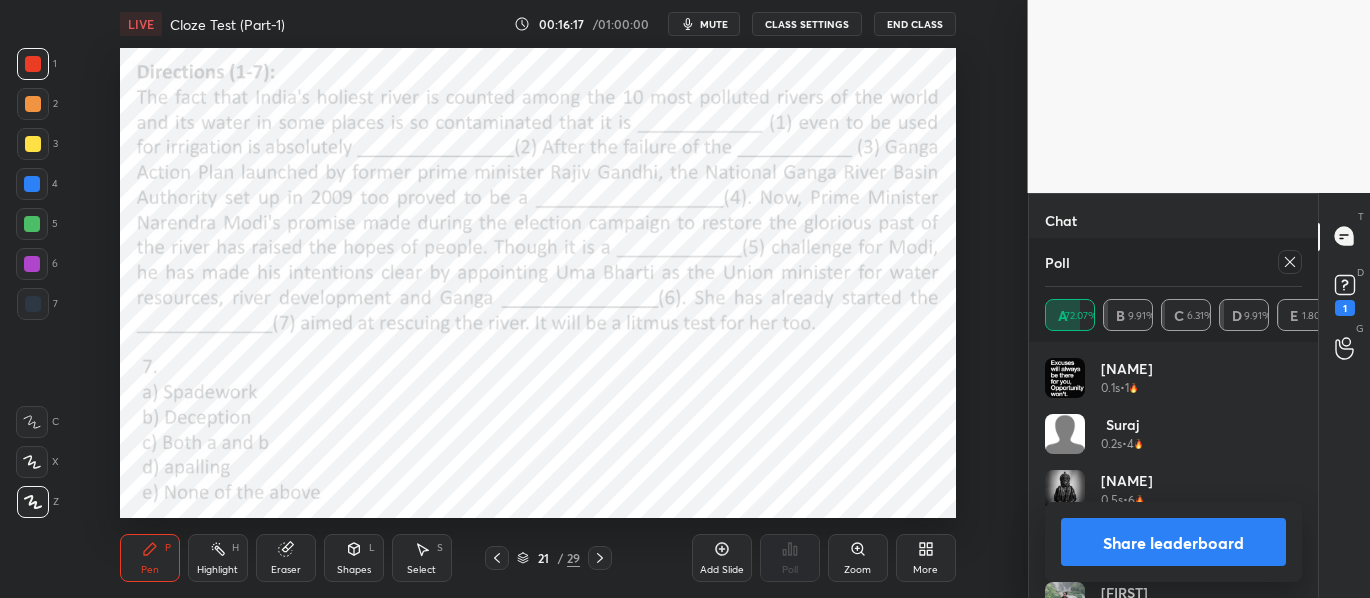 click 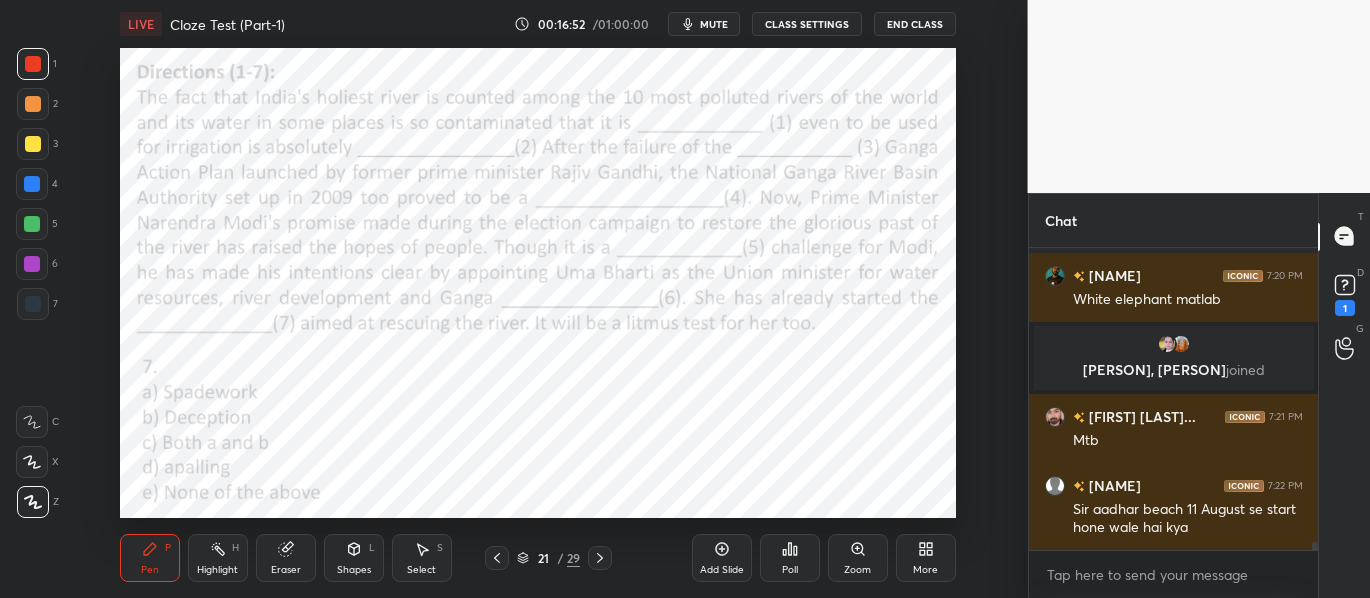 click 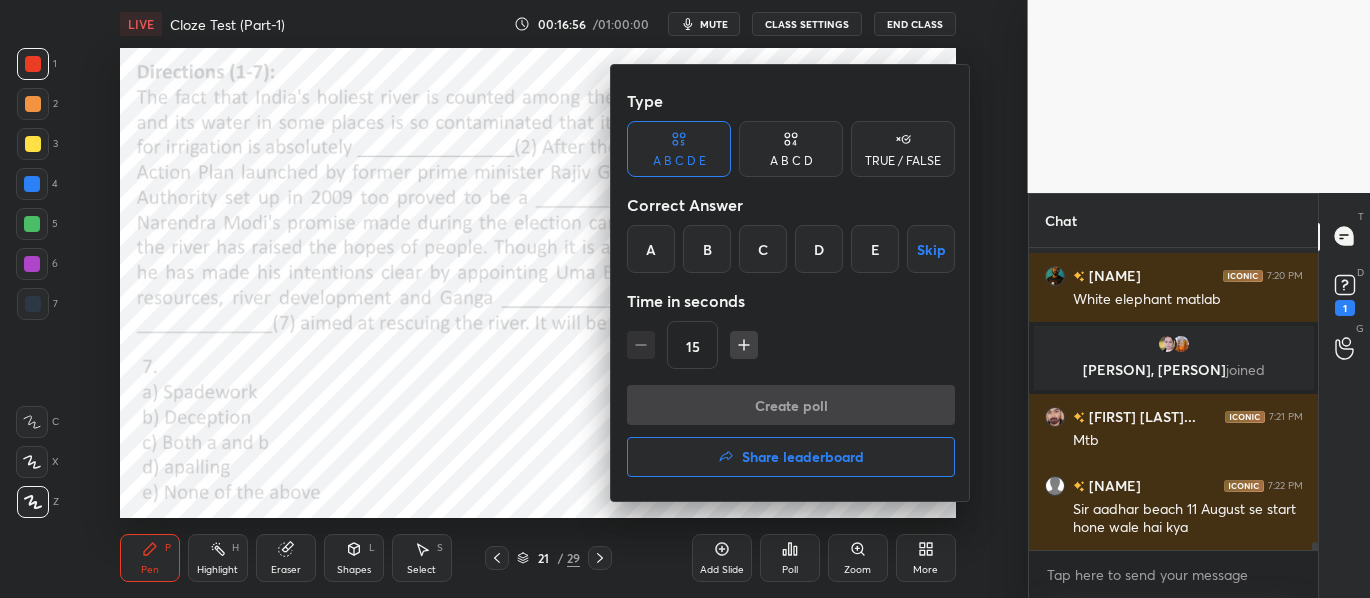 click on "A" at bounding box center [651, 249] 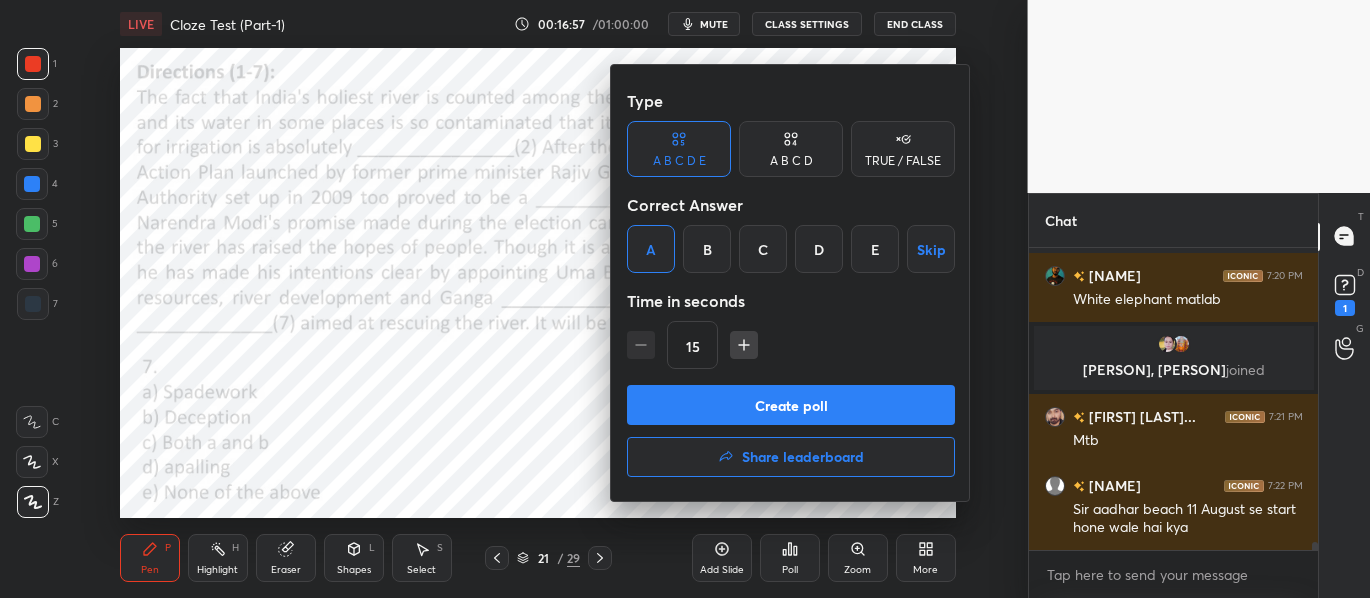click on "Create poll" at bounding box center (791, 405) 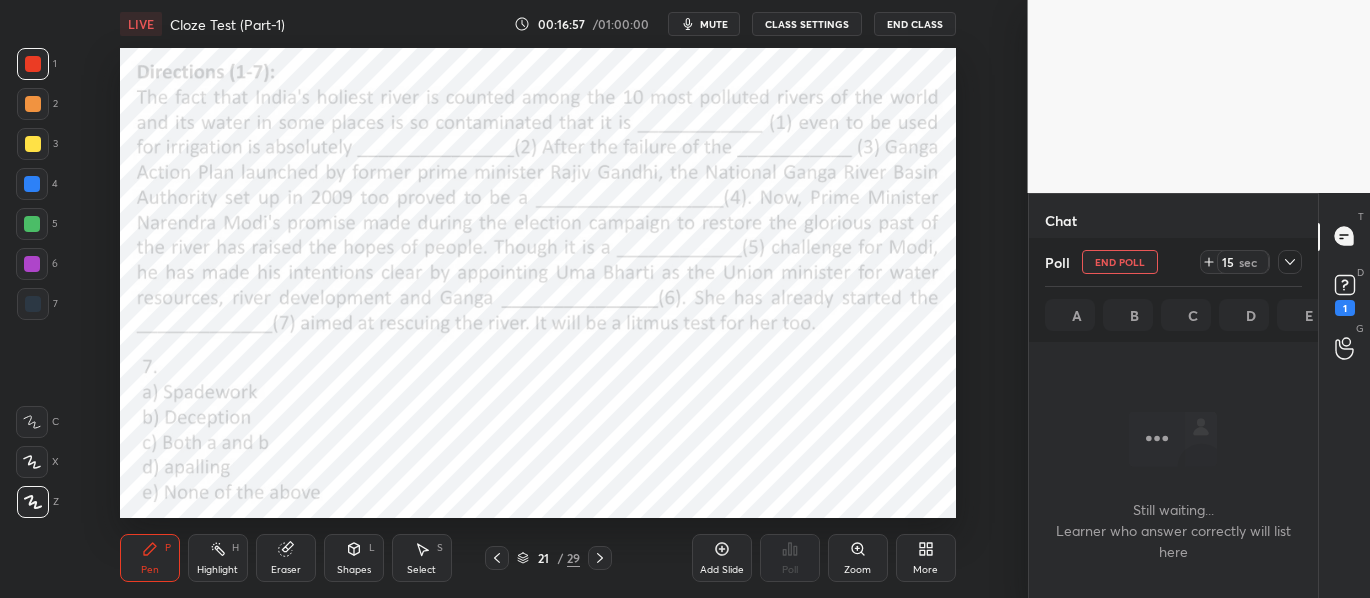 scroll, scrollTop: 216, scrollLeft: 283, axis: both 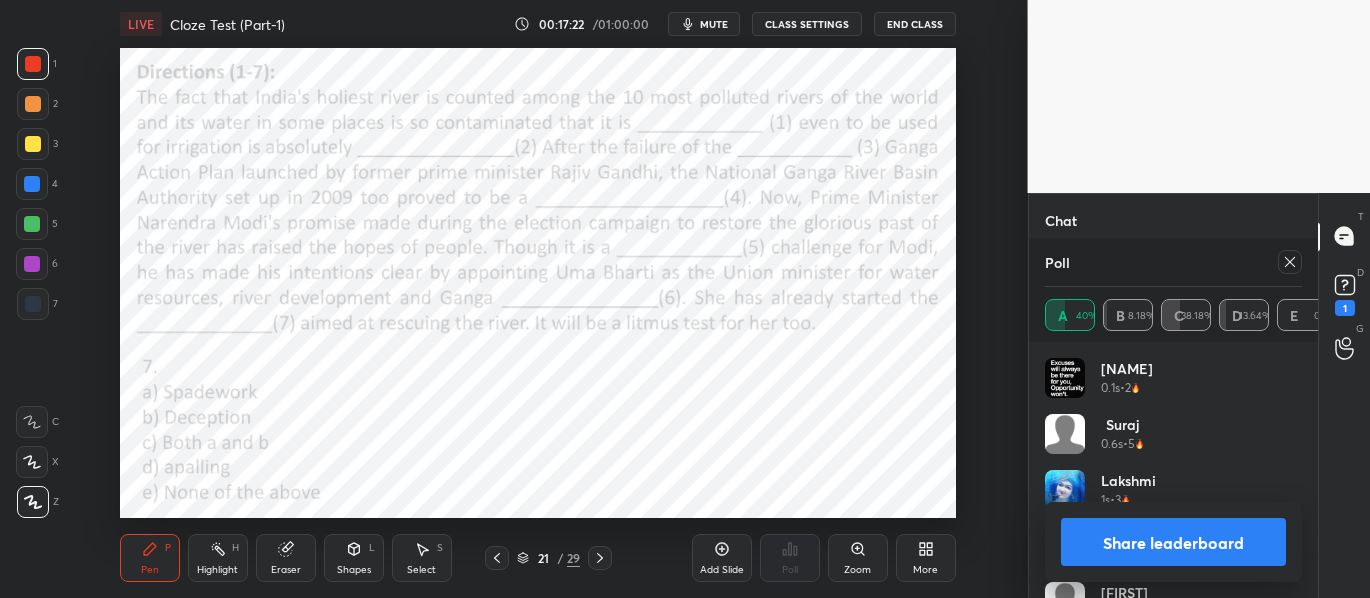 click on "Share leaderboard" at bounding box center [1174, 542] 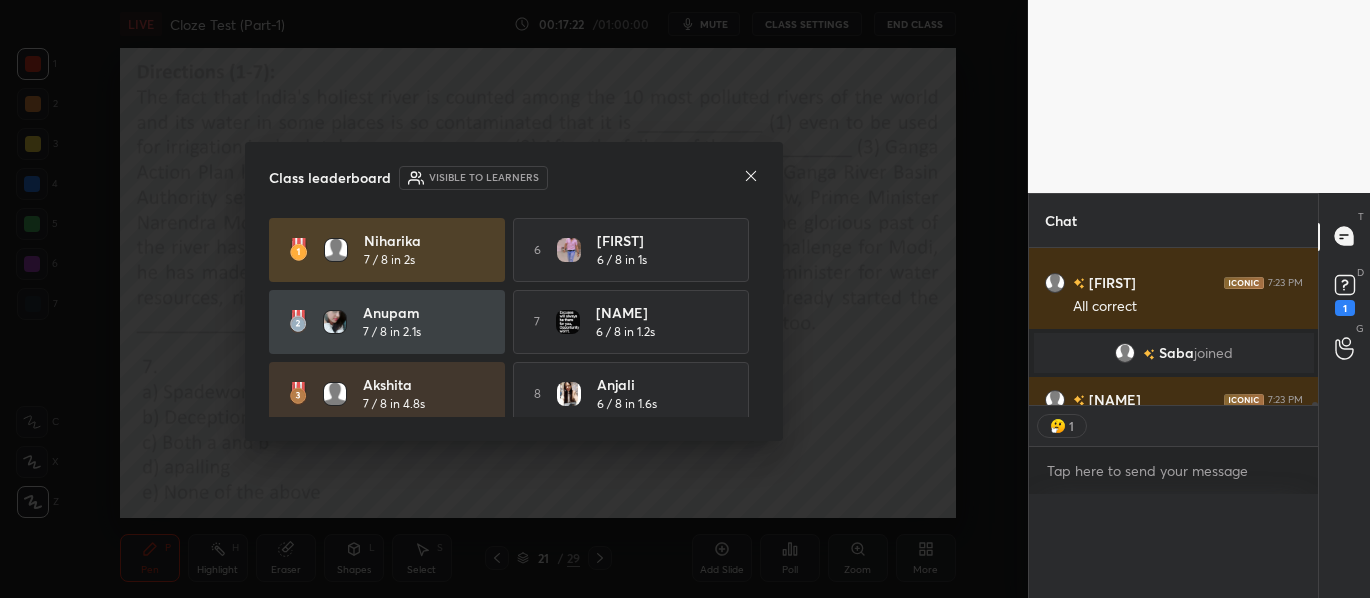 scroll, scrollTop: 0, scrollLeft: 0, axis: both 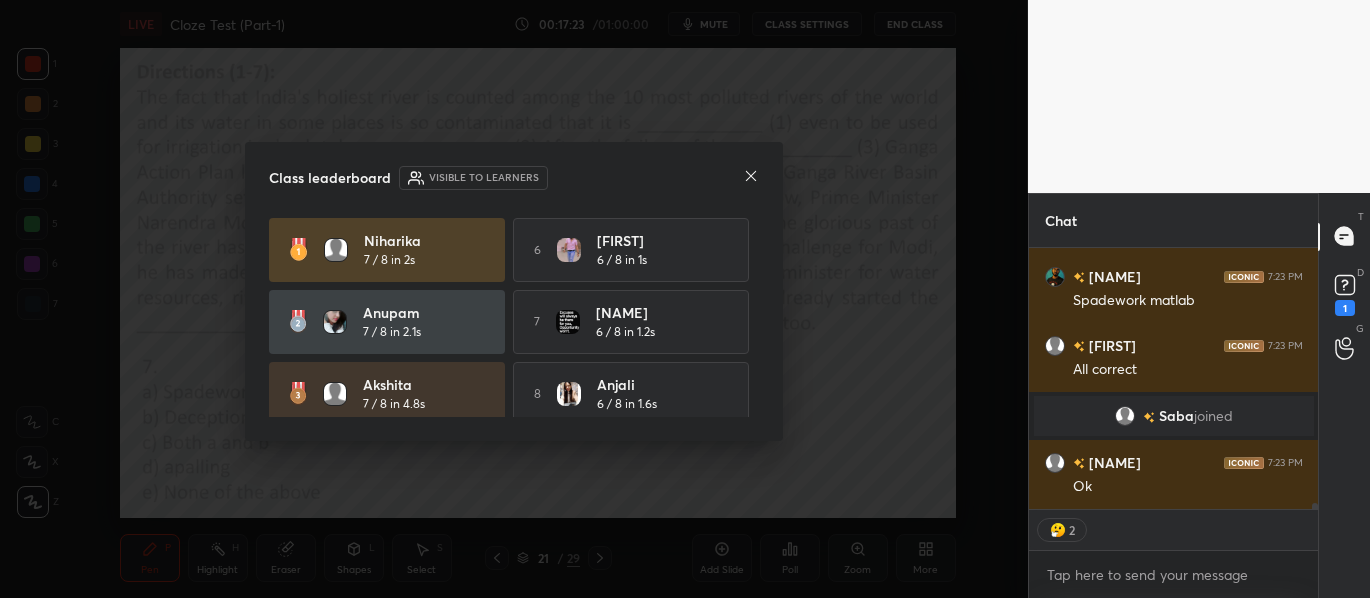 click 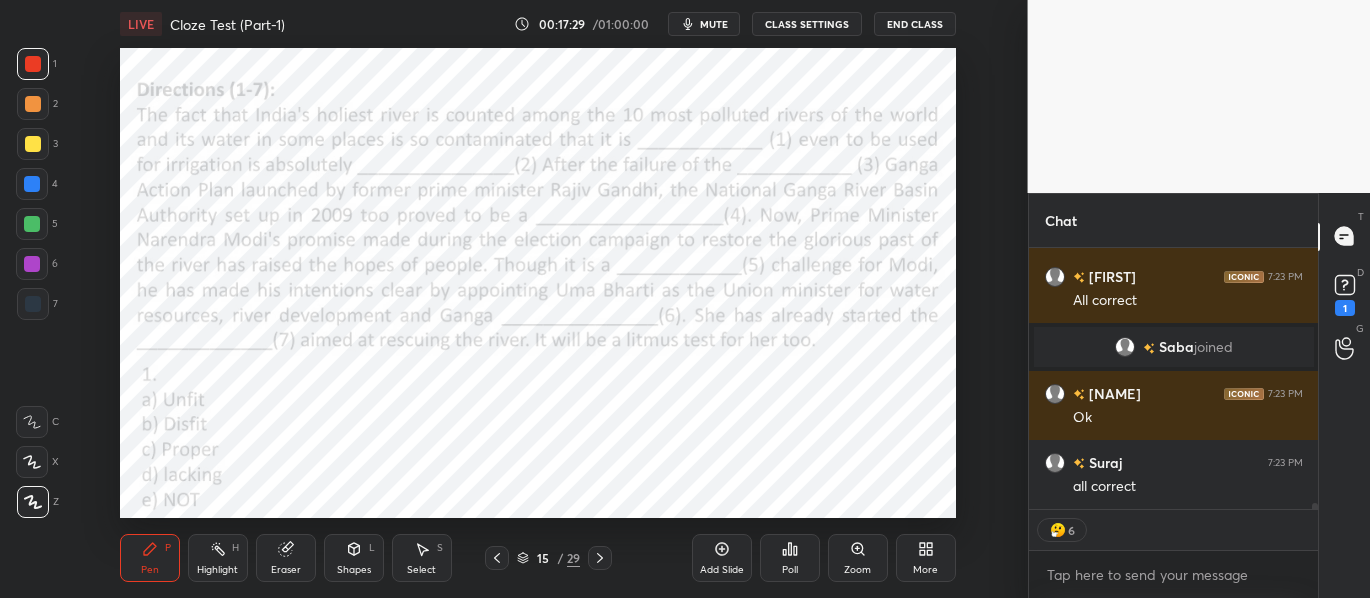 click at bounding box center (32, 184) 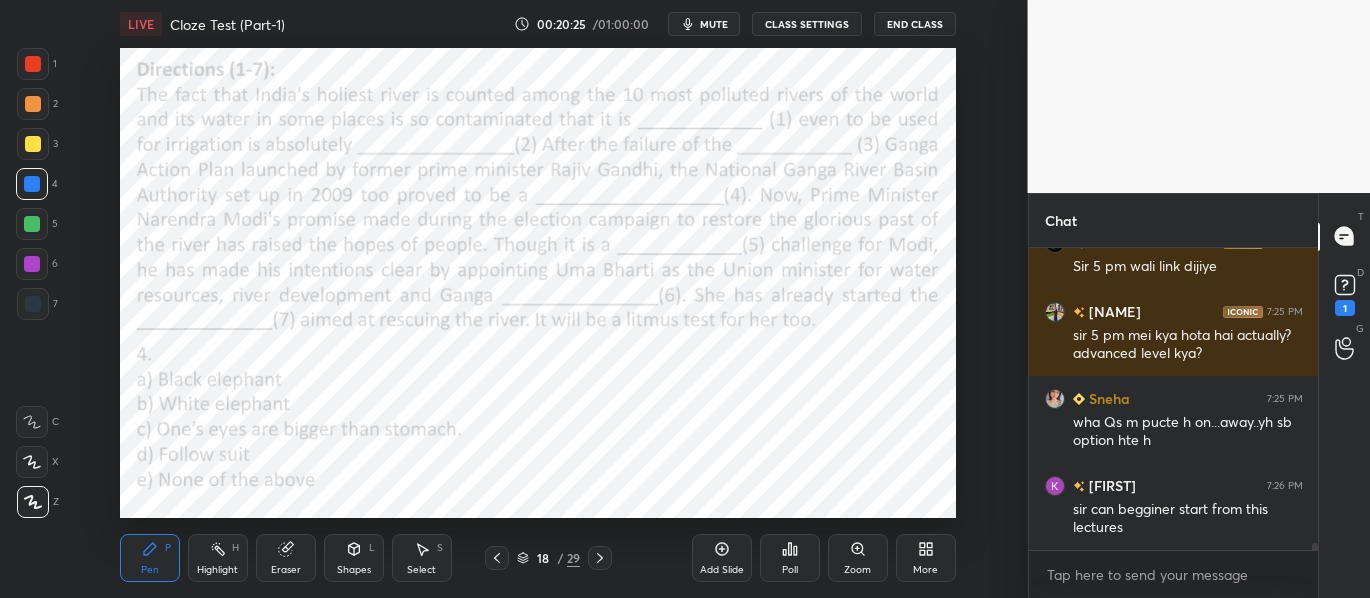 scroll, scrollTop: 12785, scrollLeft: 0, axis: vertical 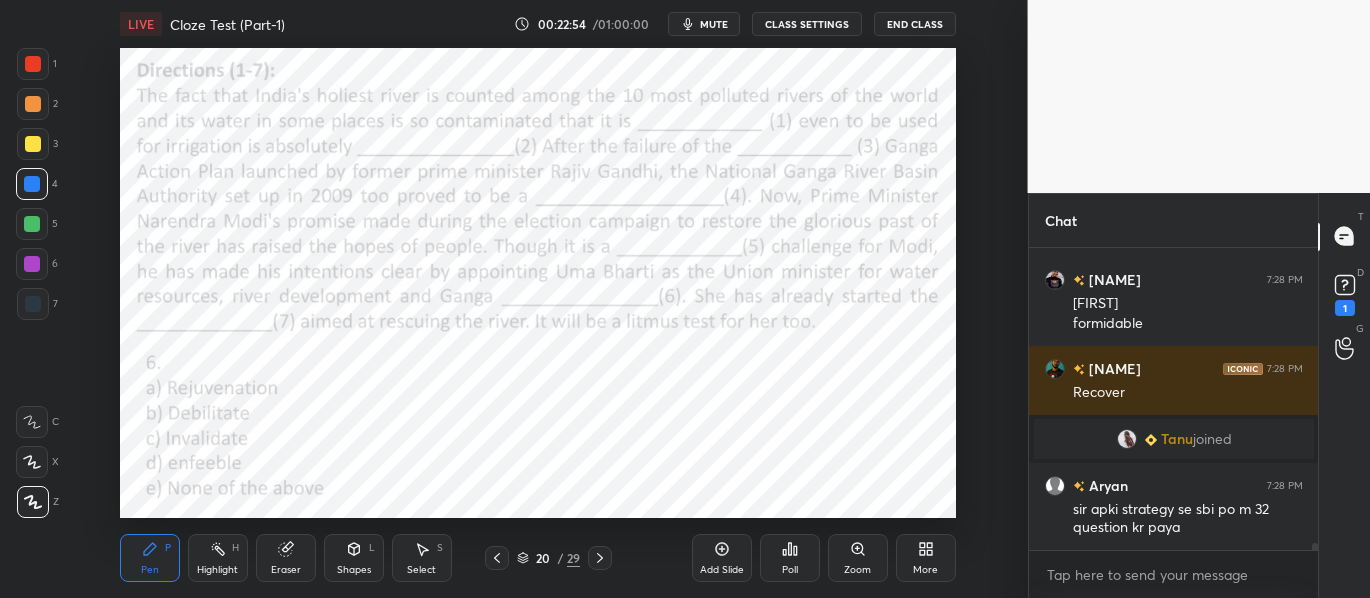 click at bounding box center [600, 558] 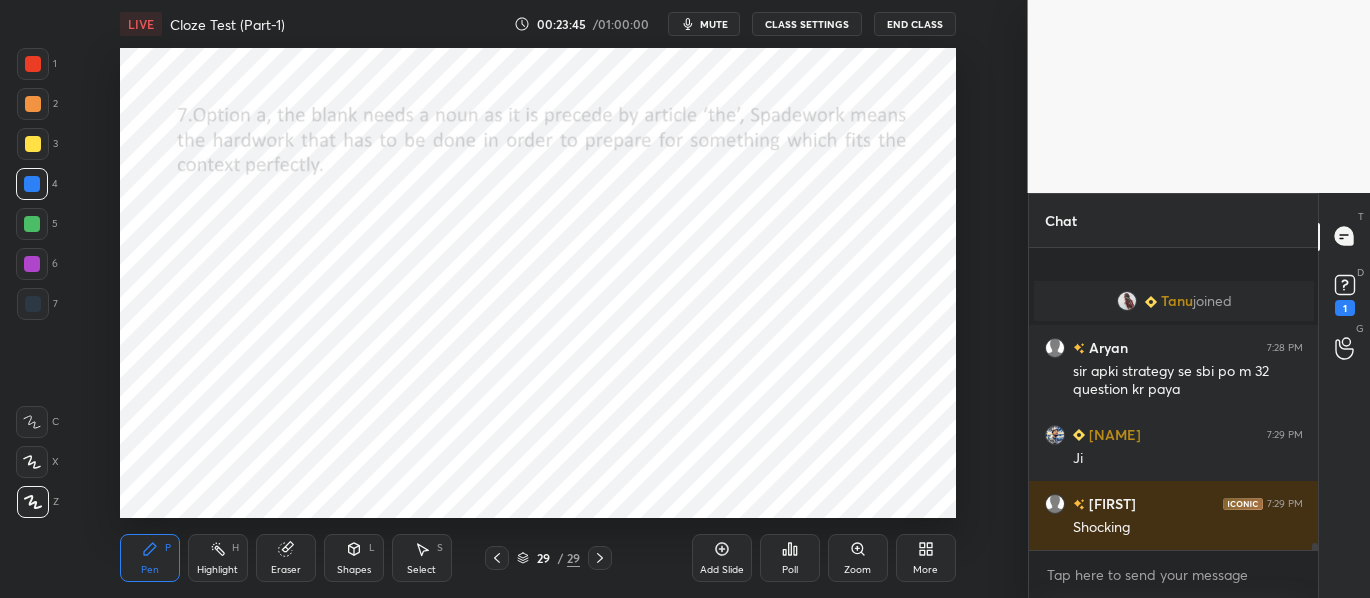 scroll, scrollTop: 13492, scrollLeft: 0, axis: vertical 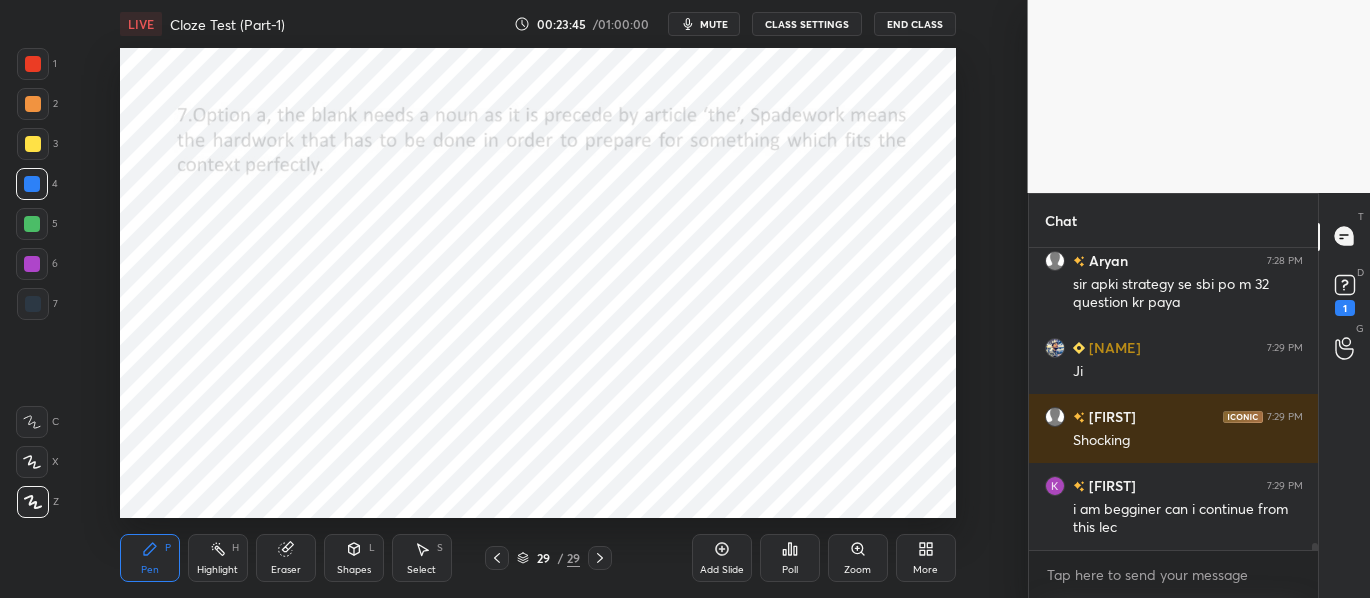 click 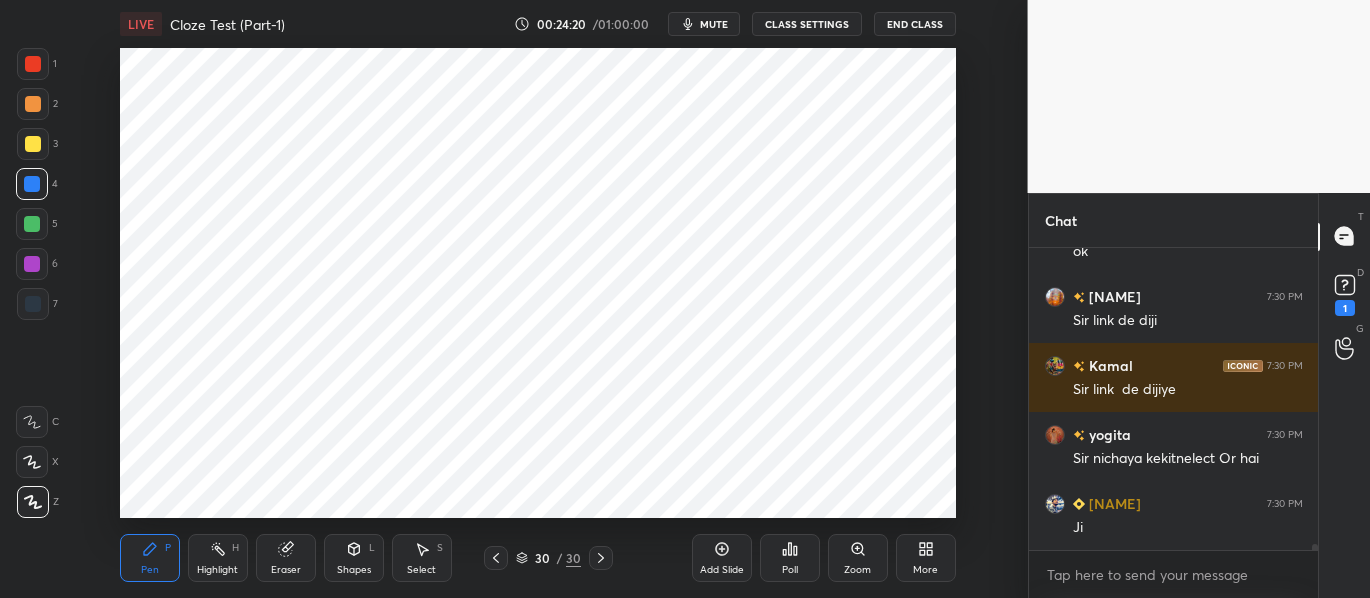 scroll, scrollTop: 13906, scrollLeft: 0, axis: vertical 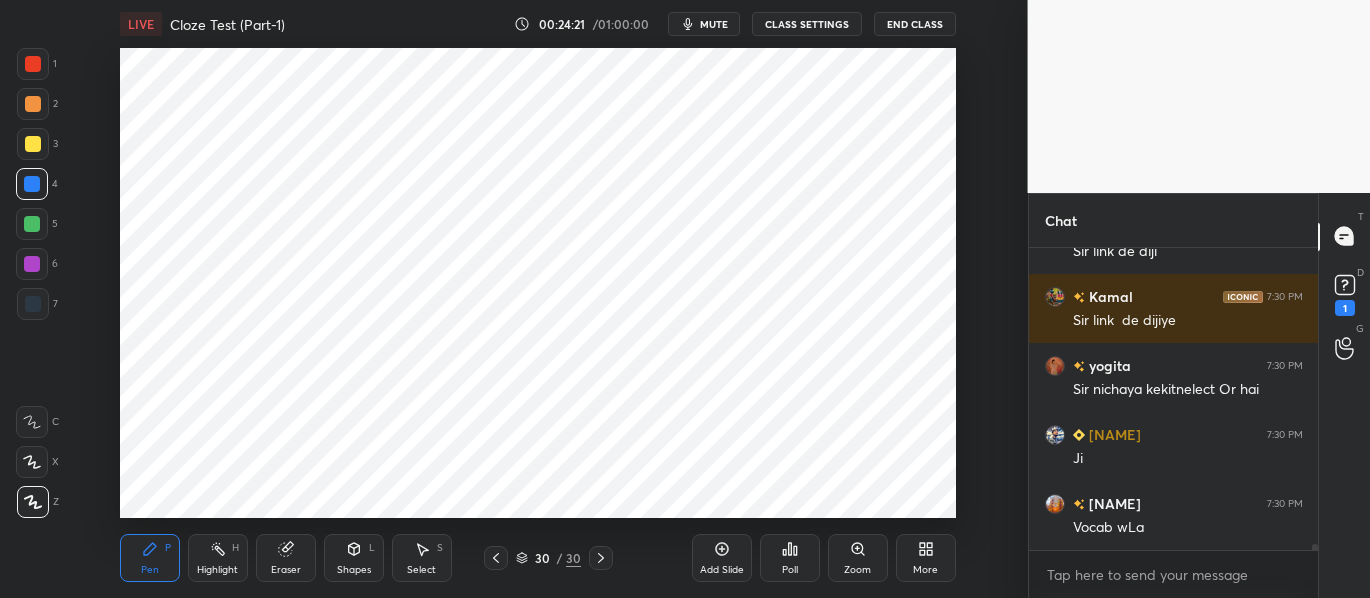 click on "More" at bounding box center [926, 558] 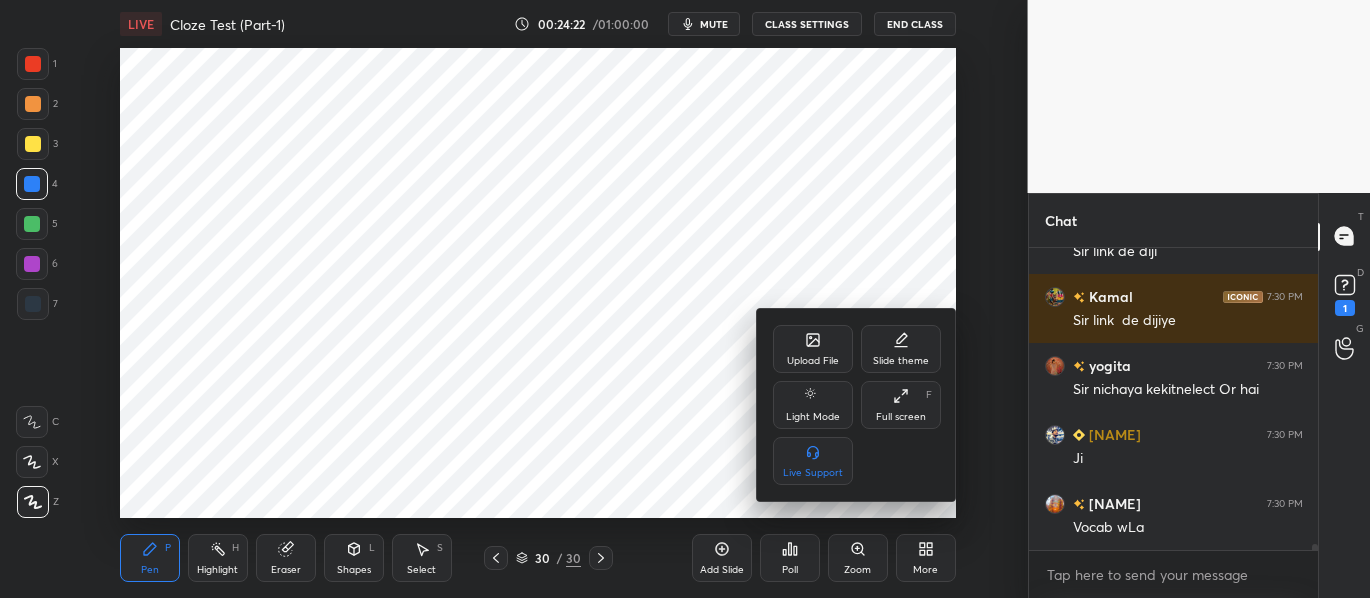 click on "Upload File" at bounding box center (813, 349) 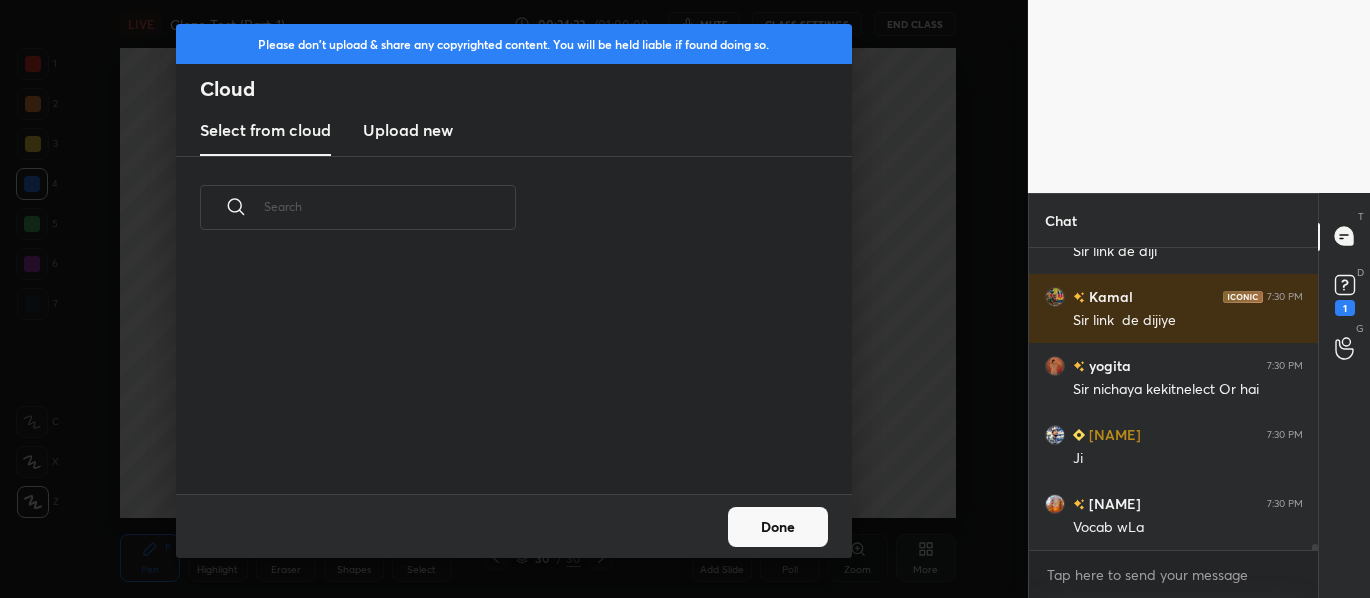 scroll, scrollTop: 7, scrollLeft: 11, axis: both 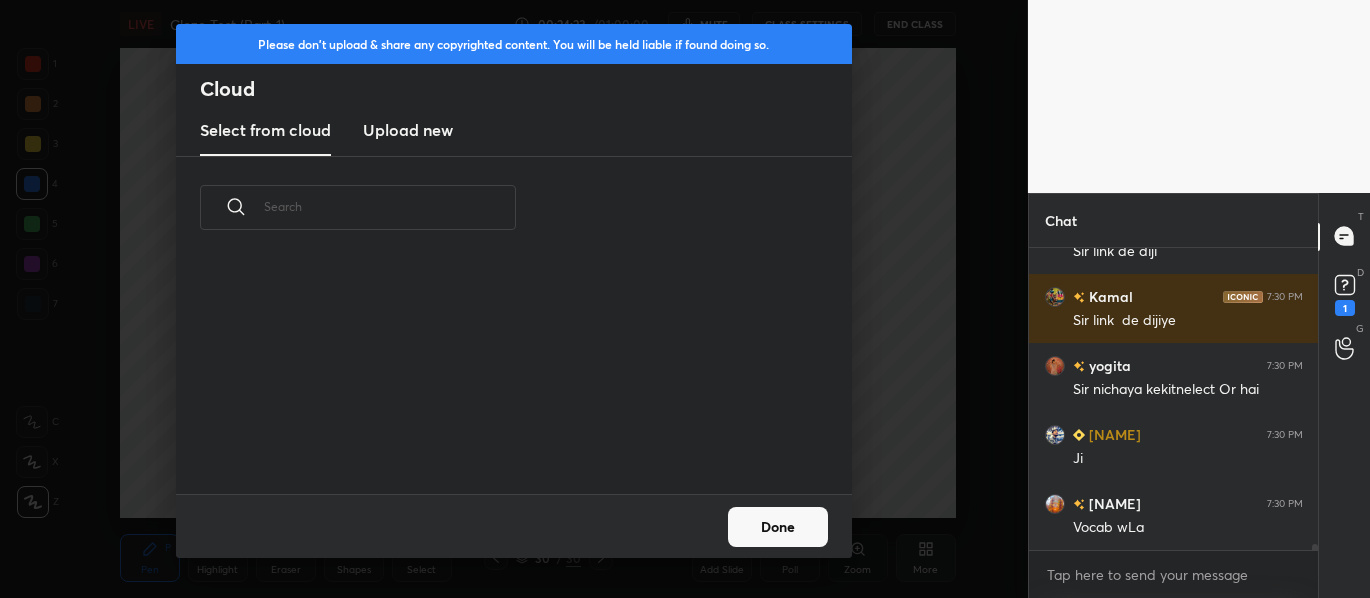 click on "Upload new" at bounding box center (408, 131) 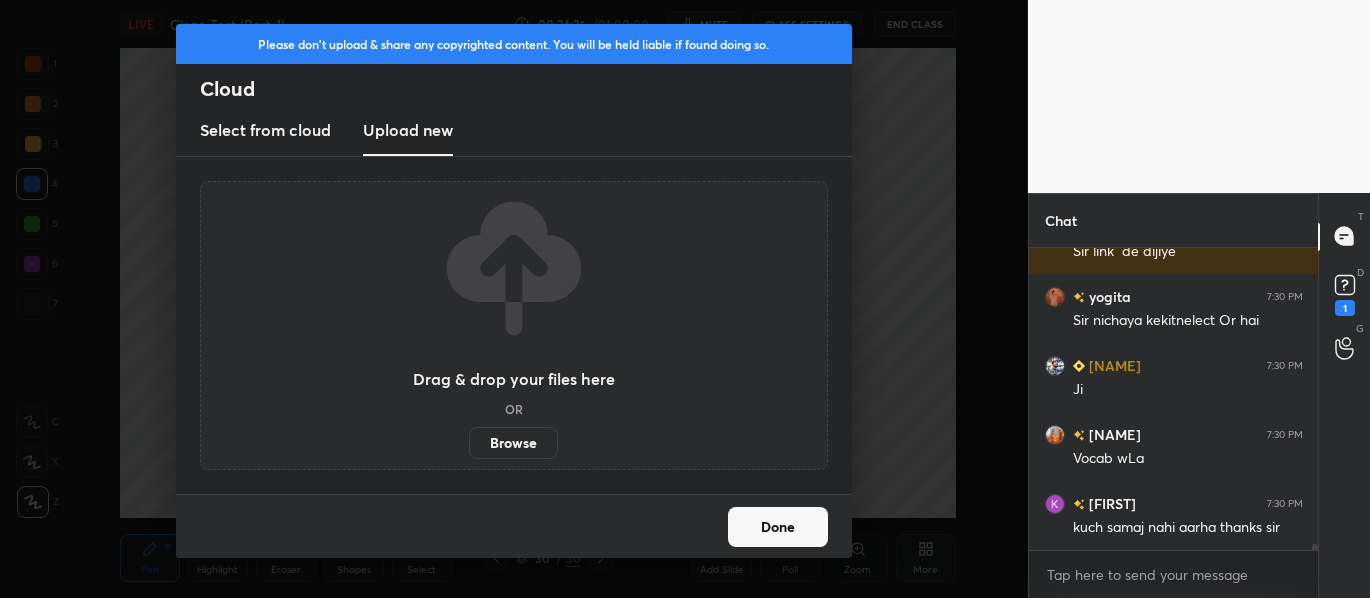 scroll, scrollTop: 14062, scrollLeft: 0, axis: vertical 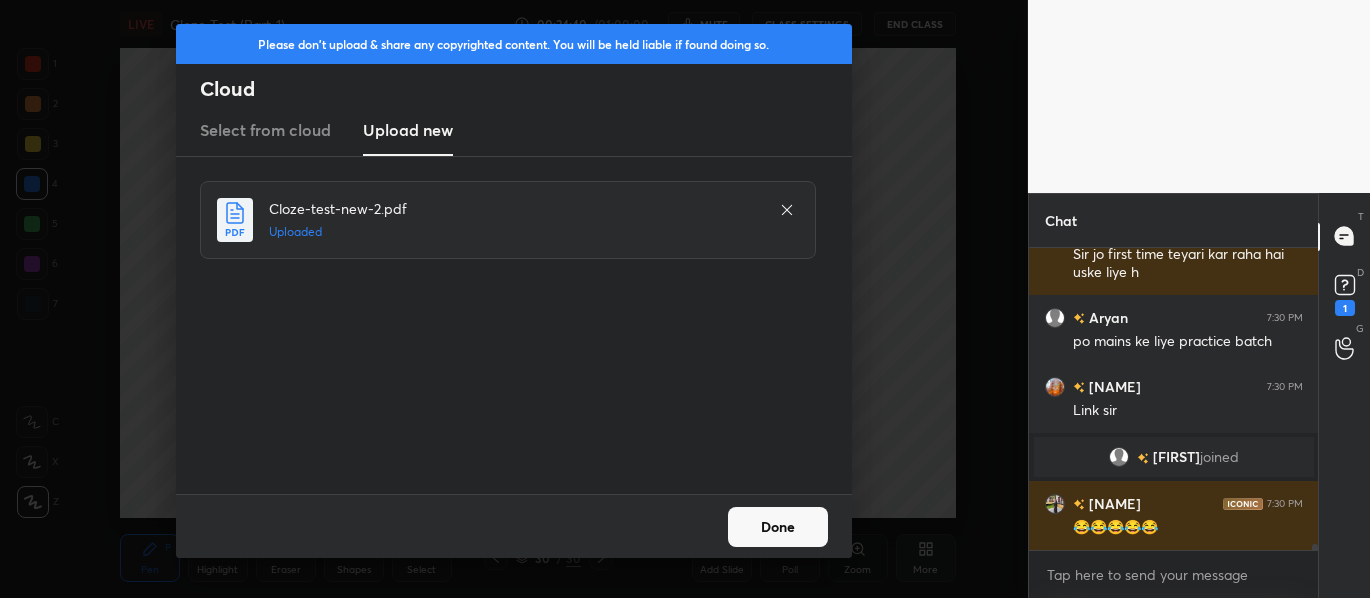click on "Done" at bounding box center (778, 527) 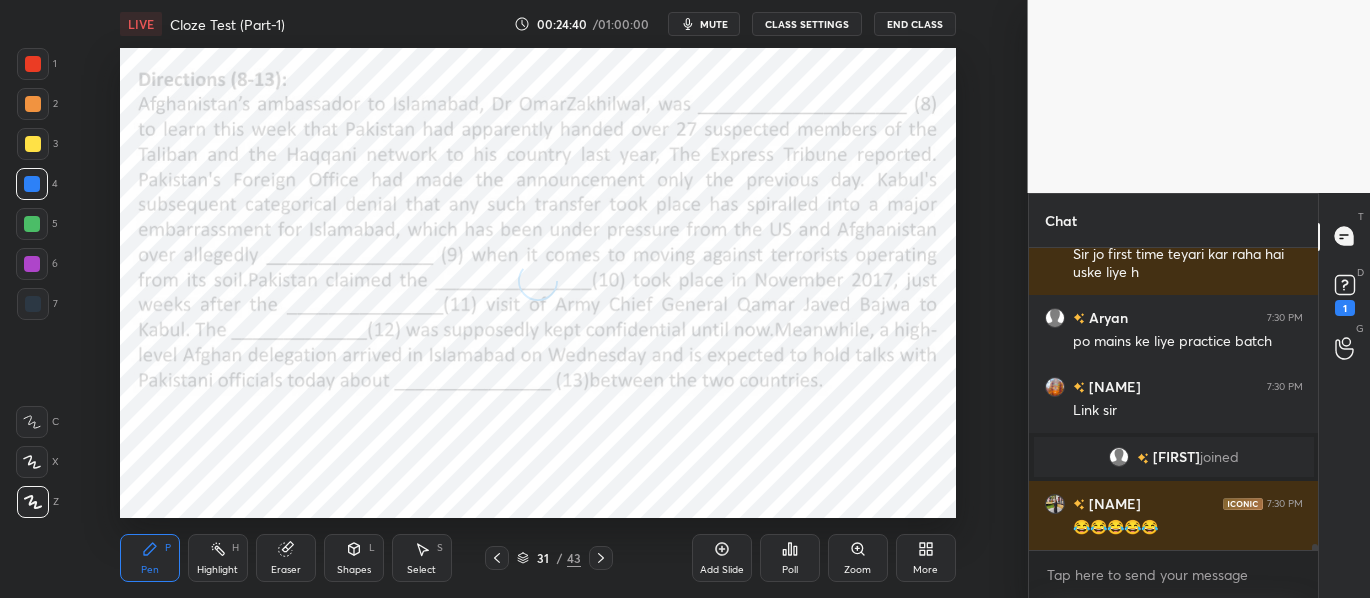 scroll, scrollTop: 14100, scrollLeft: 0, axis: vertical 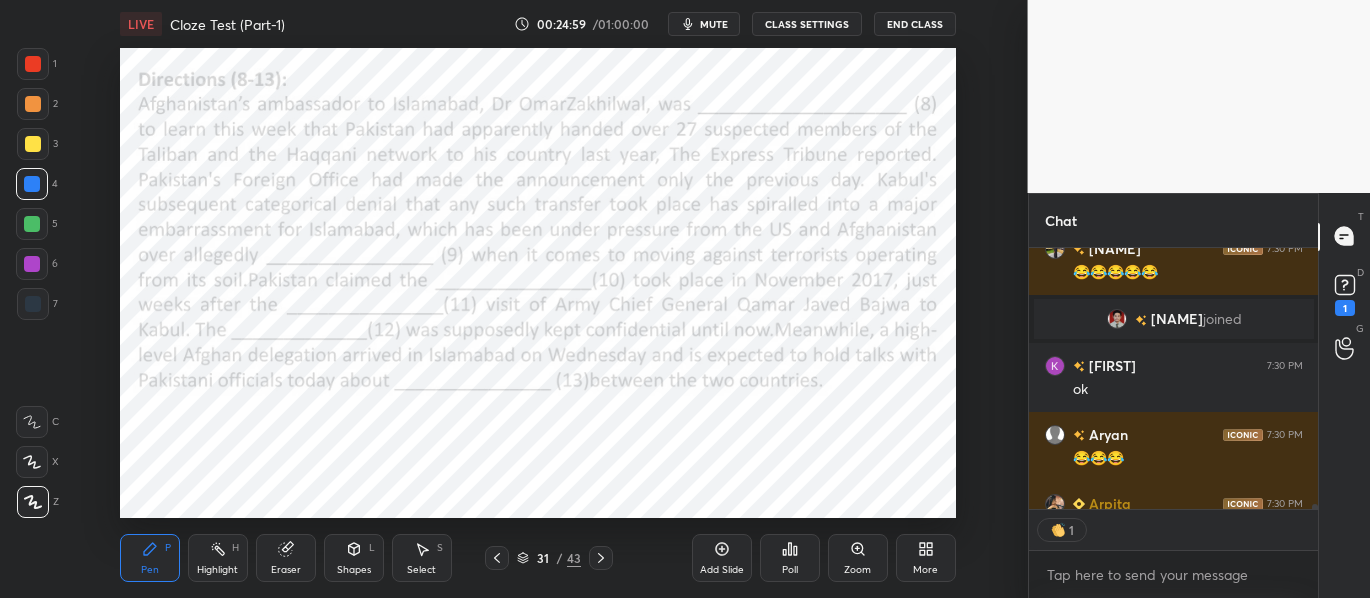 click 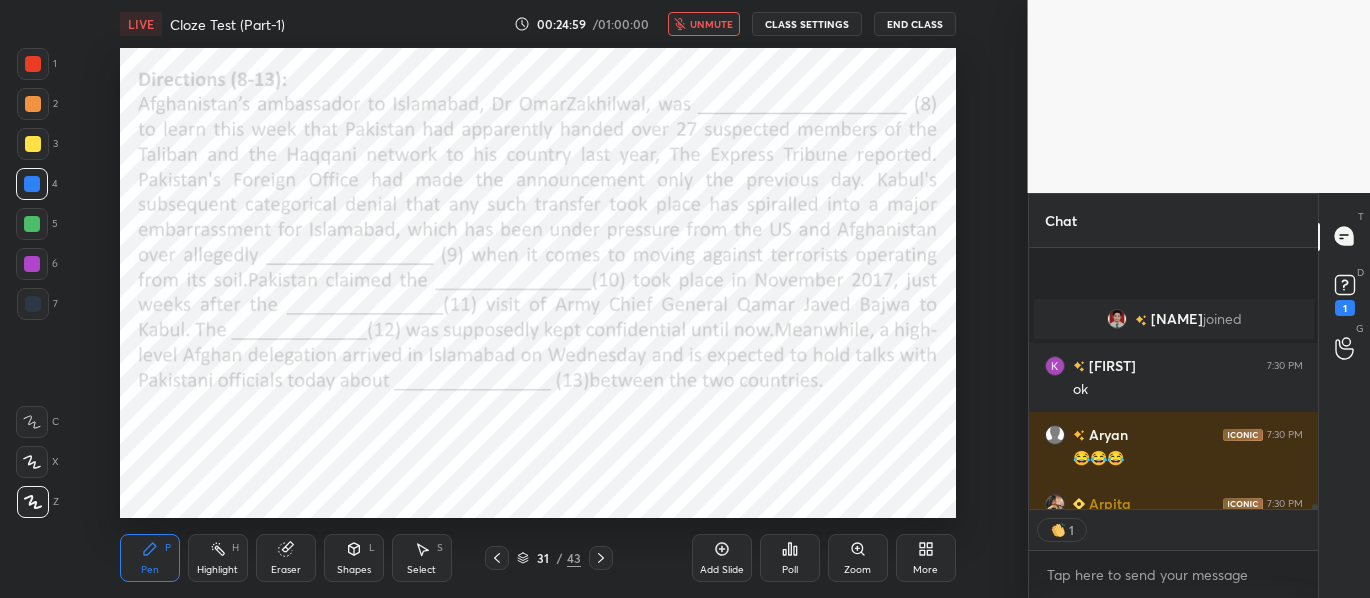 scroll, scrollTop: 14363, scrollLeft: 0, axis: vertical 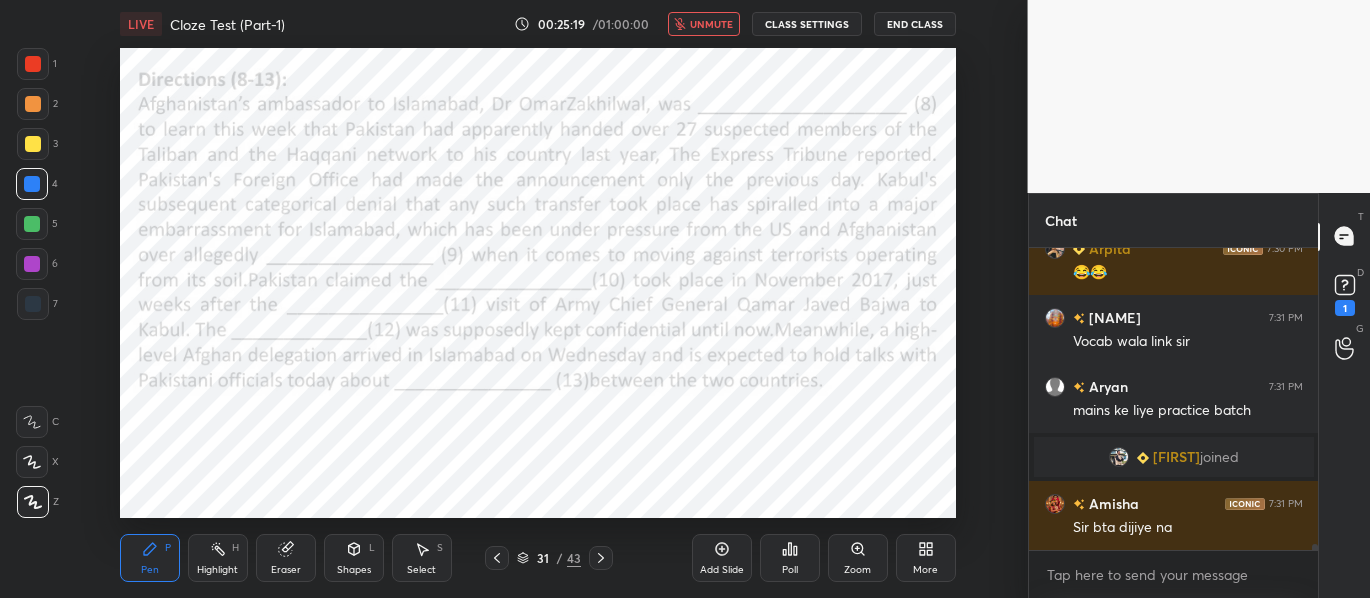 click on "x" at bounding box center [1174, 574] 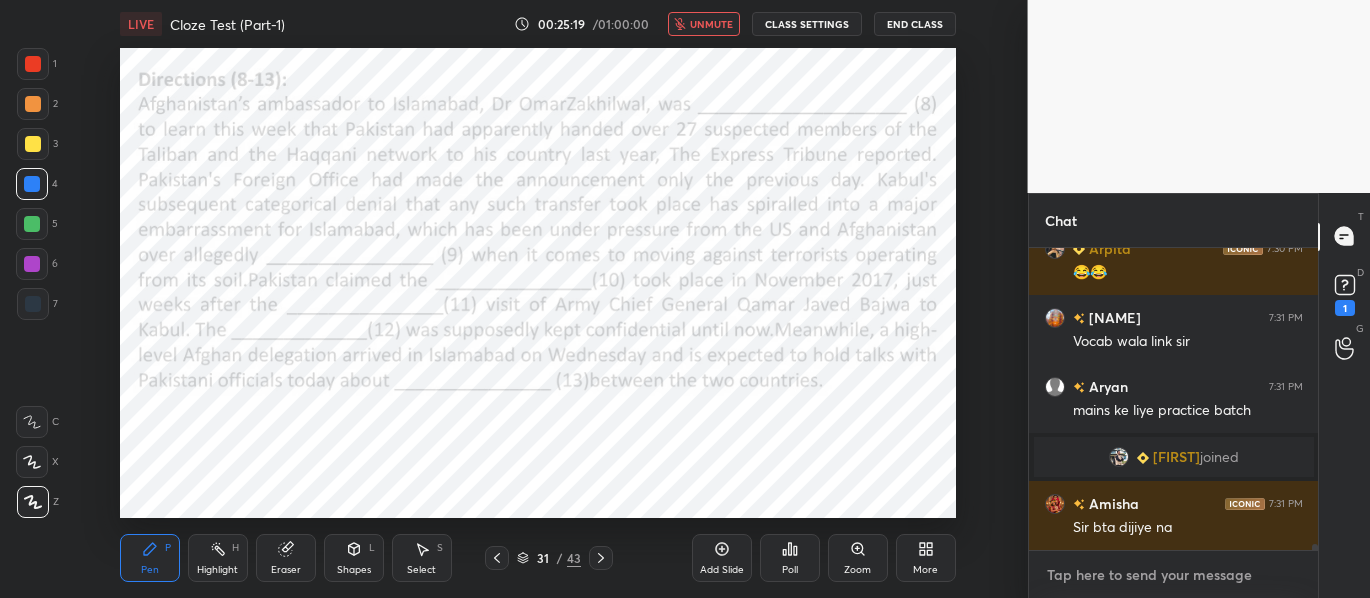 type on "x" 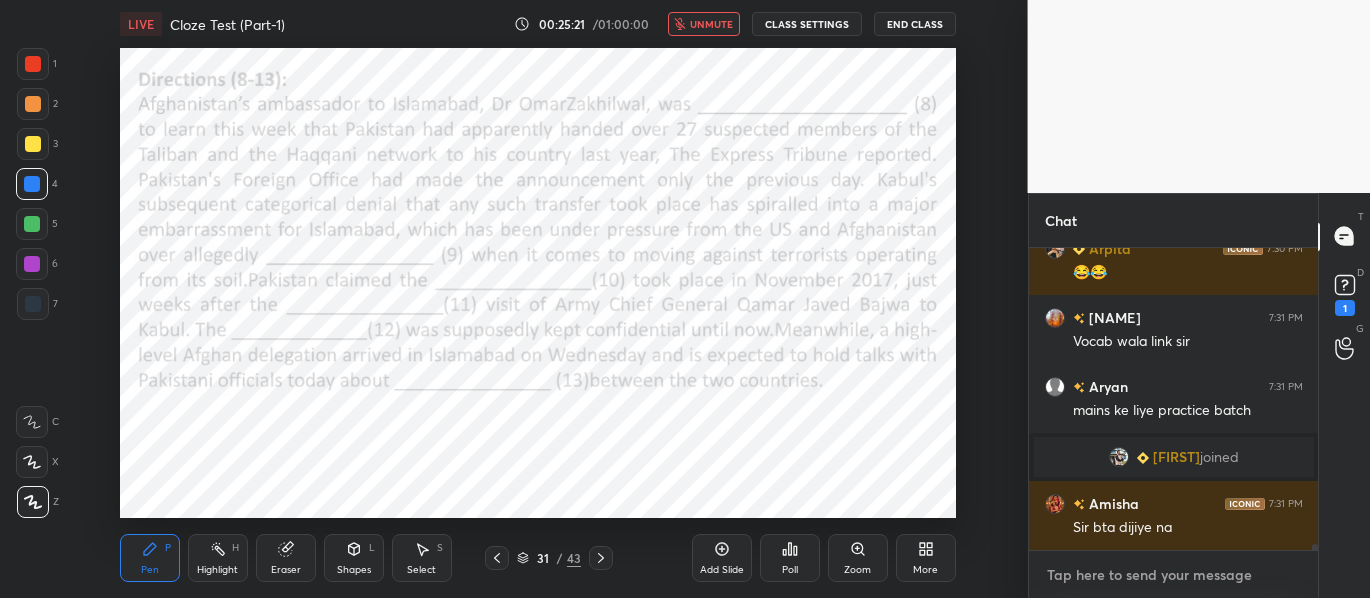 type on "A" 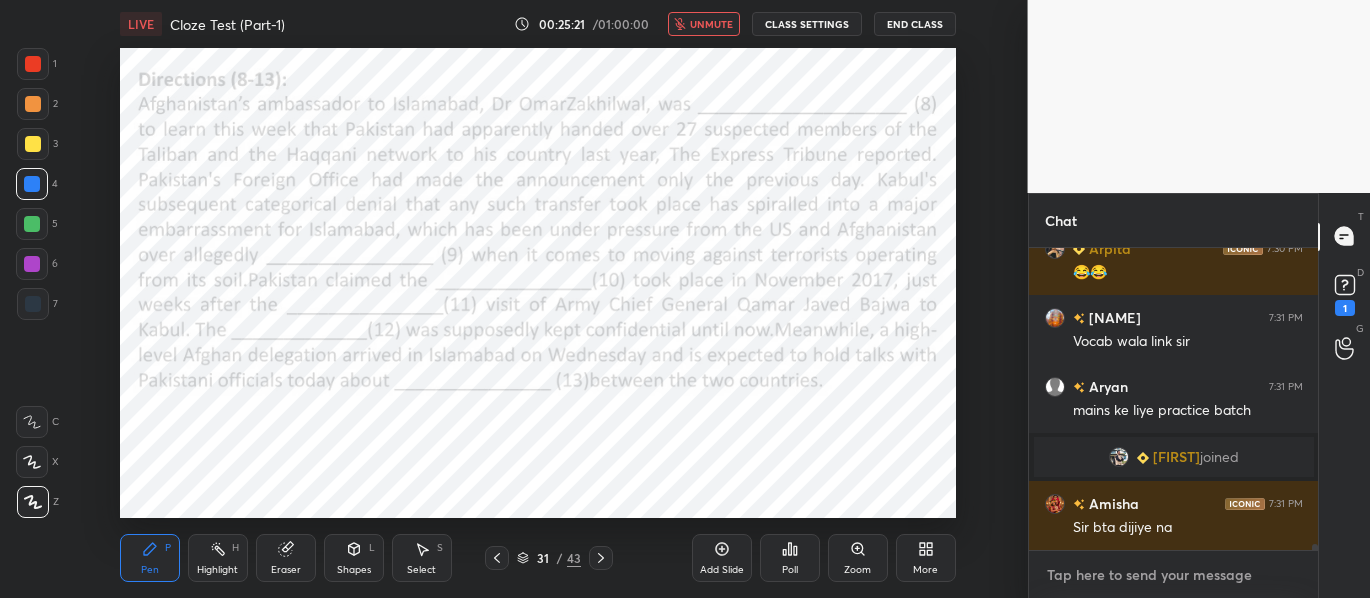 type on "x" 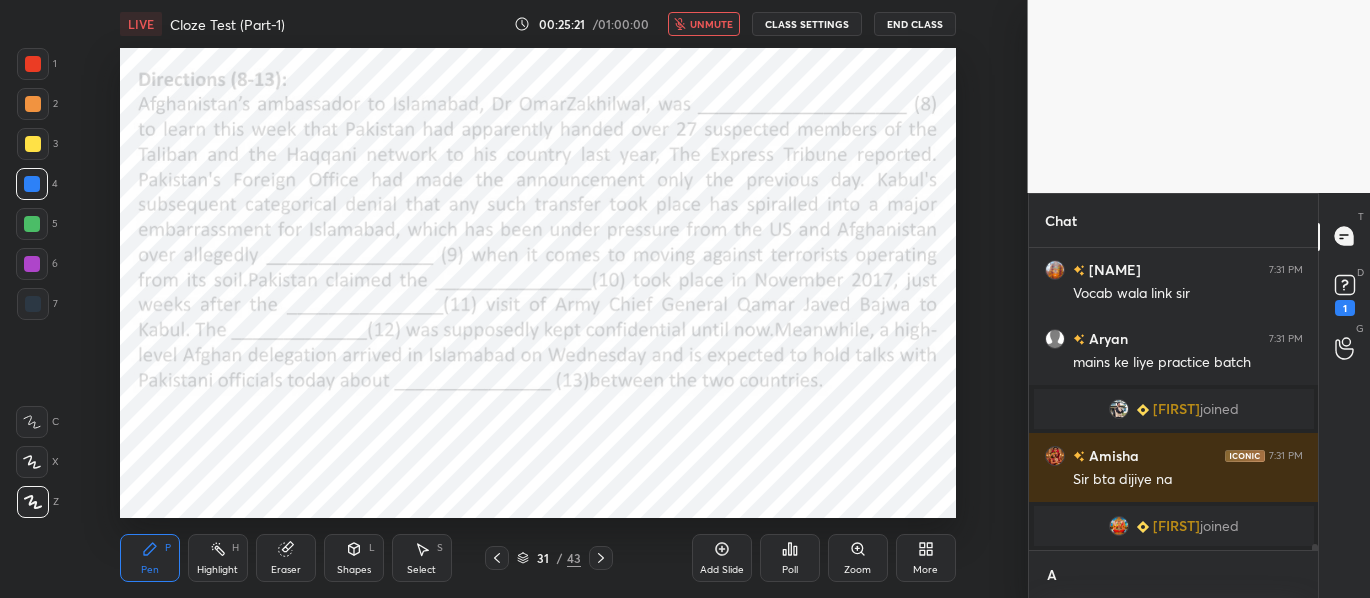 scroll, scrollTop: 291, scrollLeft: 283, axis: both 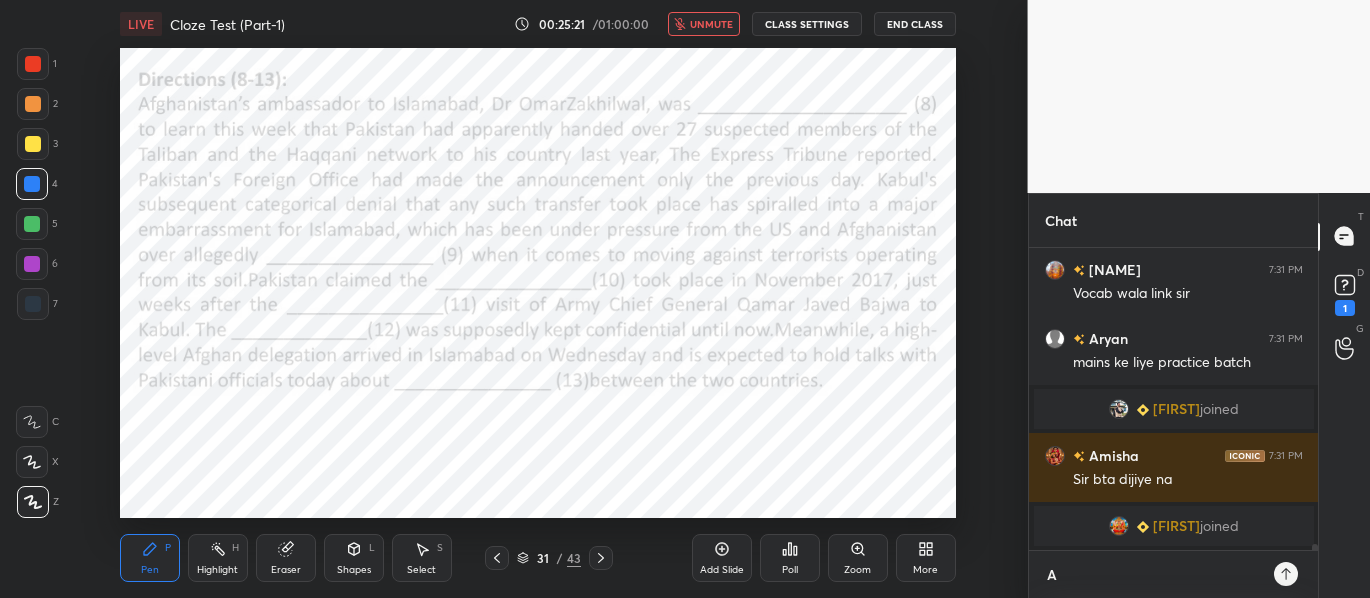 type on "Aa" 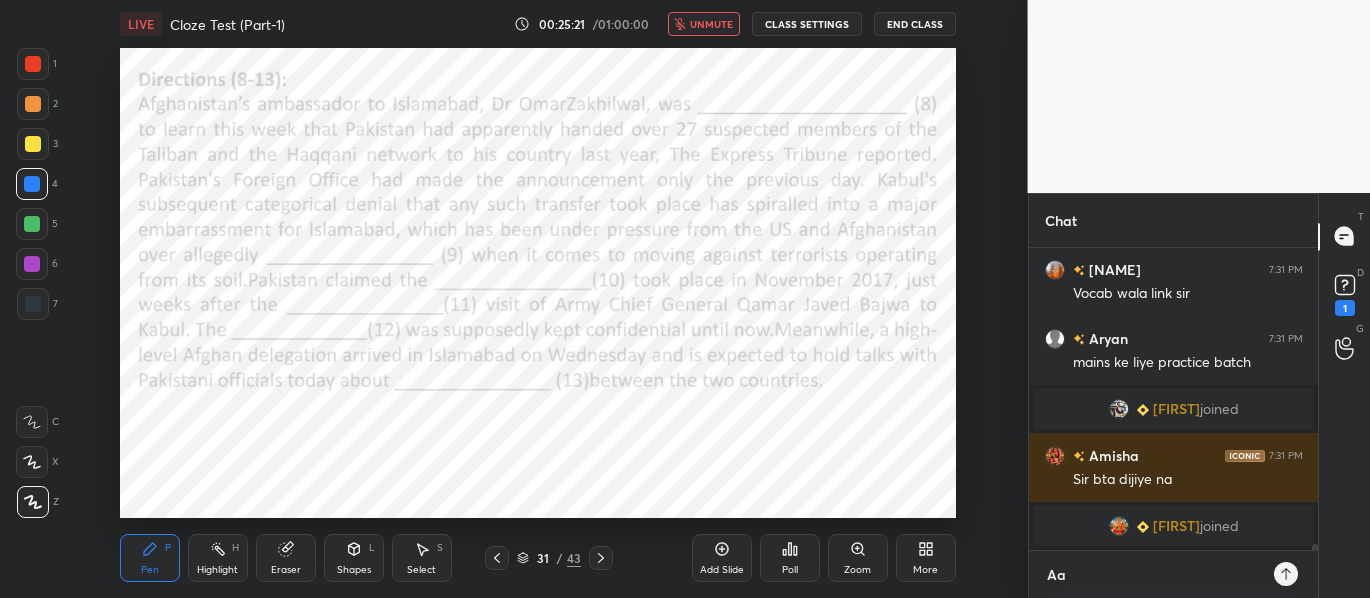 type on "Aad" 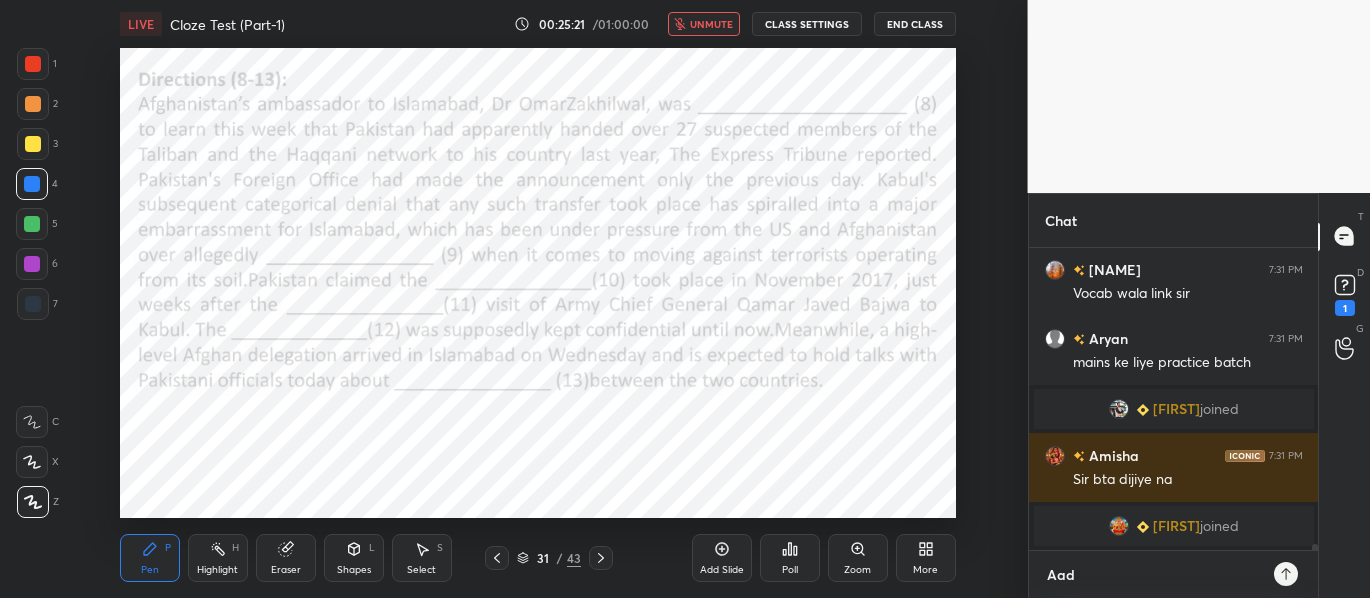 type on "Aadh" 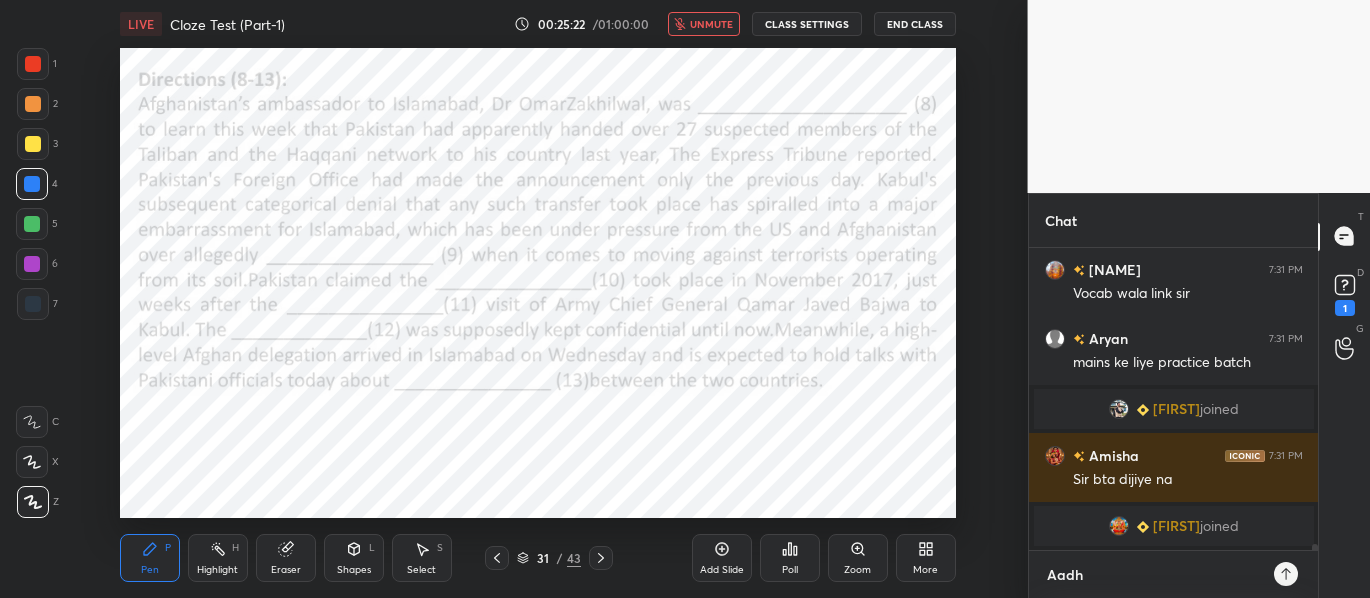 type on "Aadha" 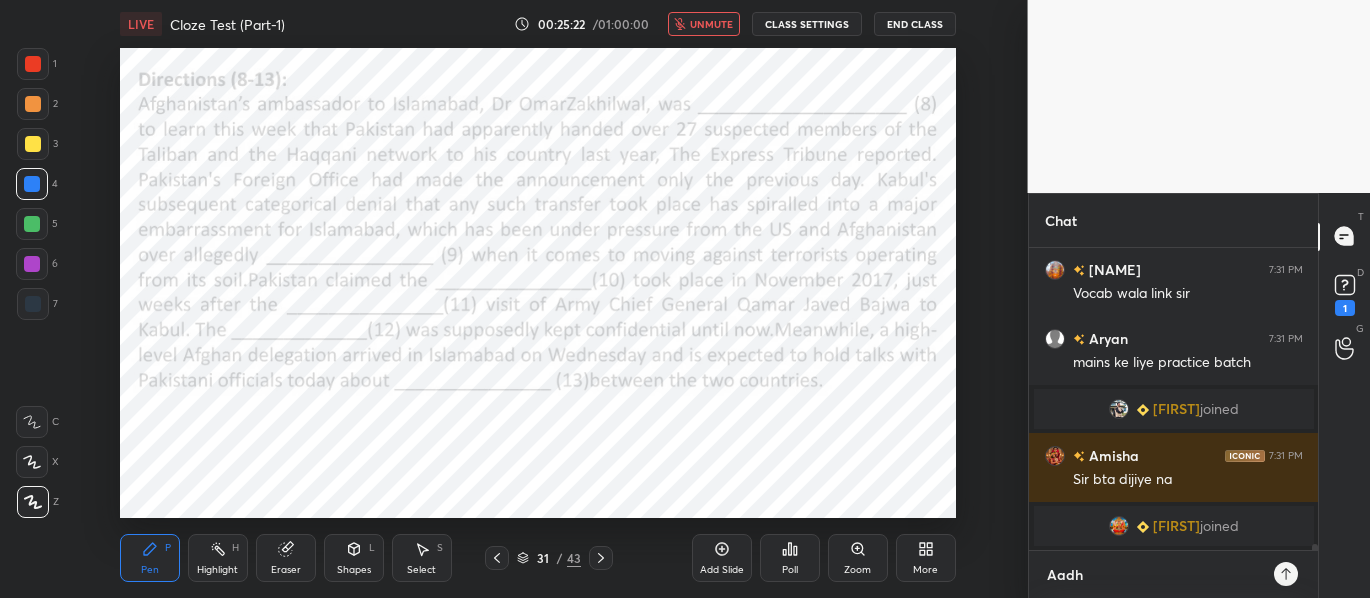 type on "x" 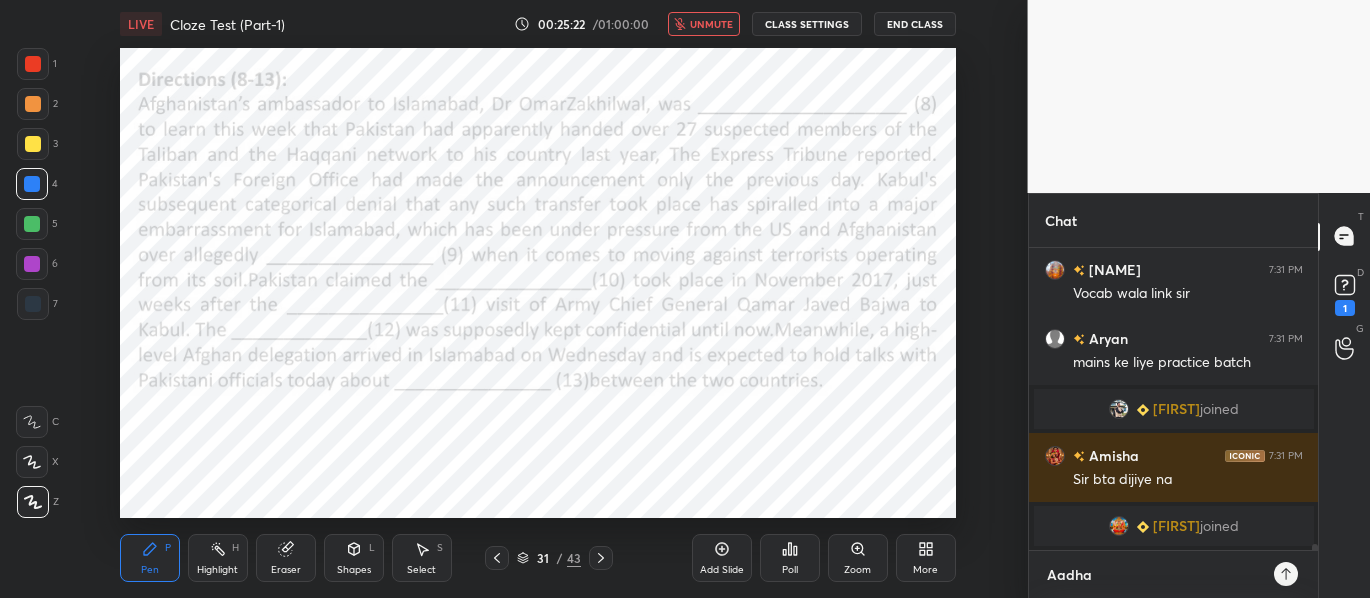 type on "[FIRST]" 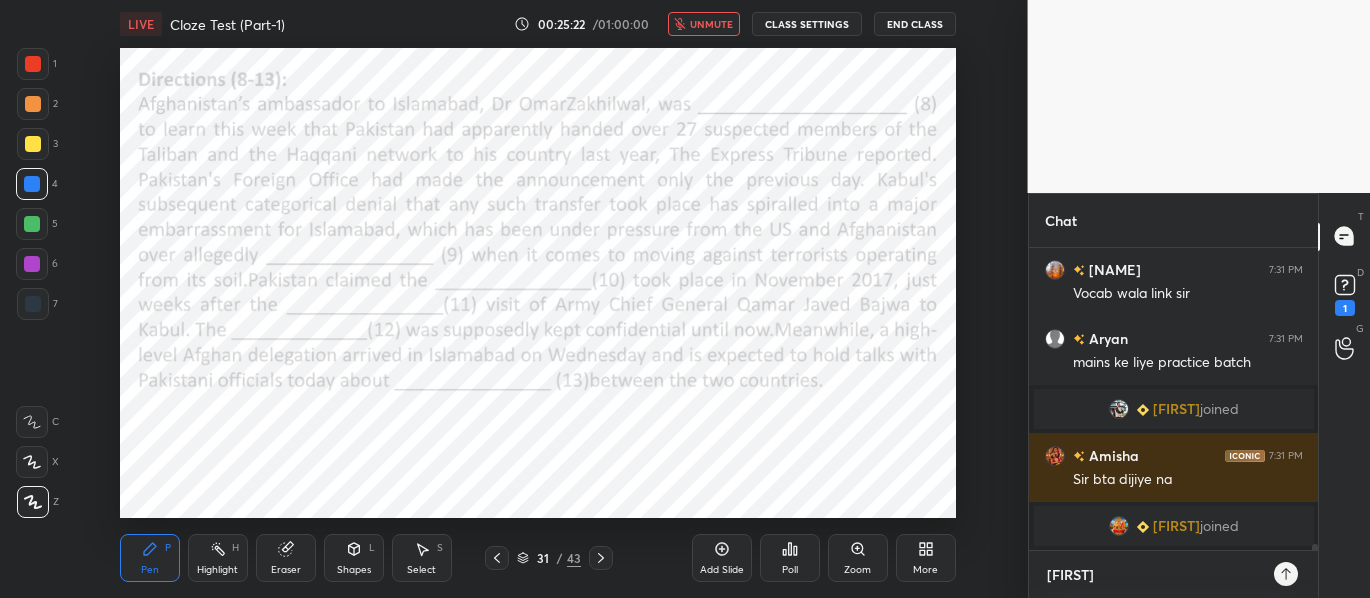 type on "Aadhaar" 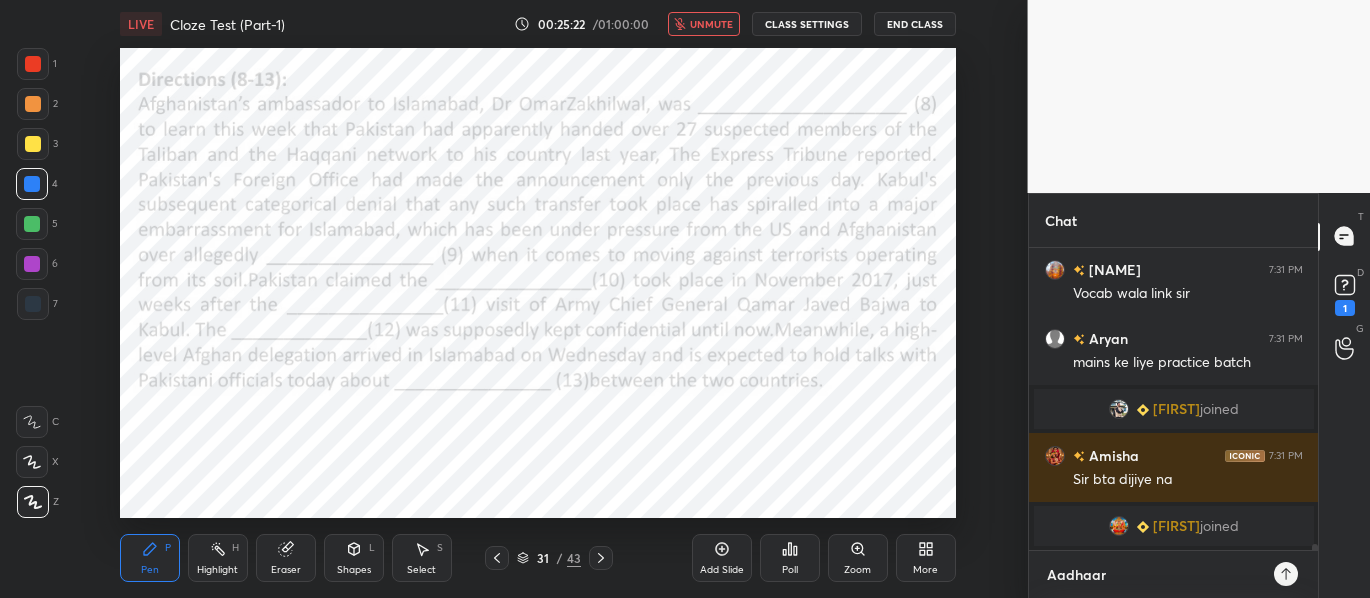 type on "Aadhaar" 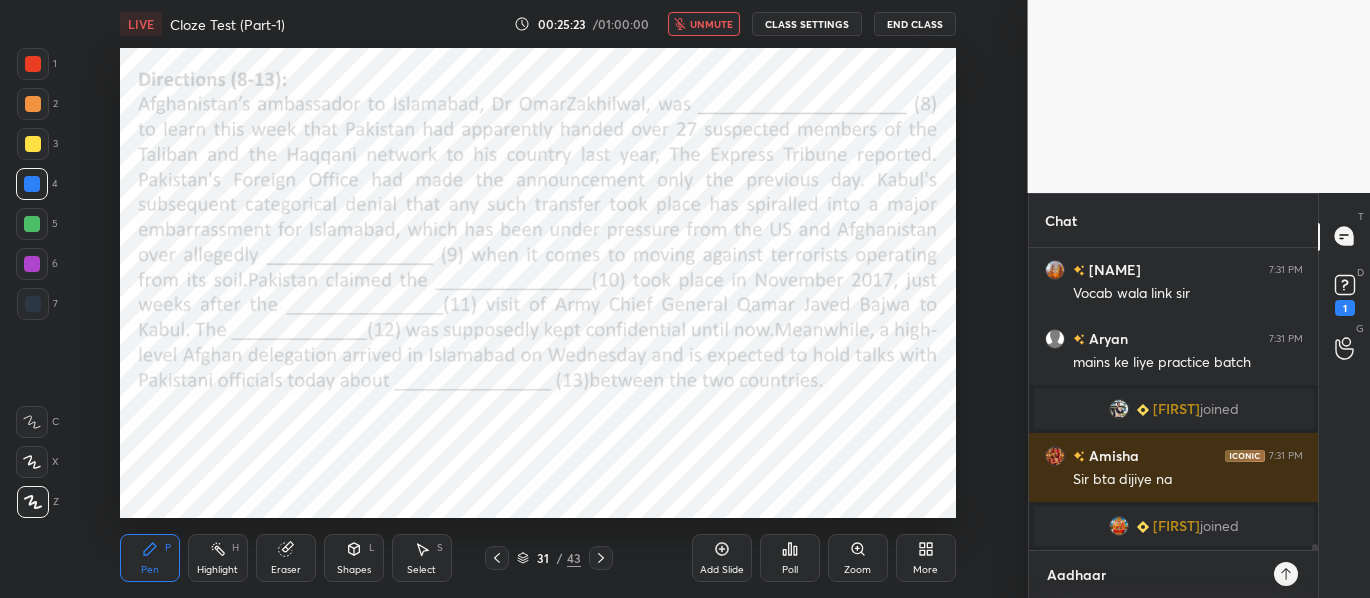 type on "[PRODUCT] C" 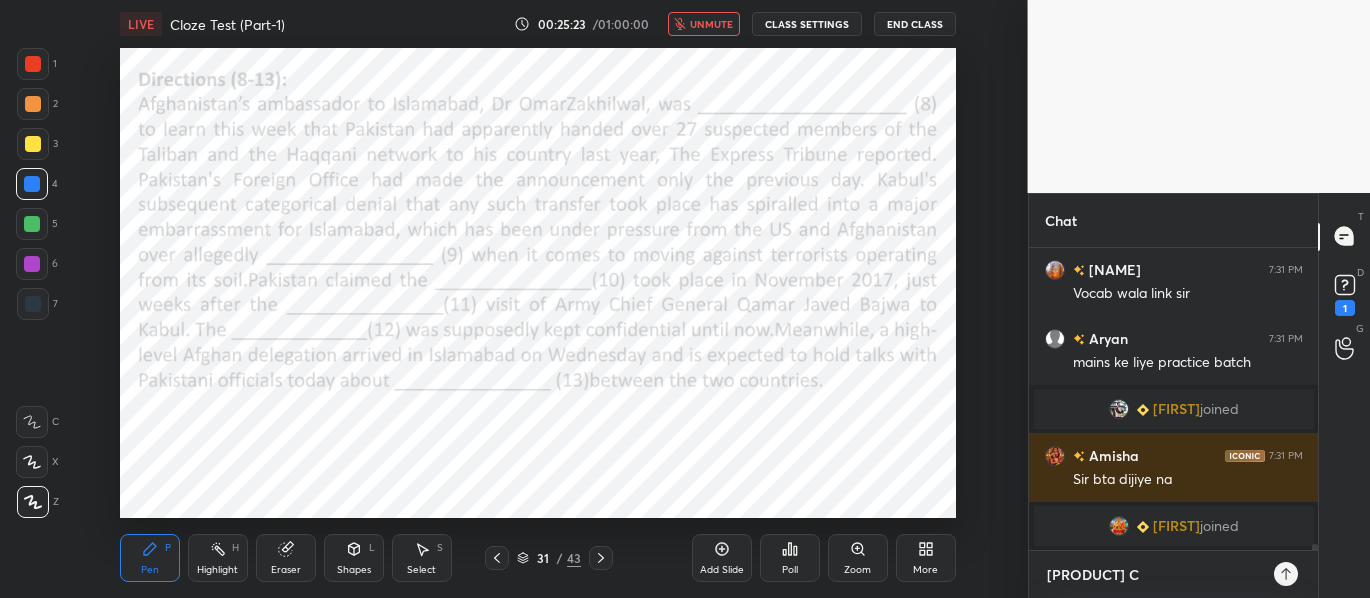 type on "Aadhaar" 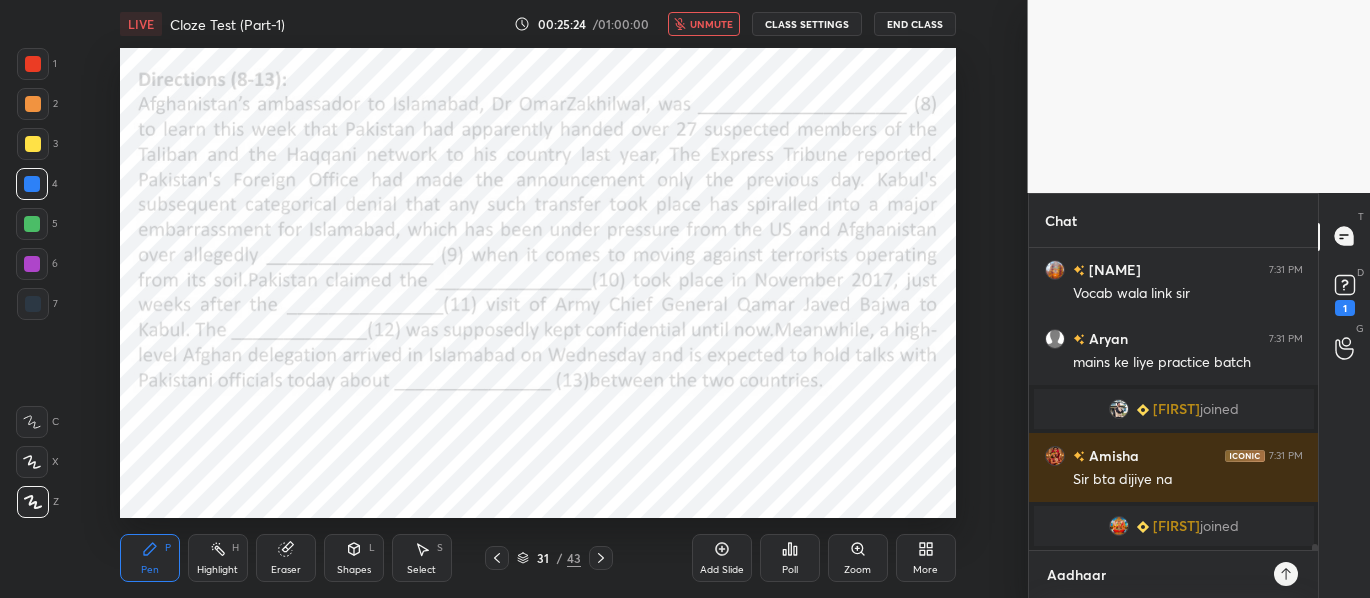 type on "Aadhaar F" 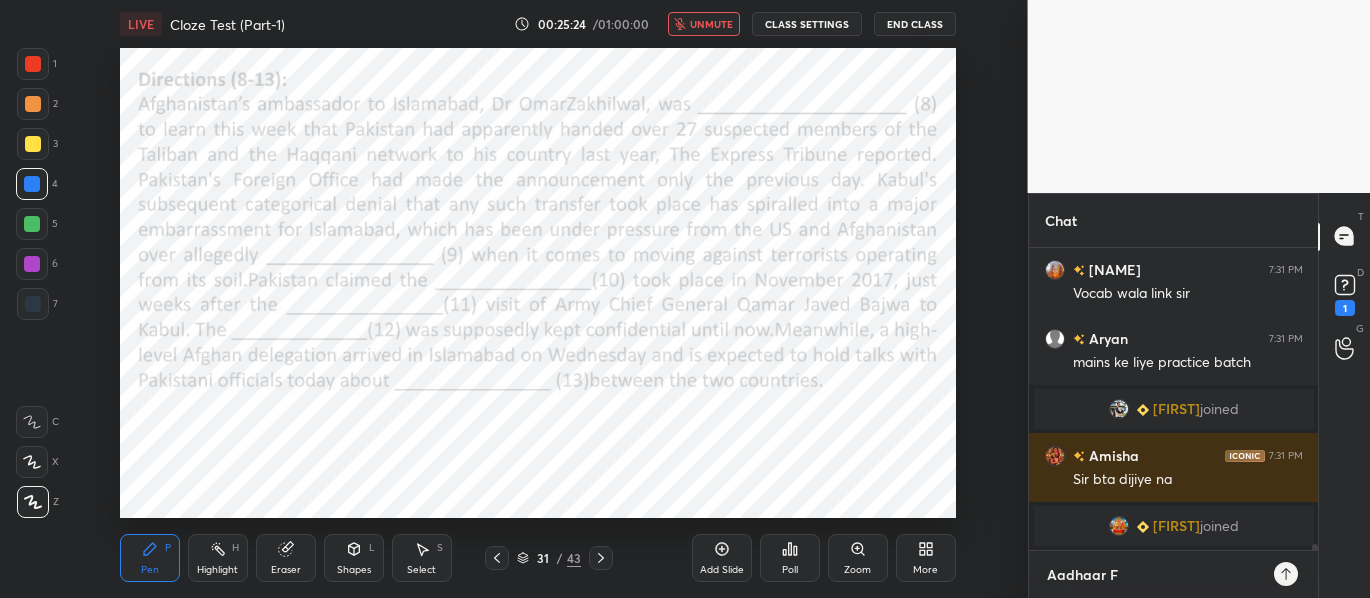 type on "[NAME] Fo" 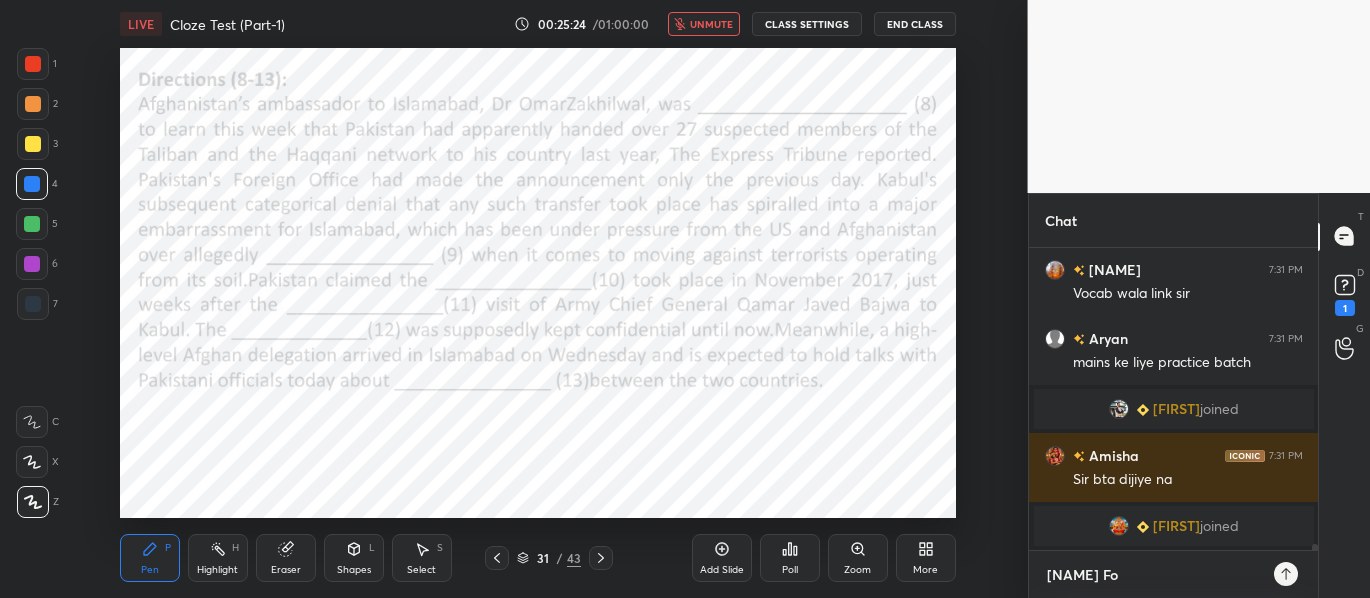 type on "Aadhaar Fou" 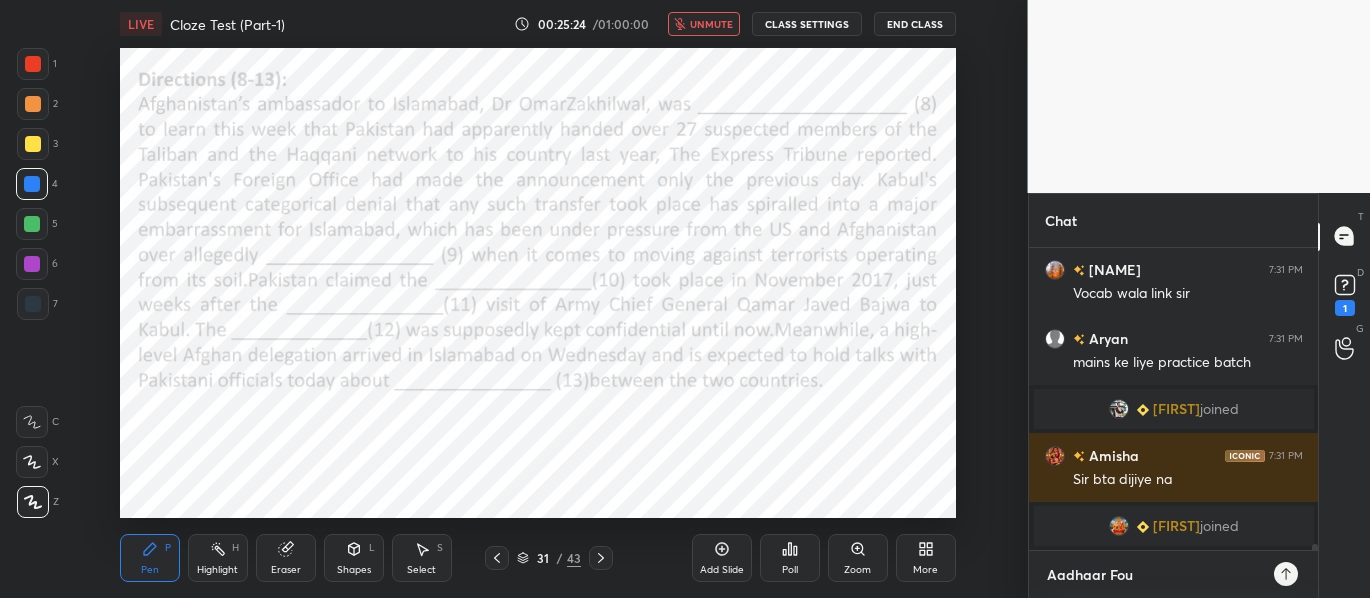 type on "Aadhaar Foun" 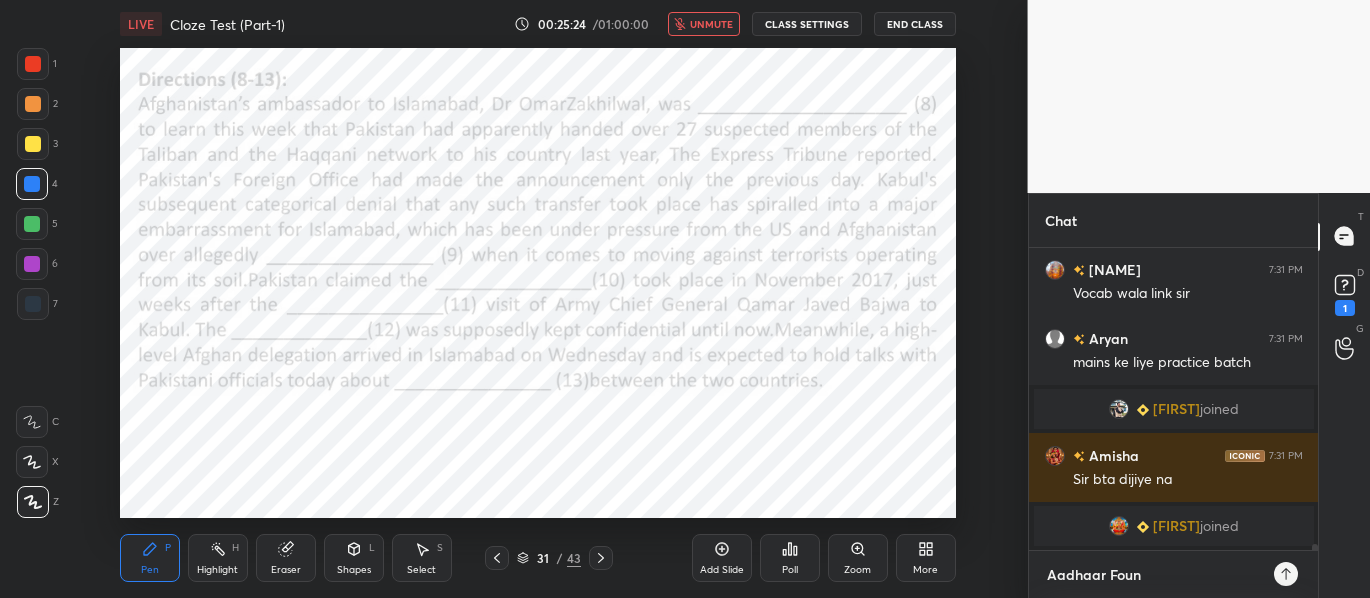 type on "[PRODUCT] Found" 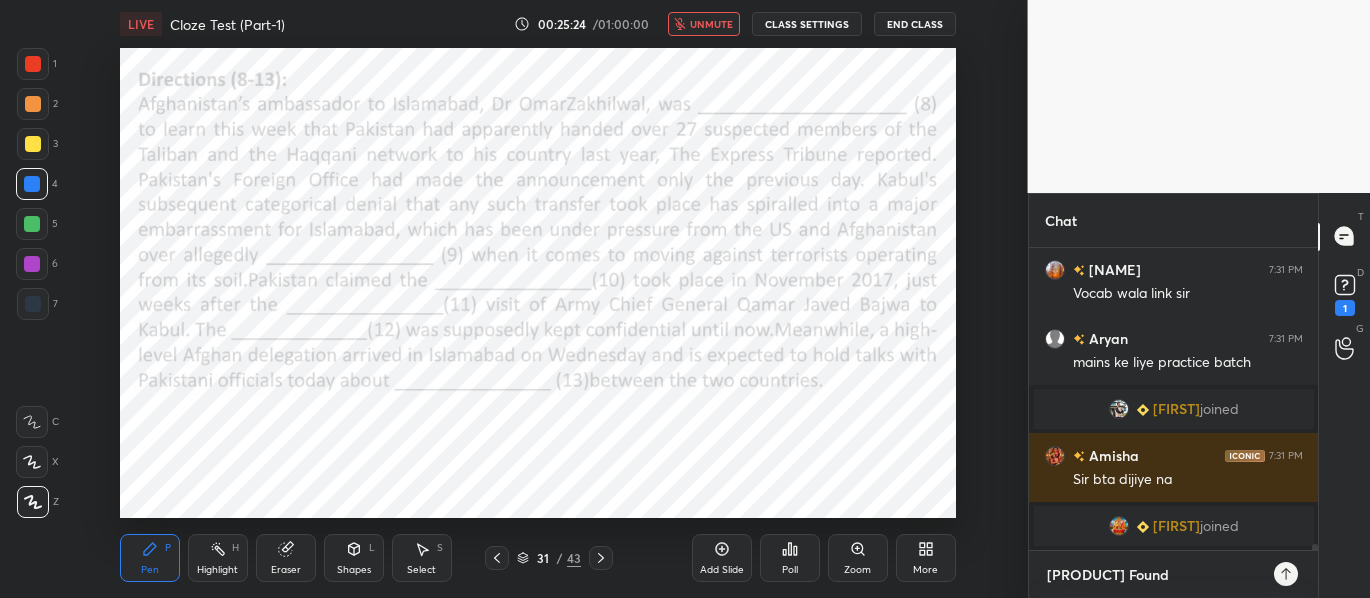 type on "[NAME] Founda" 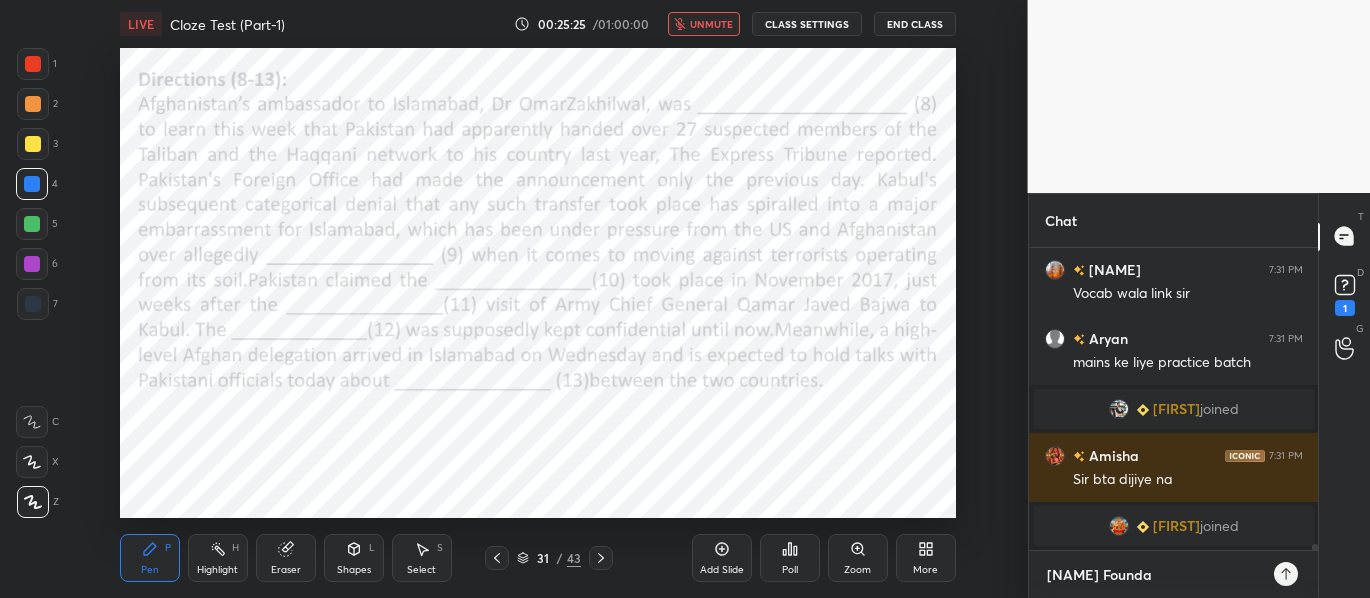 type on "[PRODUCT] Foundat" 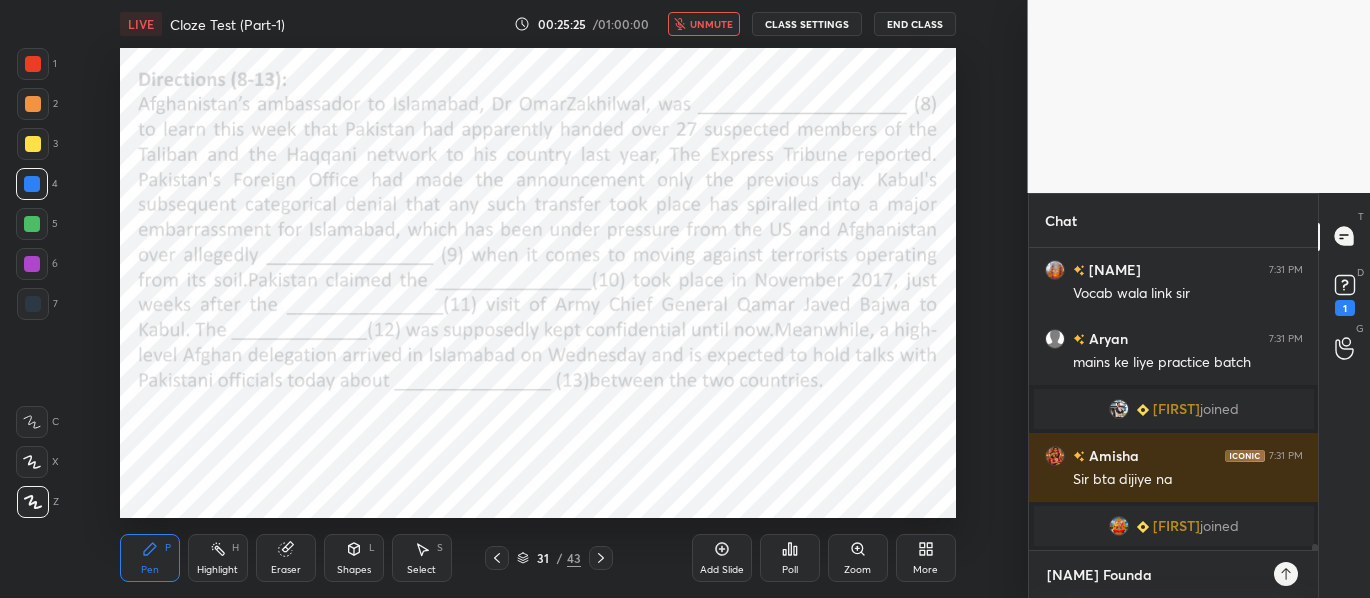 type on "x" 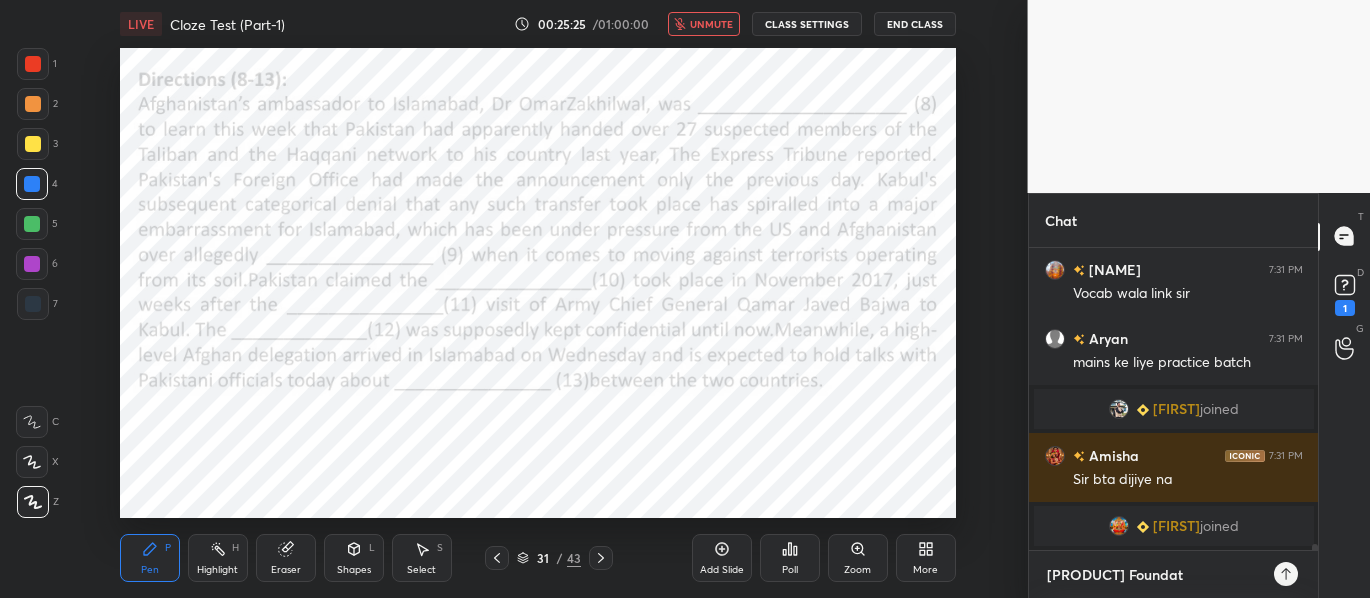 type on "[NAME] Foundati" 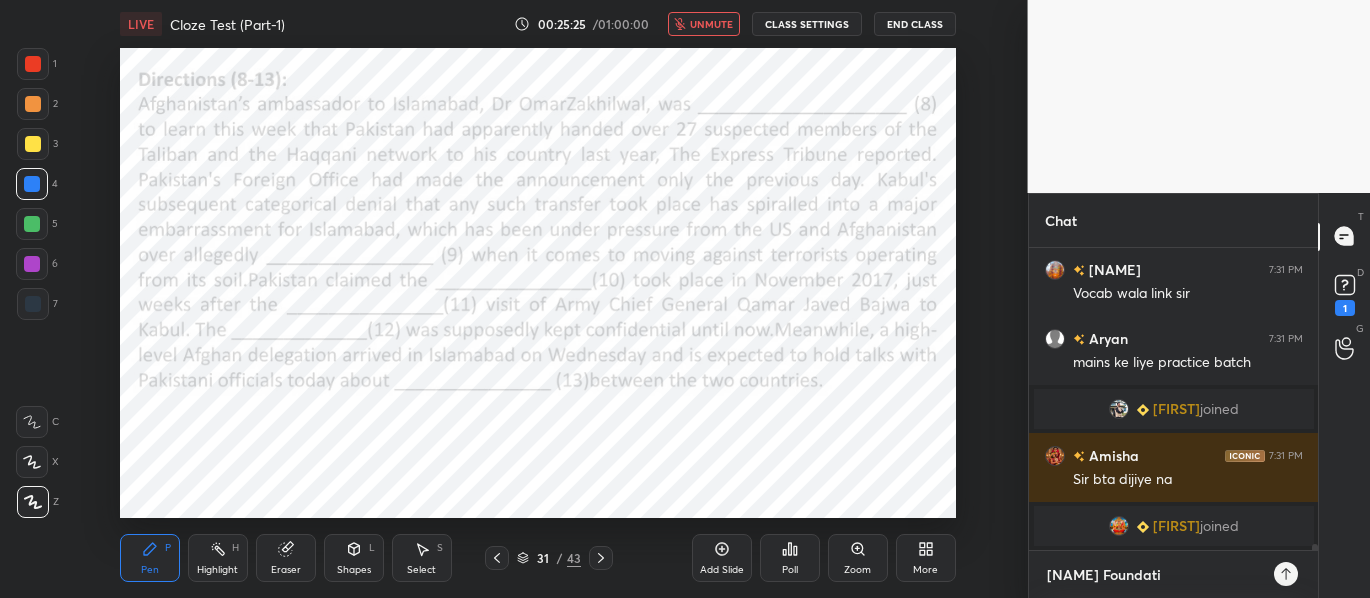 type on "Aadhaar Foundatio" 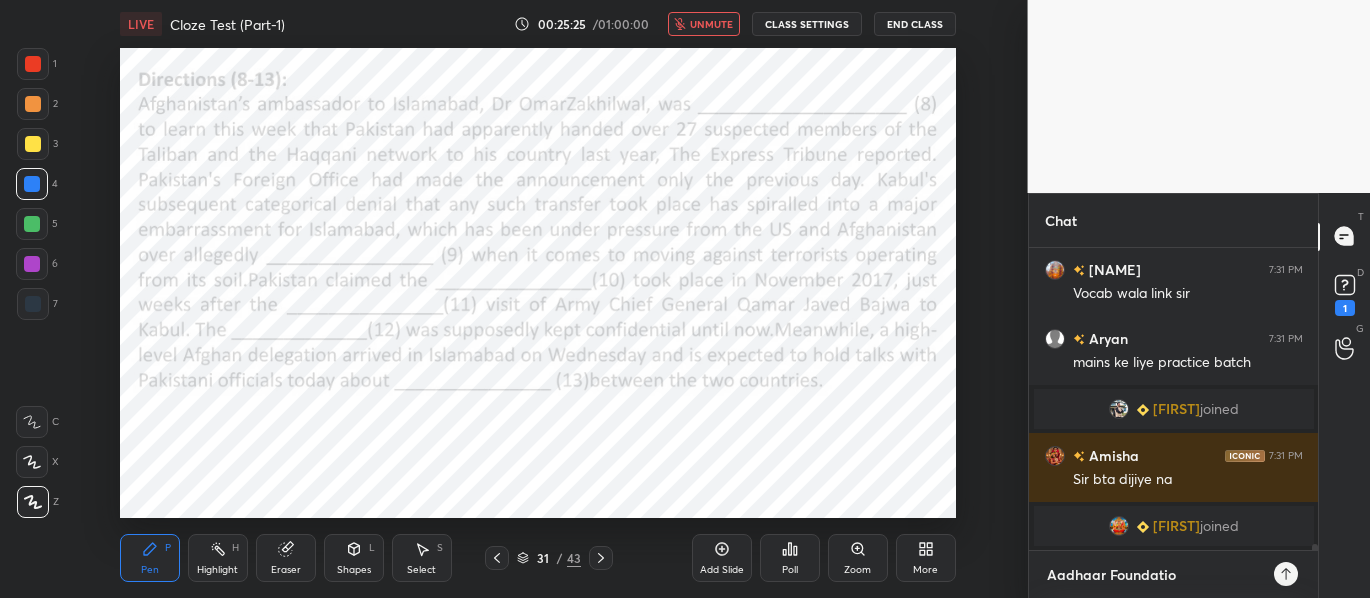 type on "Aadhaar Foundation" 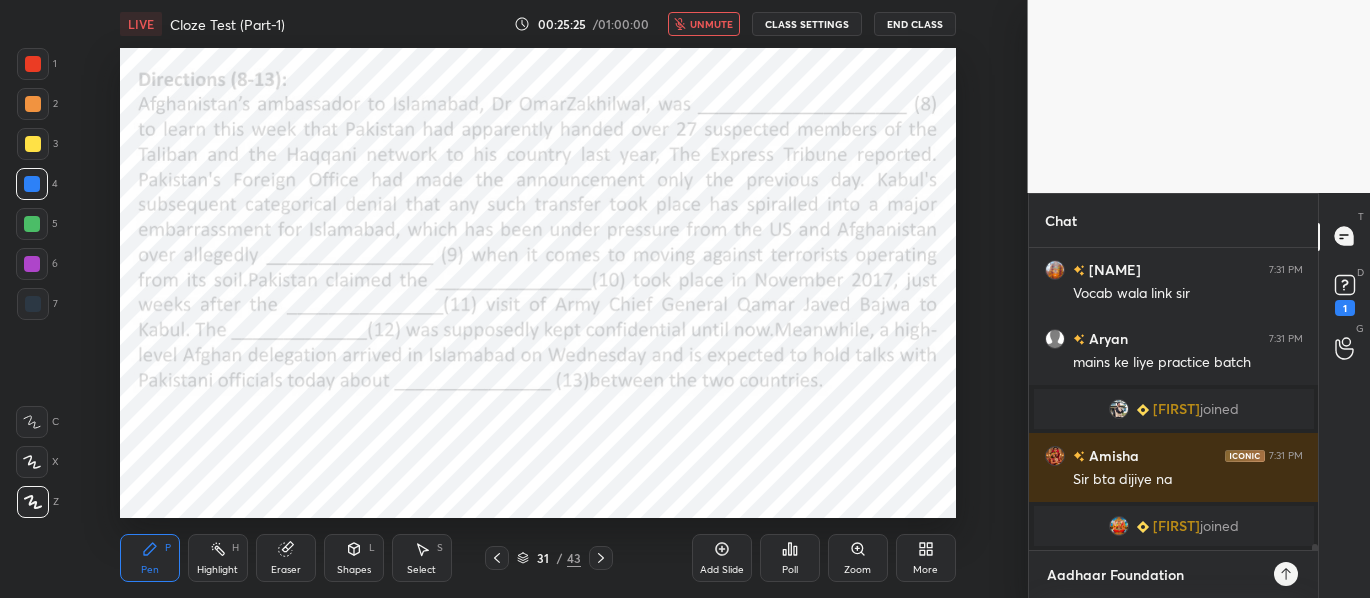 type on "Aadhaar Foundation" 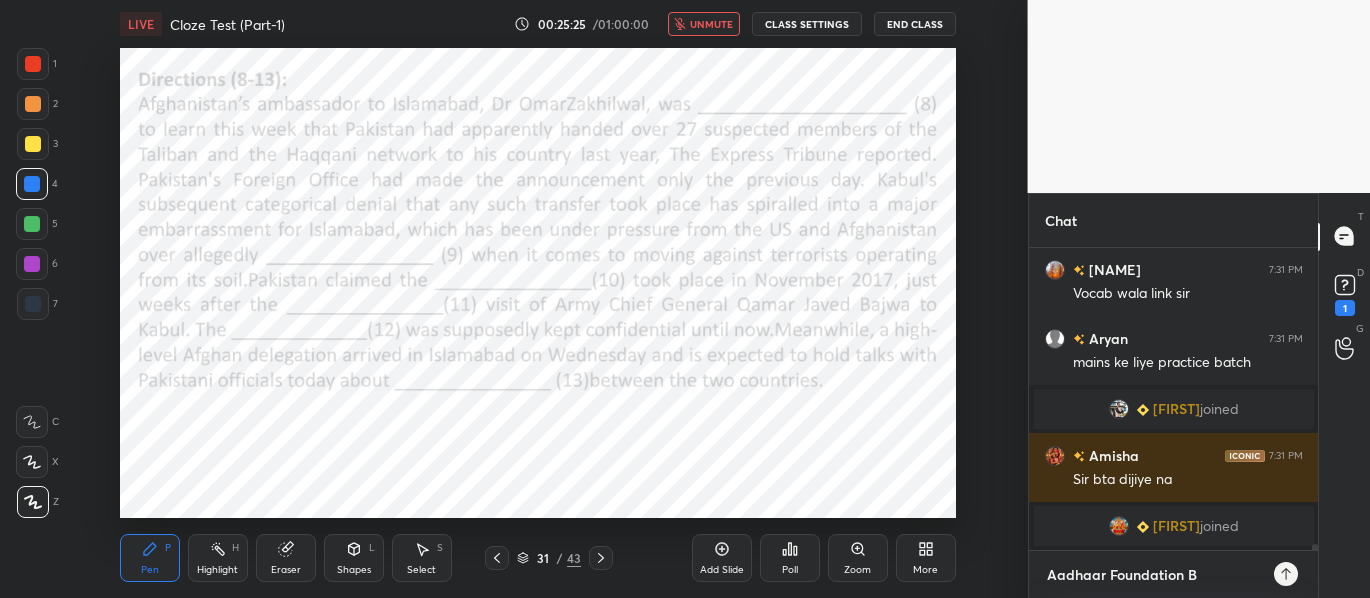 type on "x" 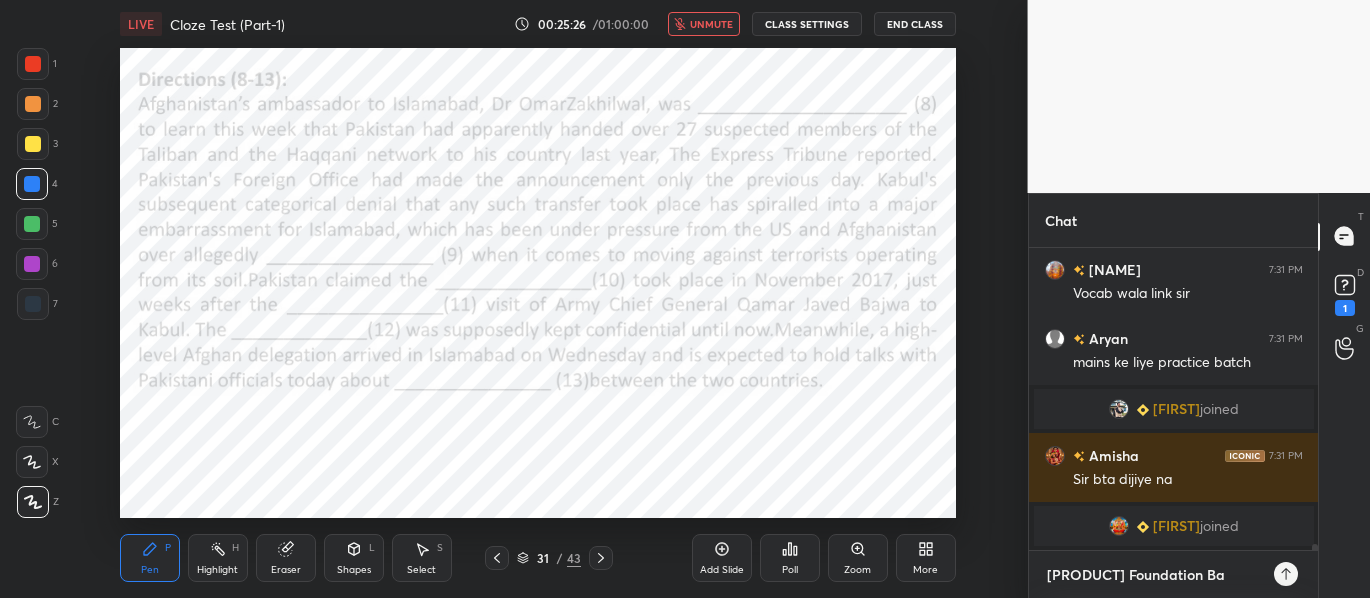 type on "[PRODUCT] Foundation Bat" 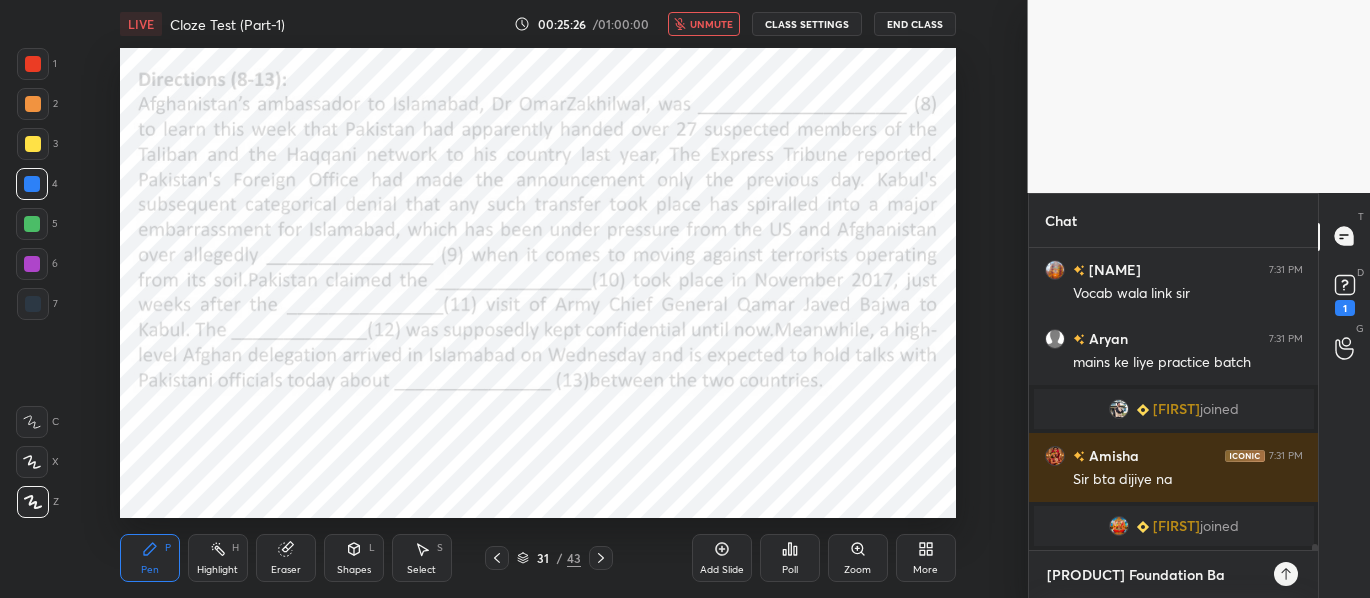 type on "x" 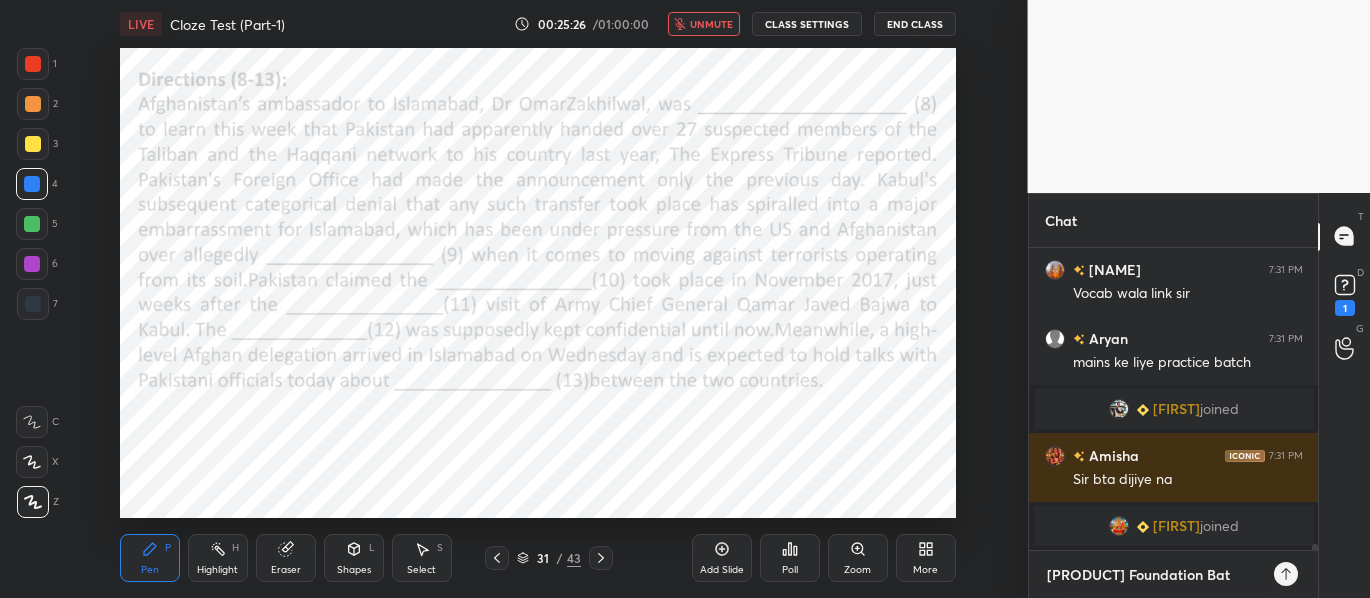 type on "[PRODUCT] Foundation Batc" 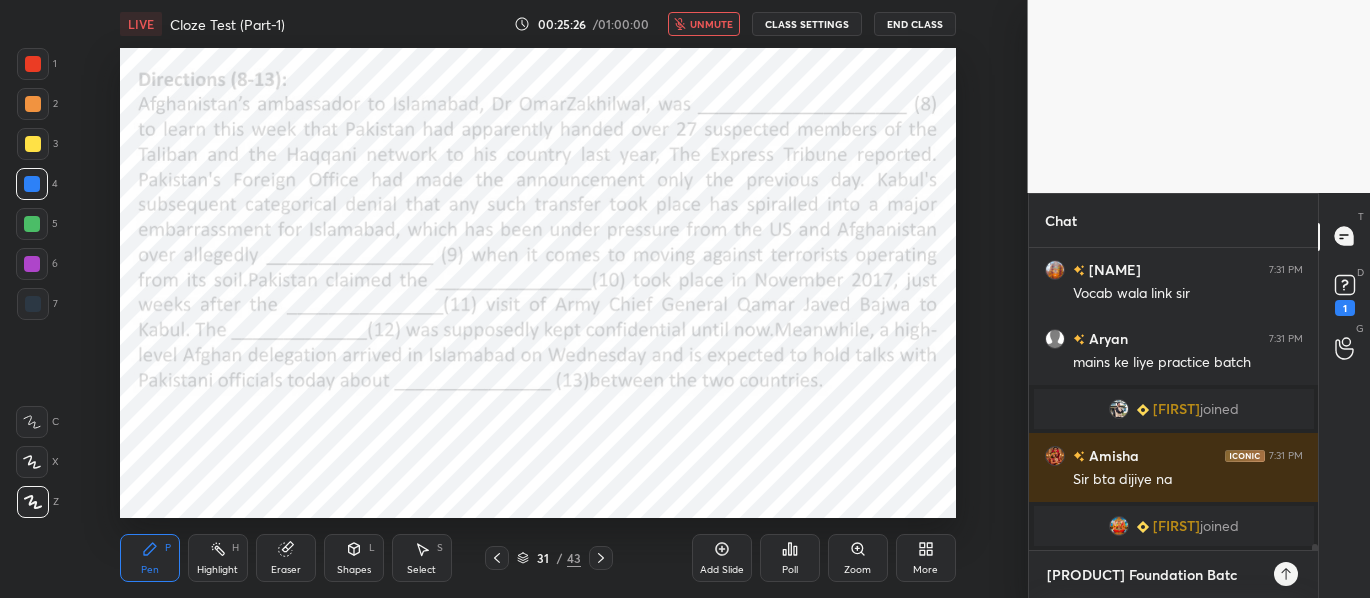 type on "Aadhaar Foundation Batch" 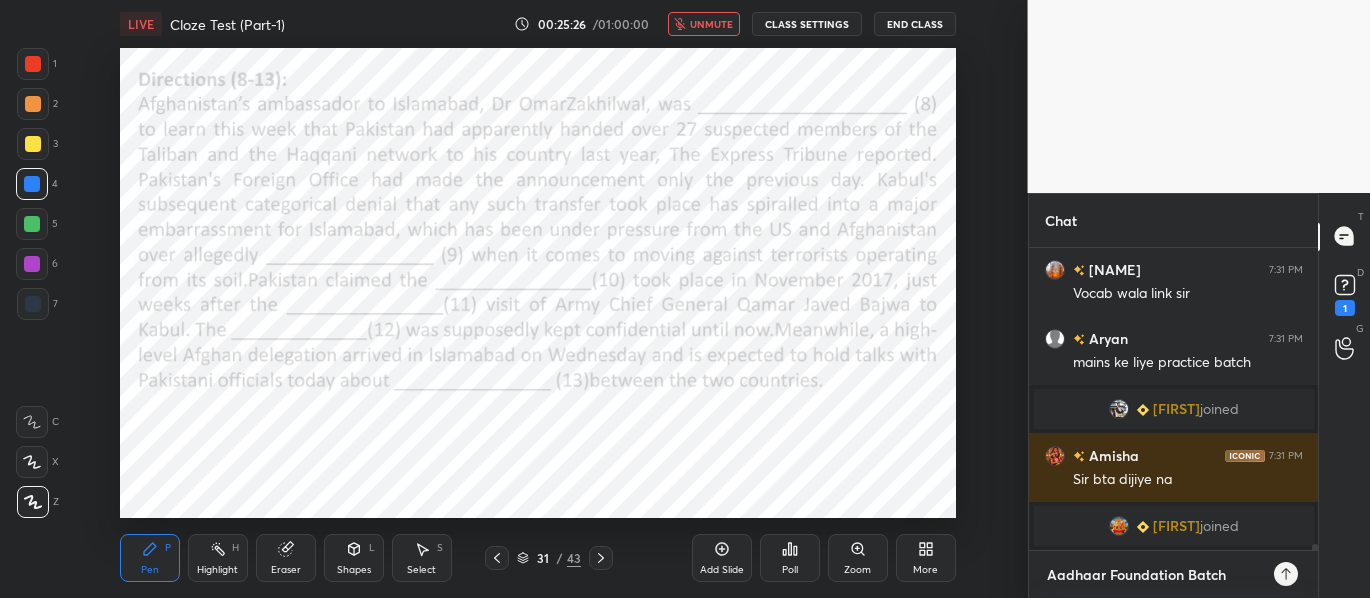 type on "Aadhaar Foundation Batch" 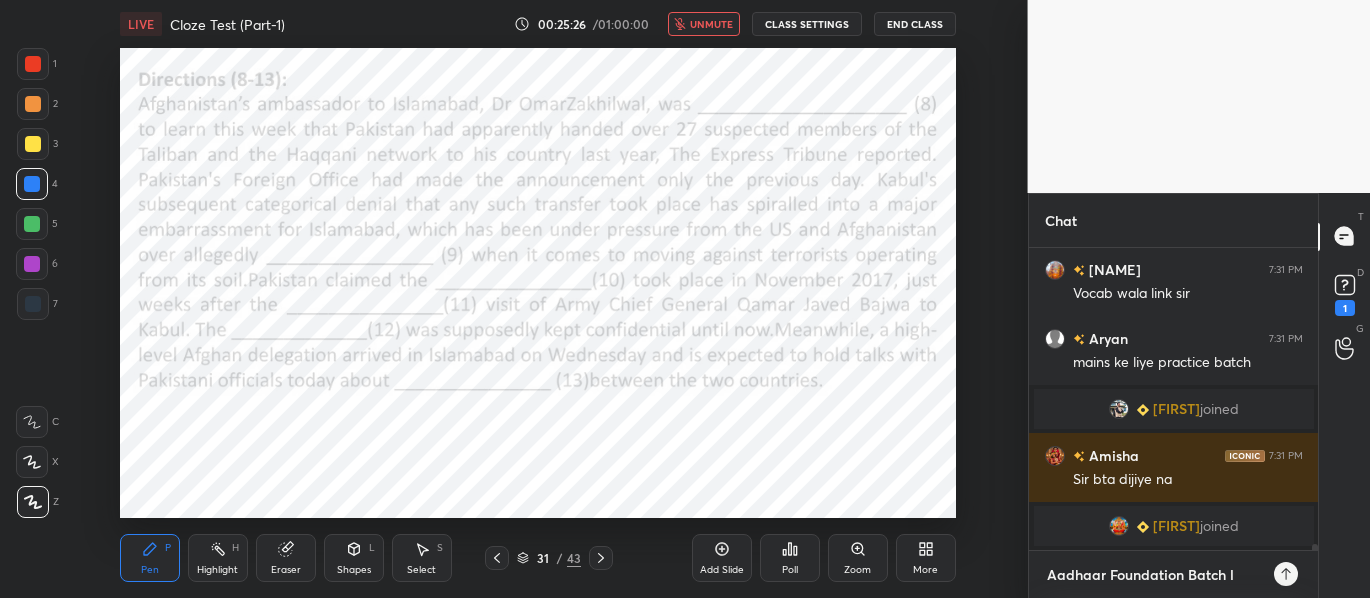 type on "[NAME] Foundation Batch li" 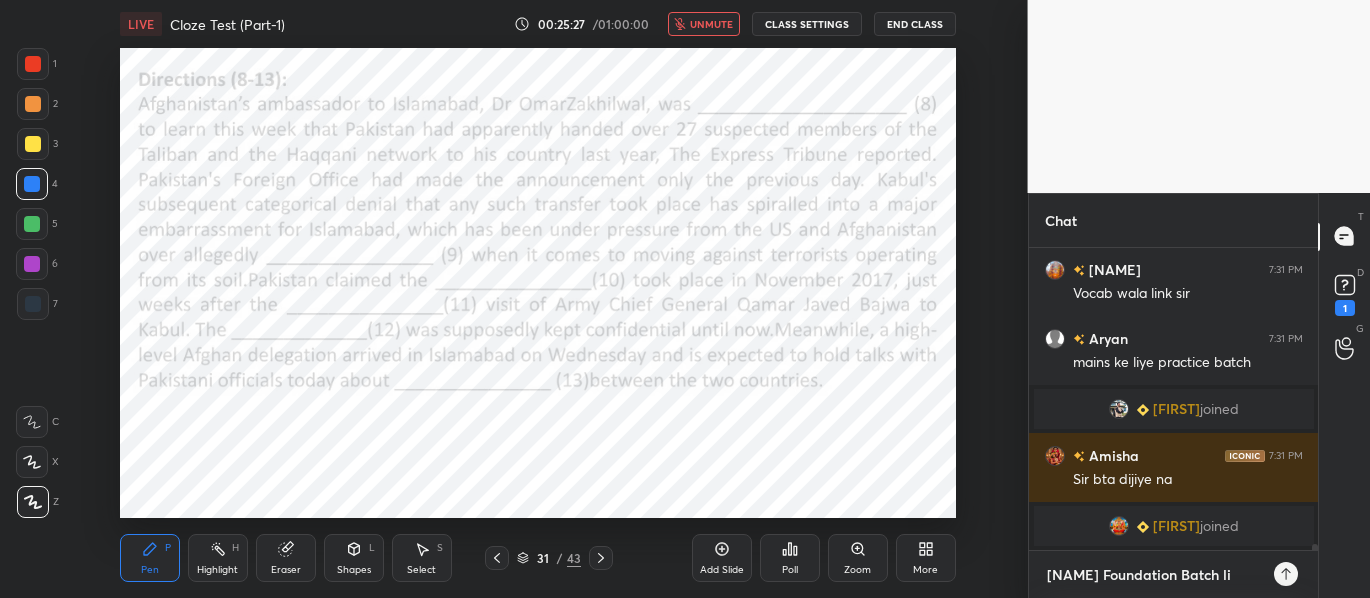 type on "Aadhaar Foundation Batch lin" 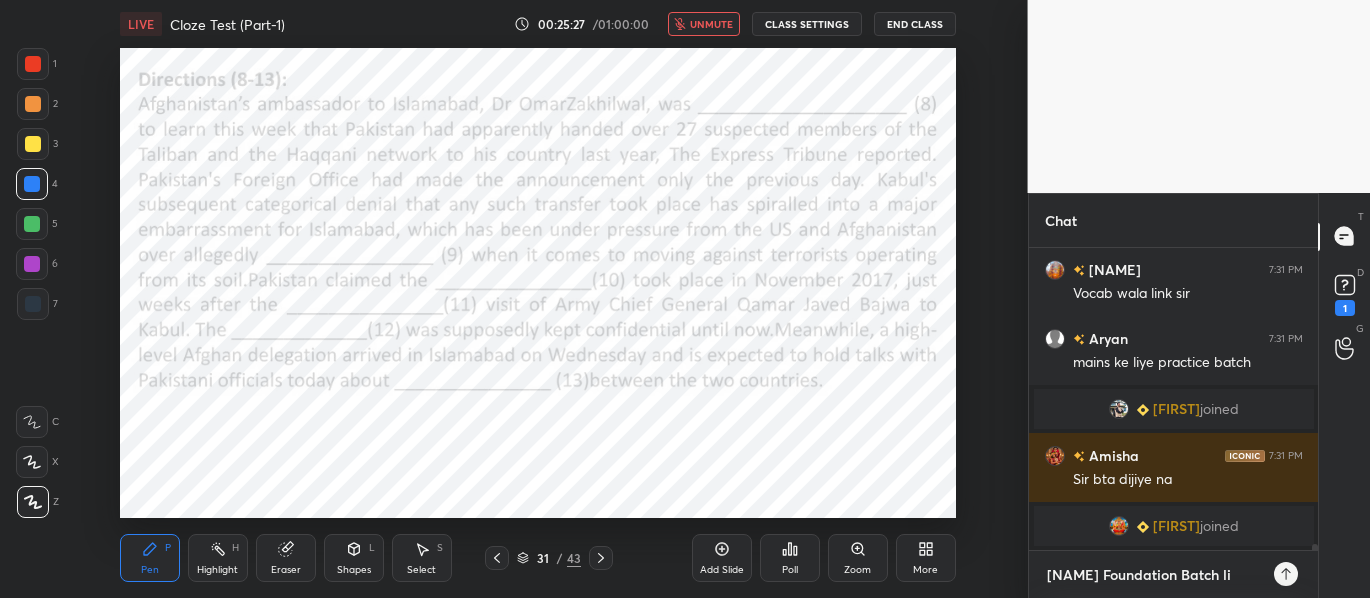 type on "x" 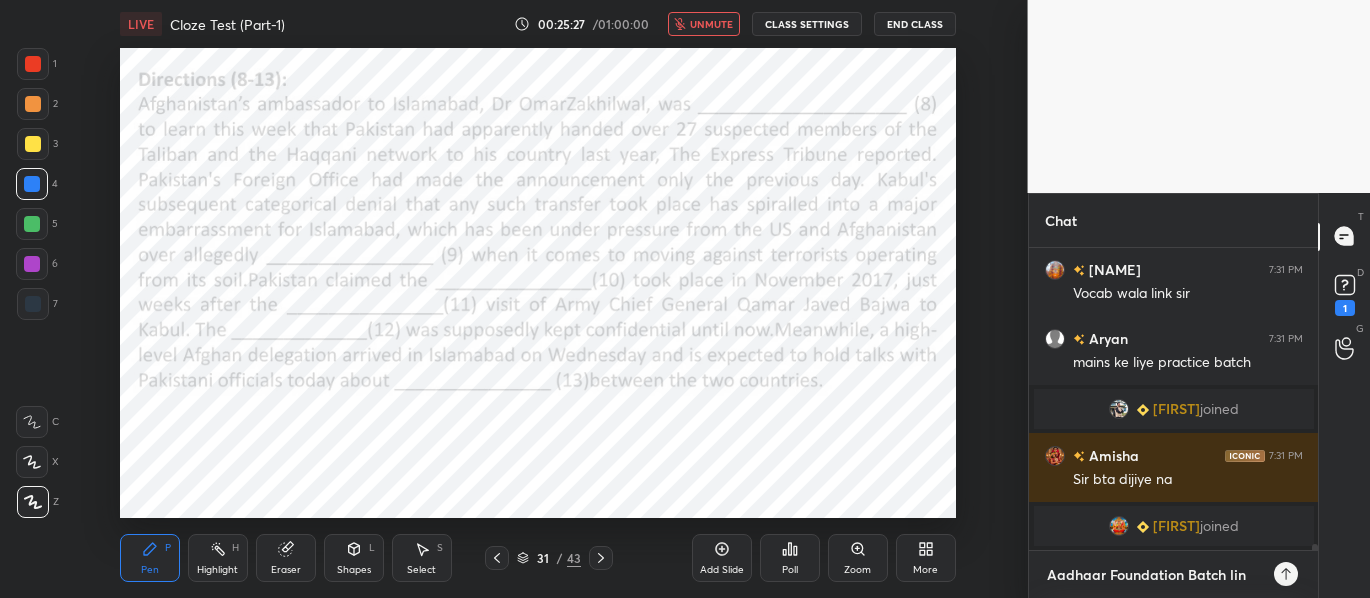 type on "[NAME] Foundation Batch link" 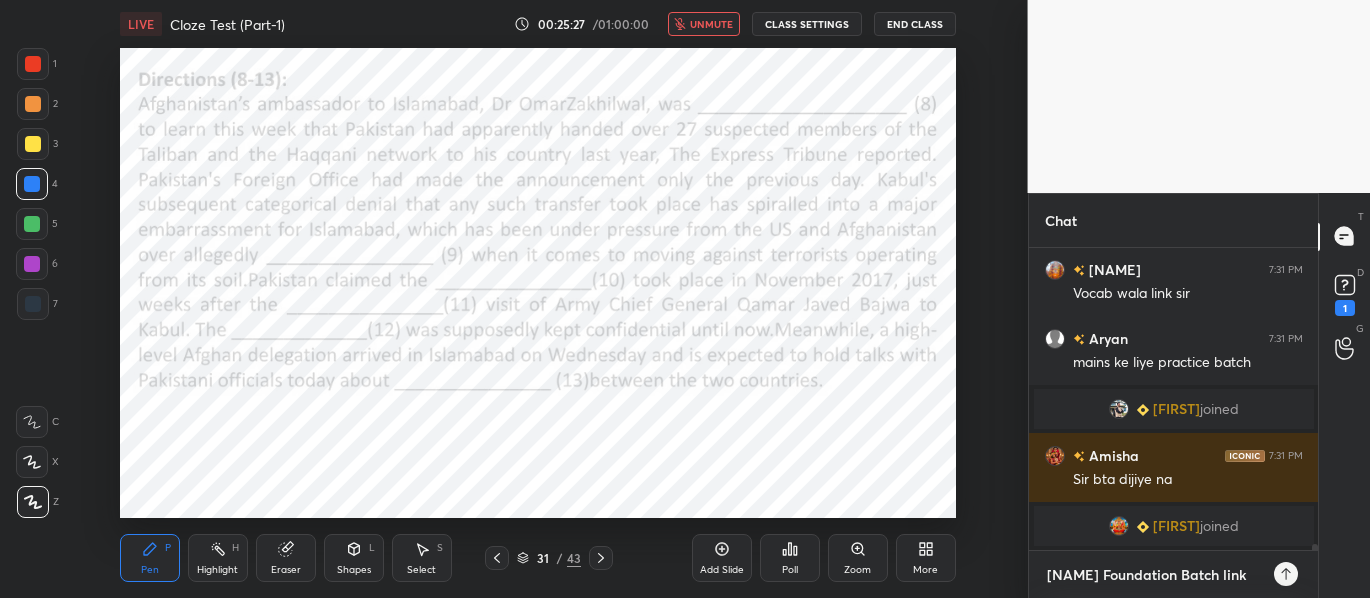 type on "Aadhaar Foundation Batch link:" 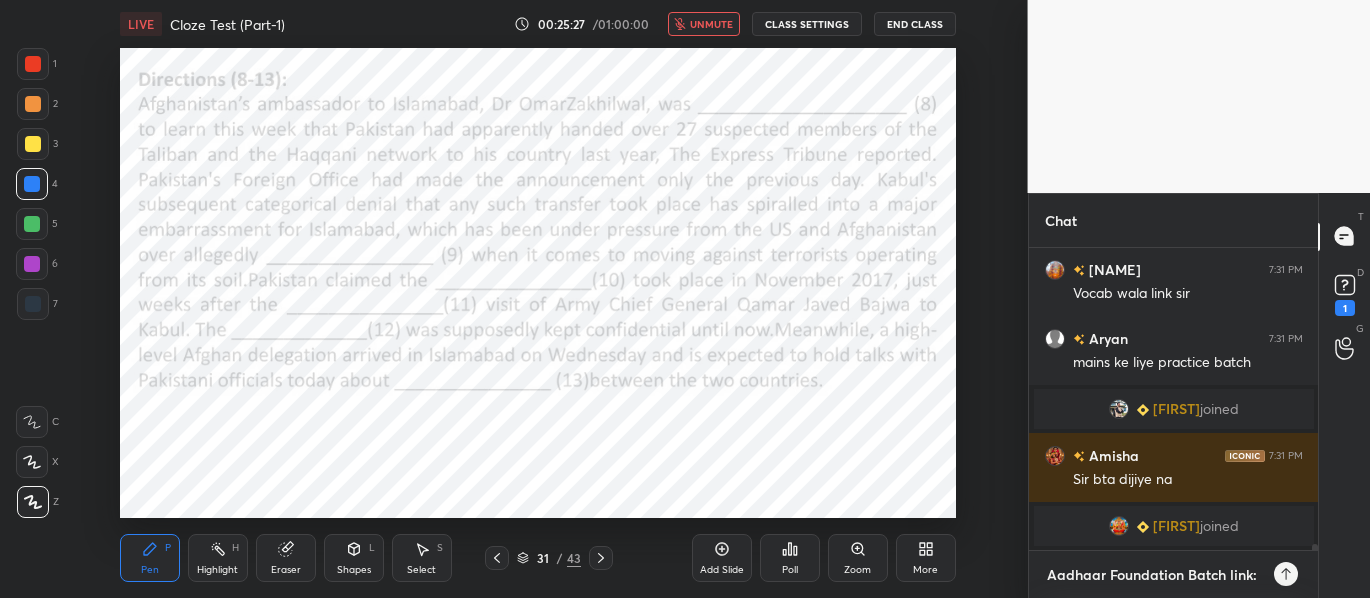 type on "Aadhaar Foundation Batch link:" 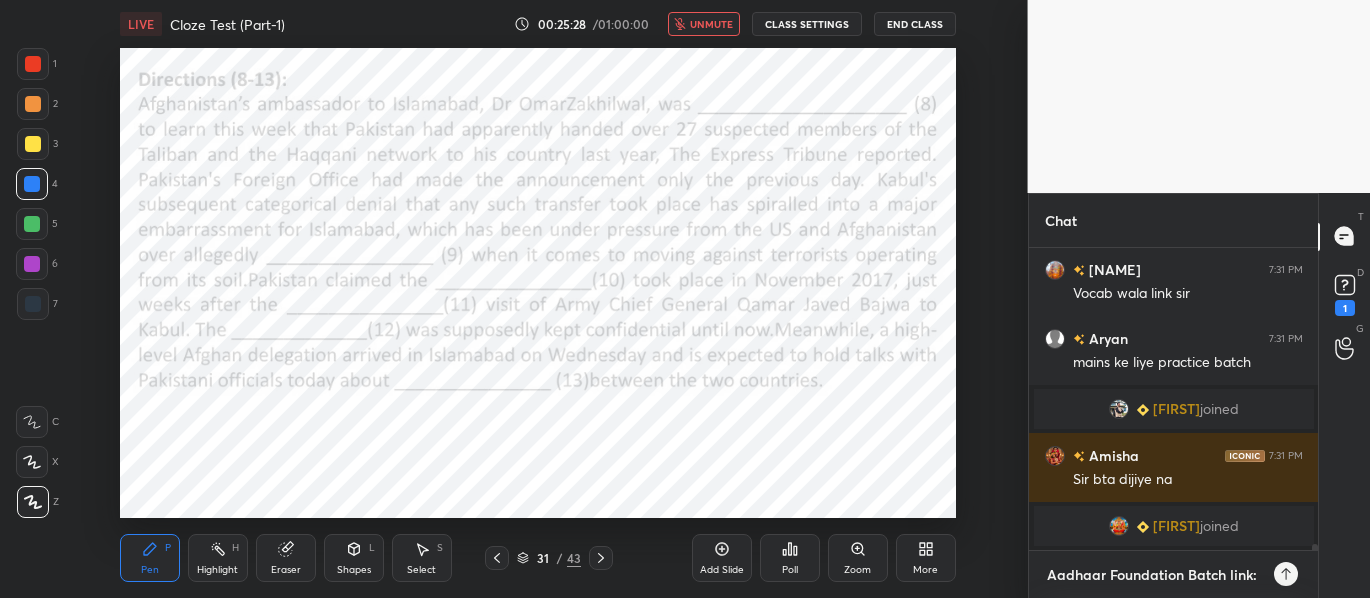 paste on "https://unacademy.com/course/aadhar-foundation-course-pre-mains-for-all-bank-exams-2025-26/NXCG66R4" 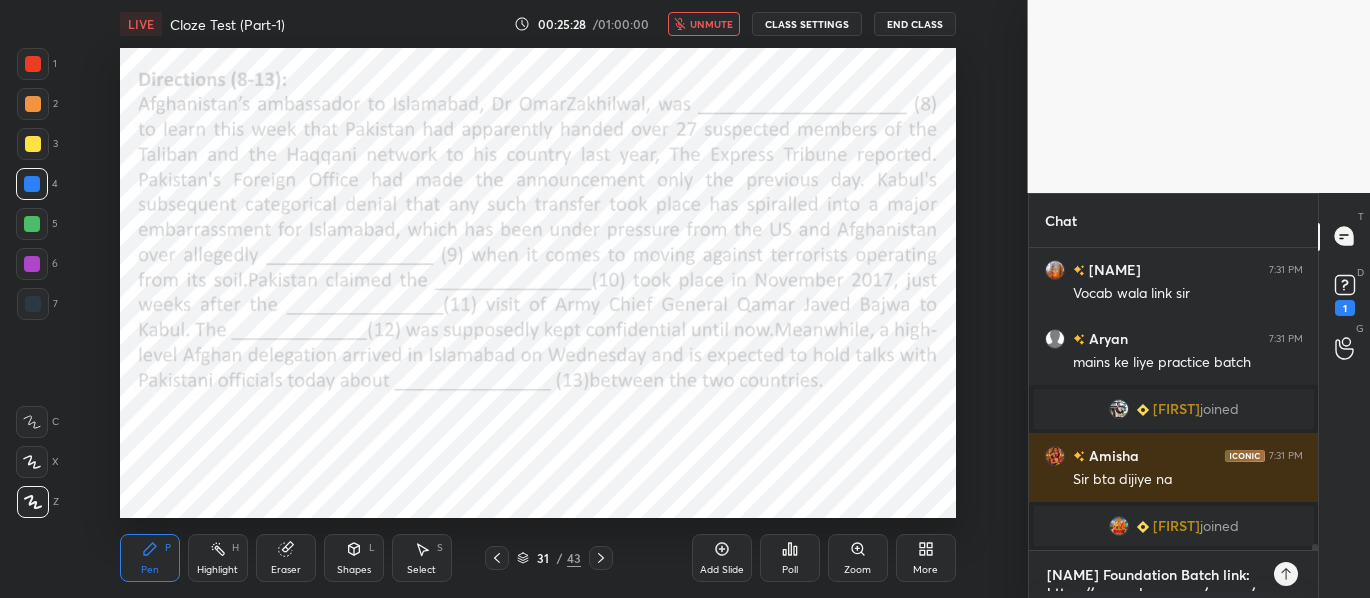 scroll, scrollTop: 36, scrollLeft: 0, axis: vertical 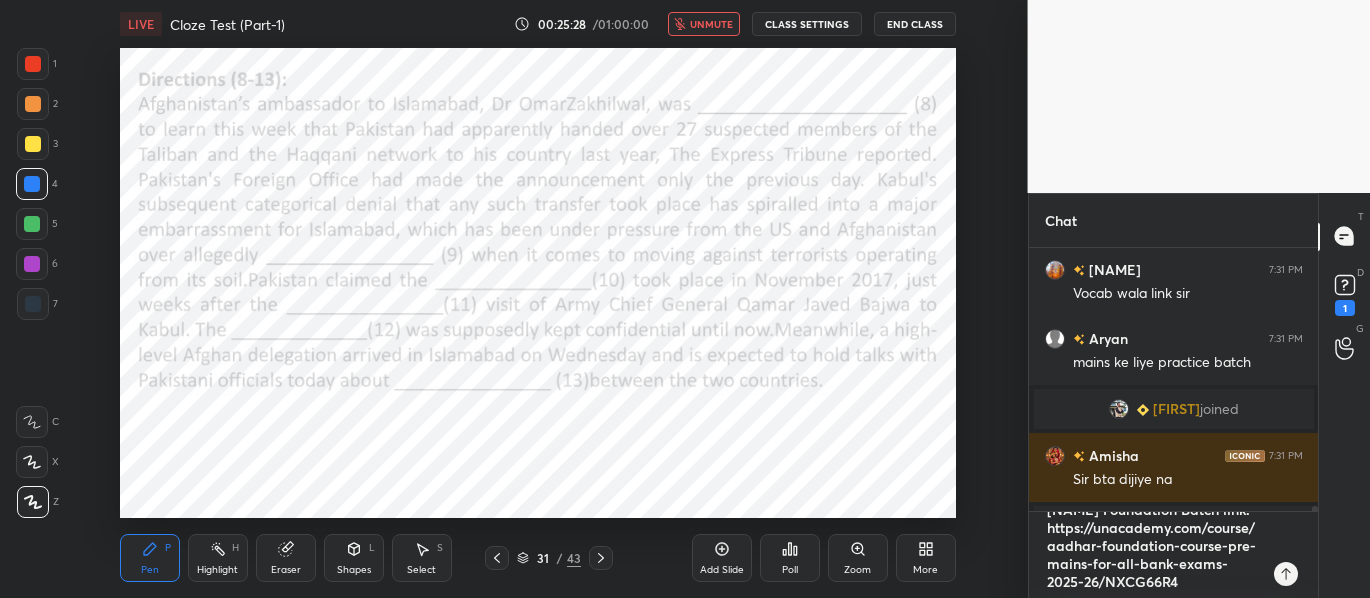 type 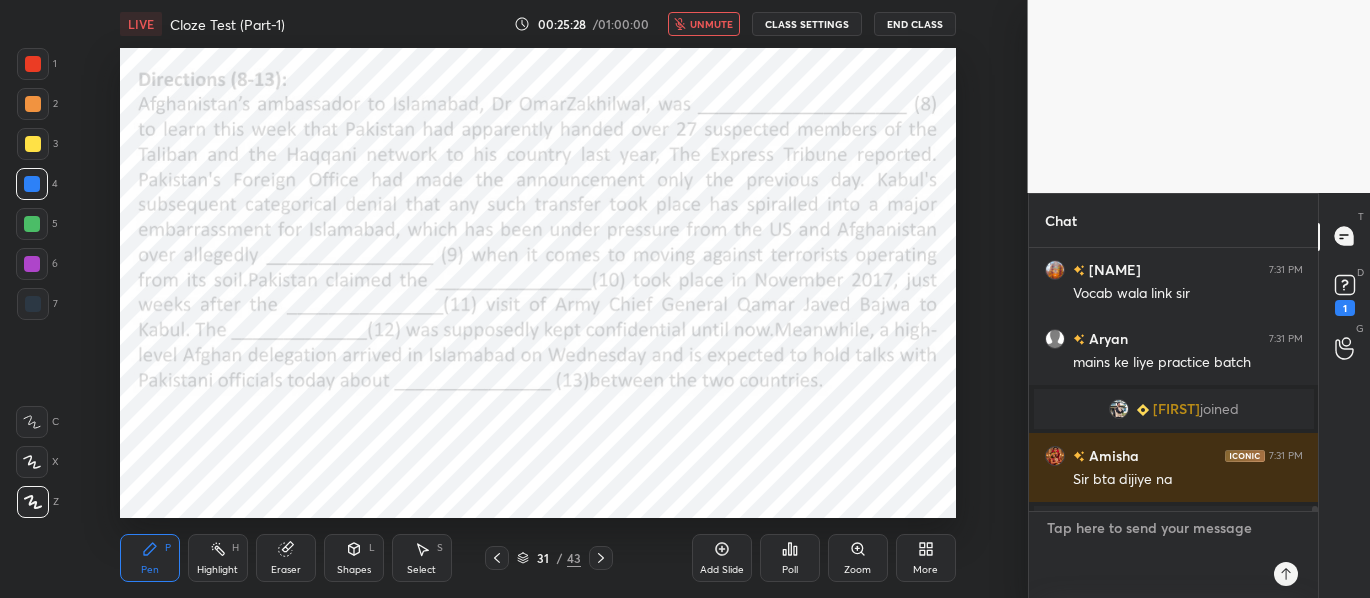 scroll, scrollTop: 0, scrollLeft: 0, axis: both 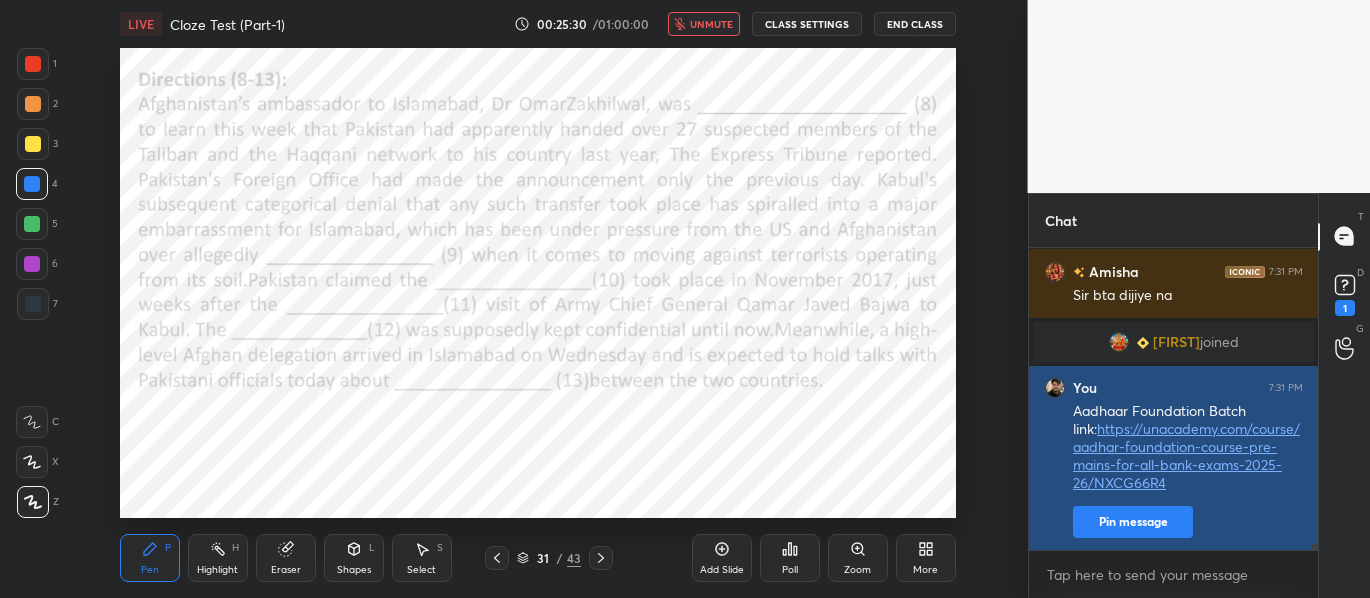 click on "Pin message" at bounding box center (1133, 522) 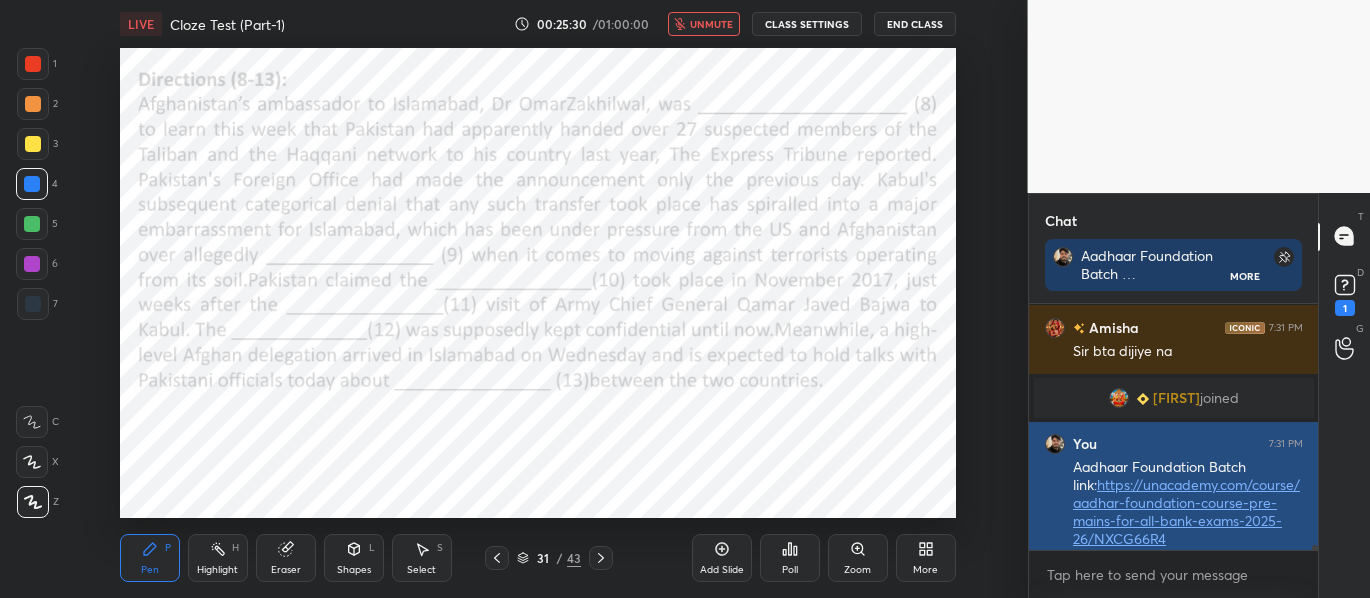 scroll, scrollTop: 241, scrollLeft: 283, axis: both 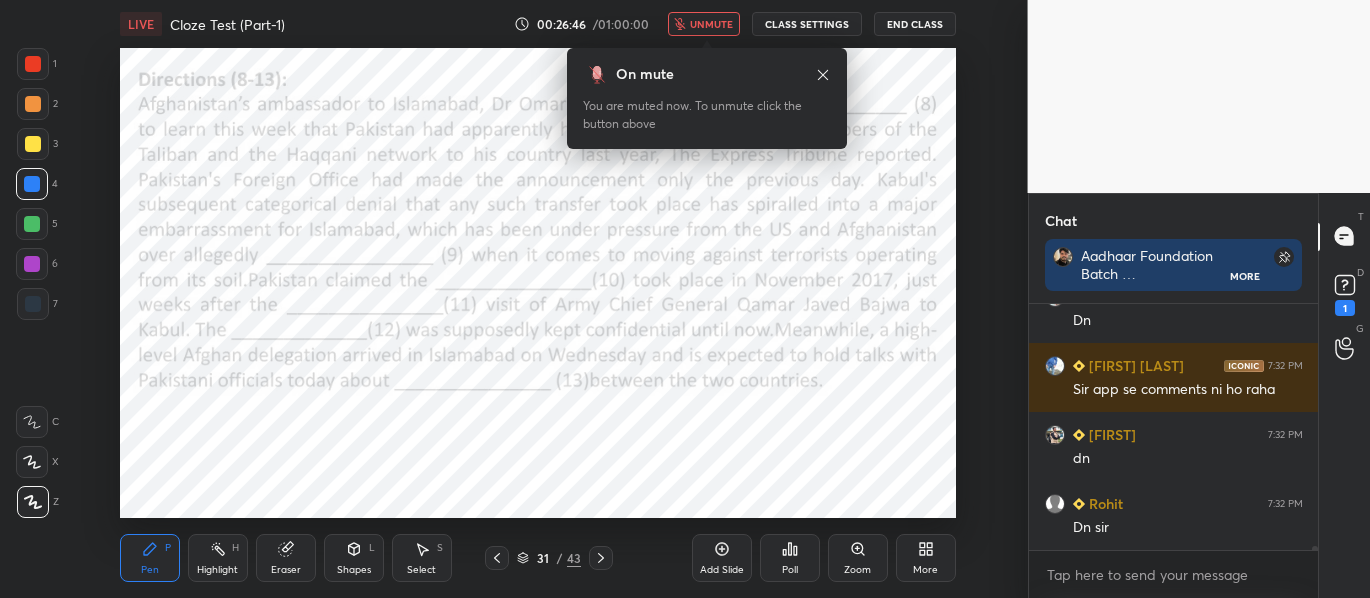 click on "unmute" at bounding box center [711, 24] 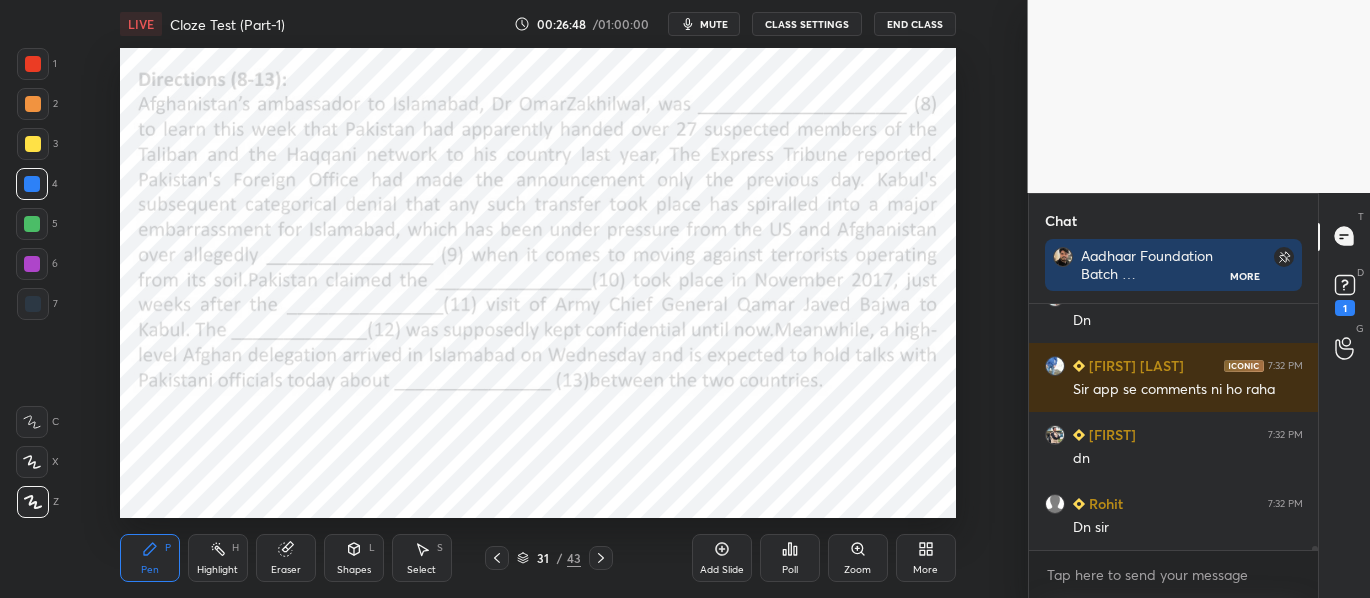 click at bounding box center [601, 558] 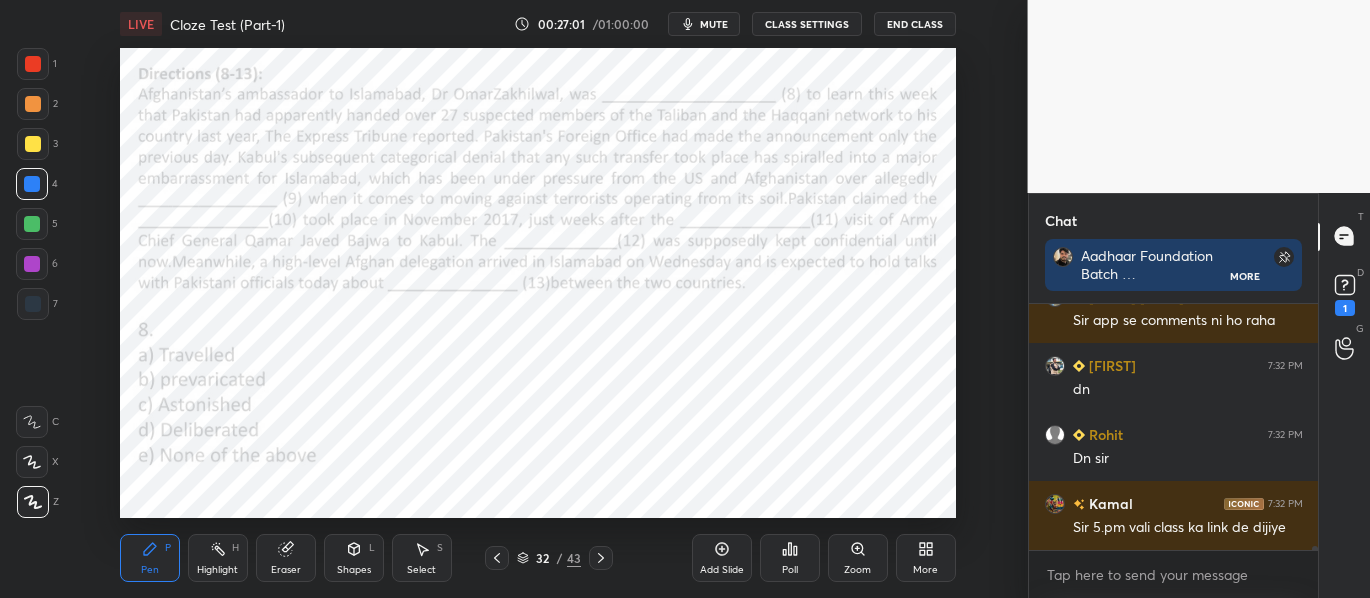 scroll, scrollTop: 16078, scrollLeft: 0, axis: vertical 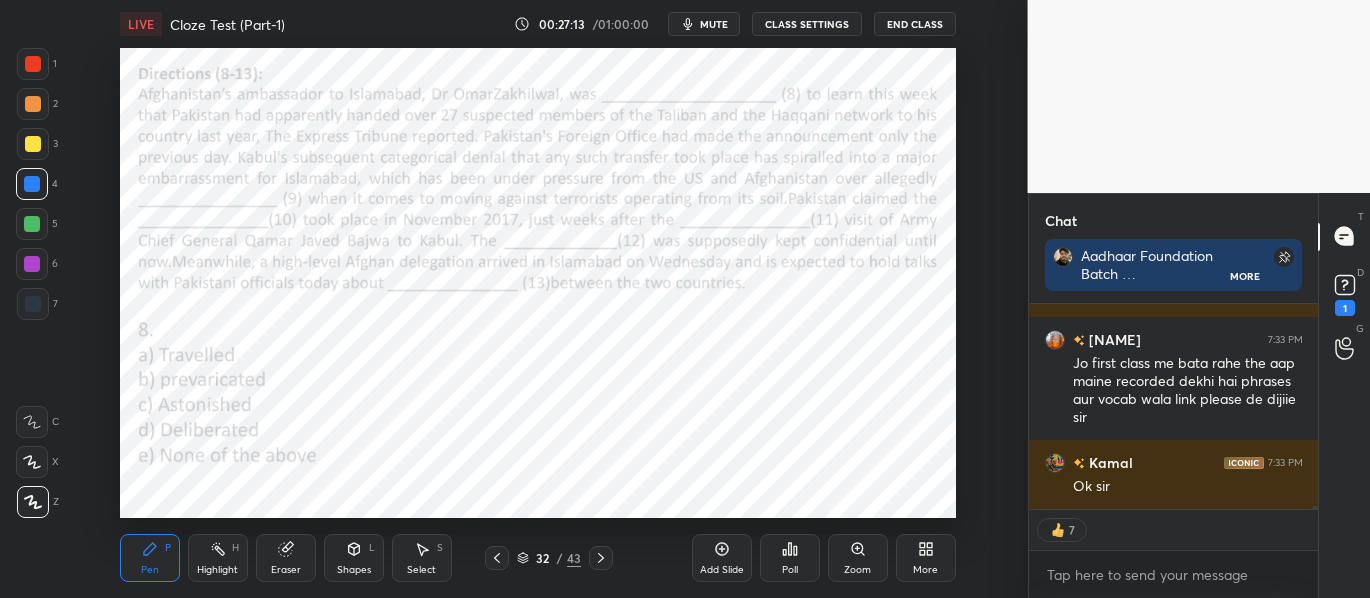 click on "Poll" at bounding box center (790, 570) 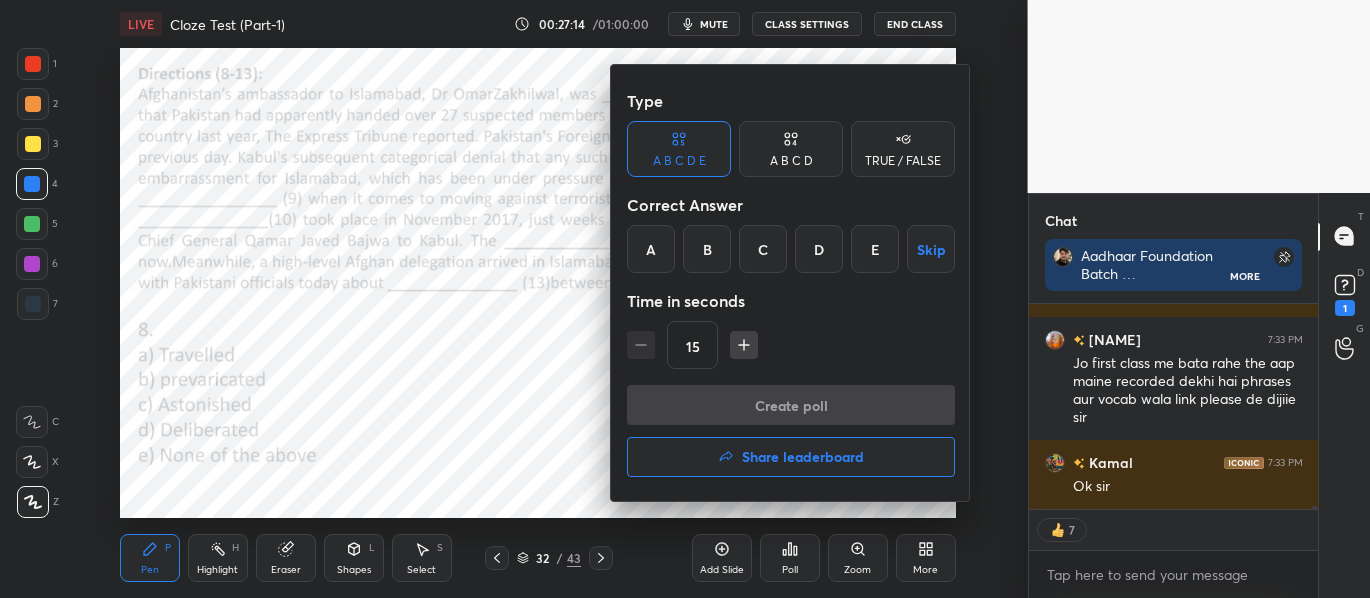 click on "C" at bounding box center [763, 249] 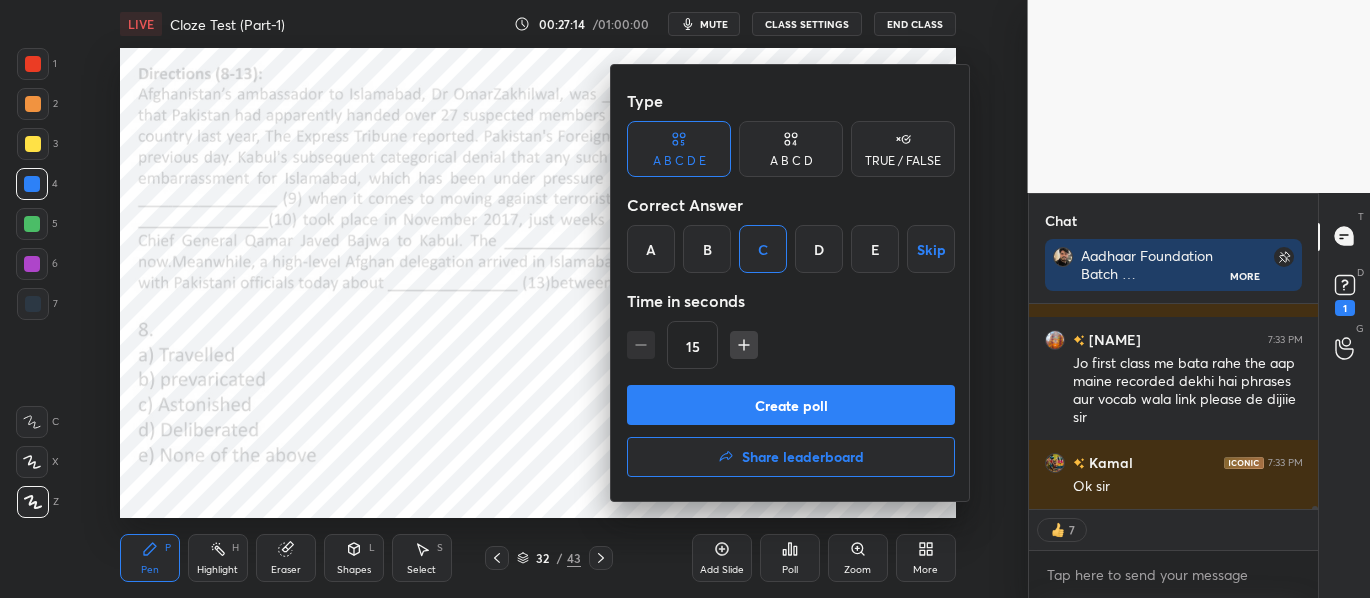 click on "Create poll" at bounding box center [791, 405] 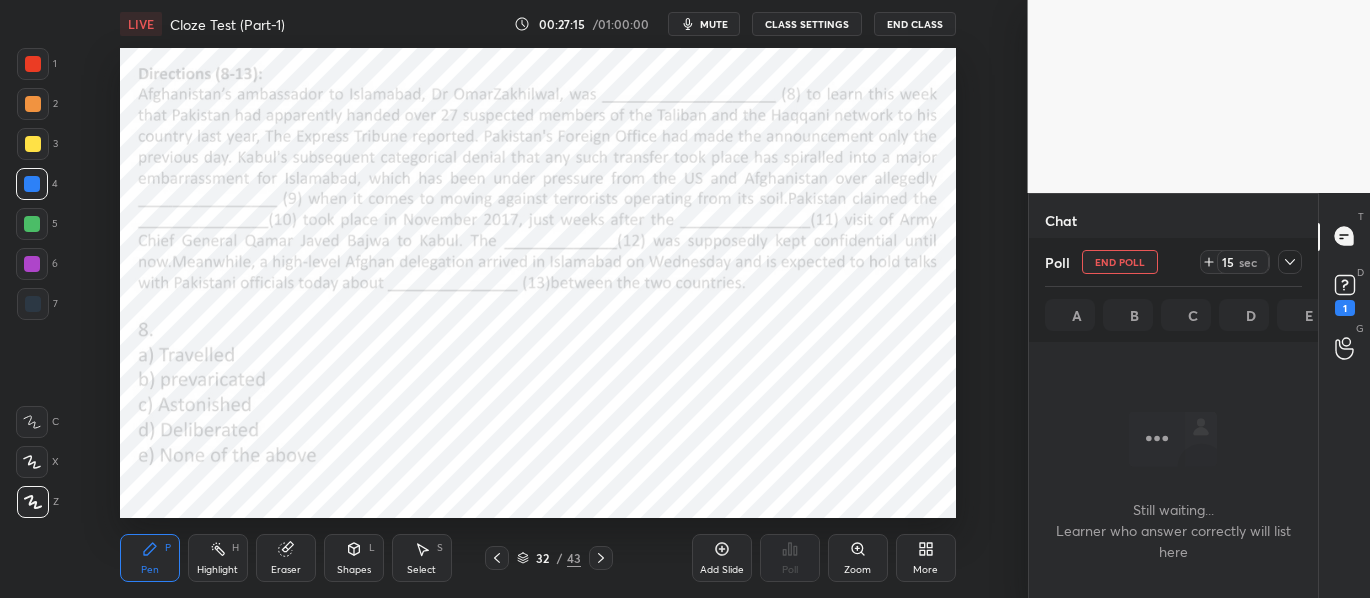 scroll, scrollTop: 158, scrollLeft: 283, axis: both 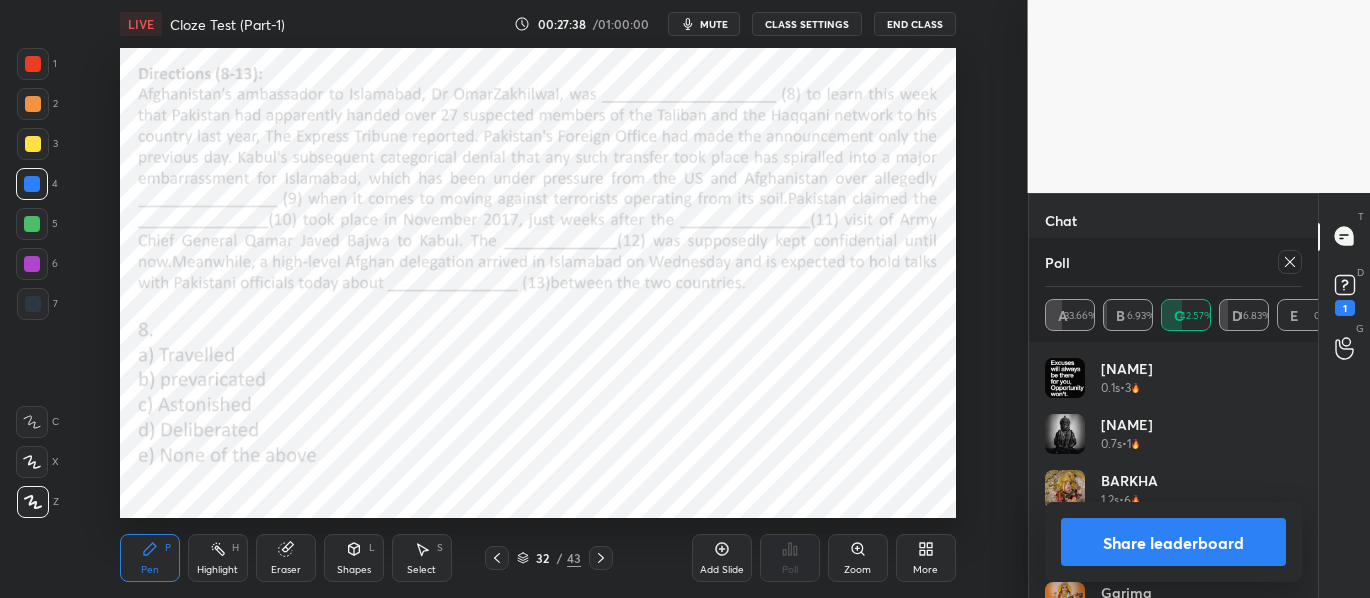 click 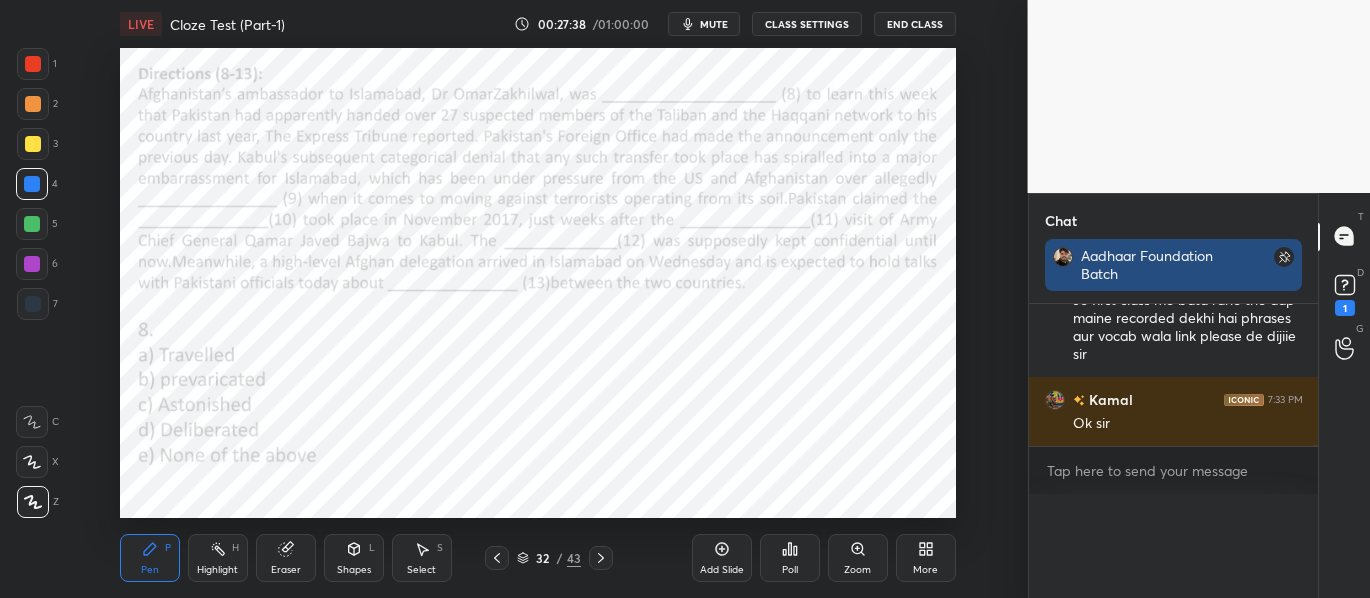 scroll, scrollTop: 89, scrollLeft: 251, axis: both 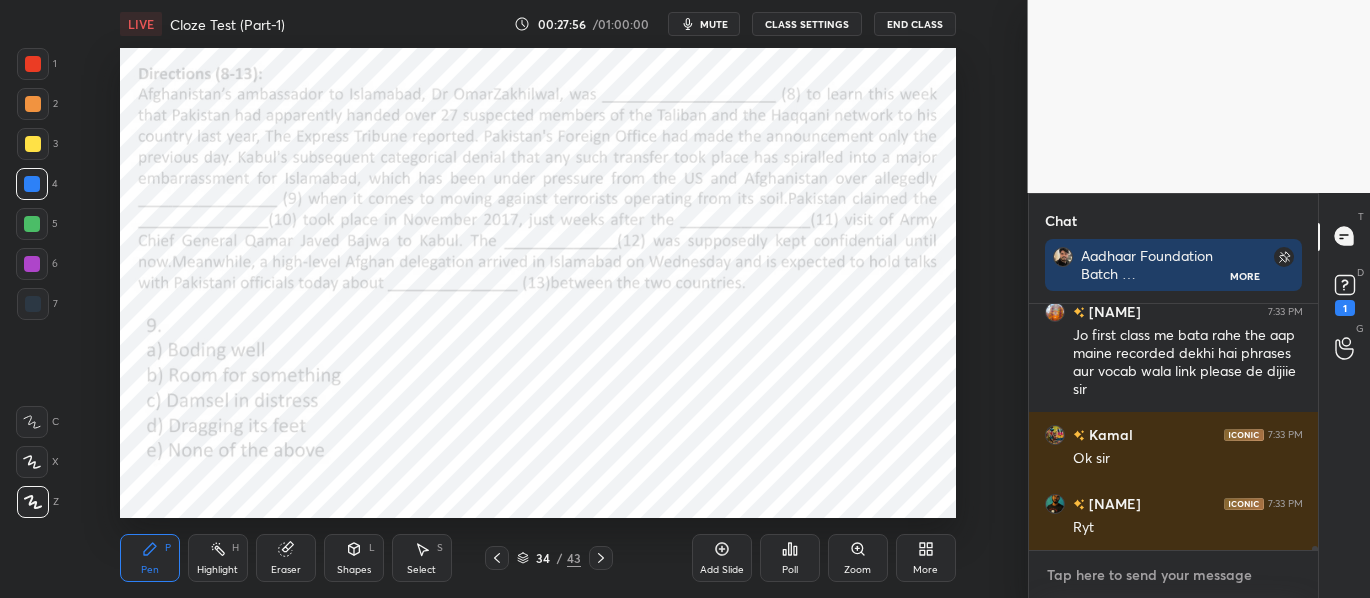 type on "x" 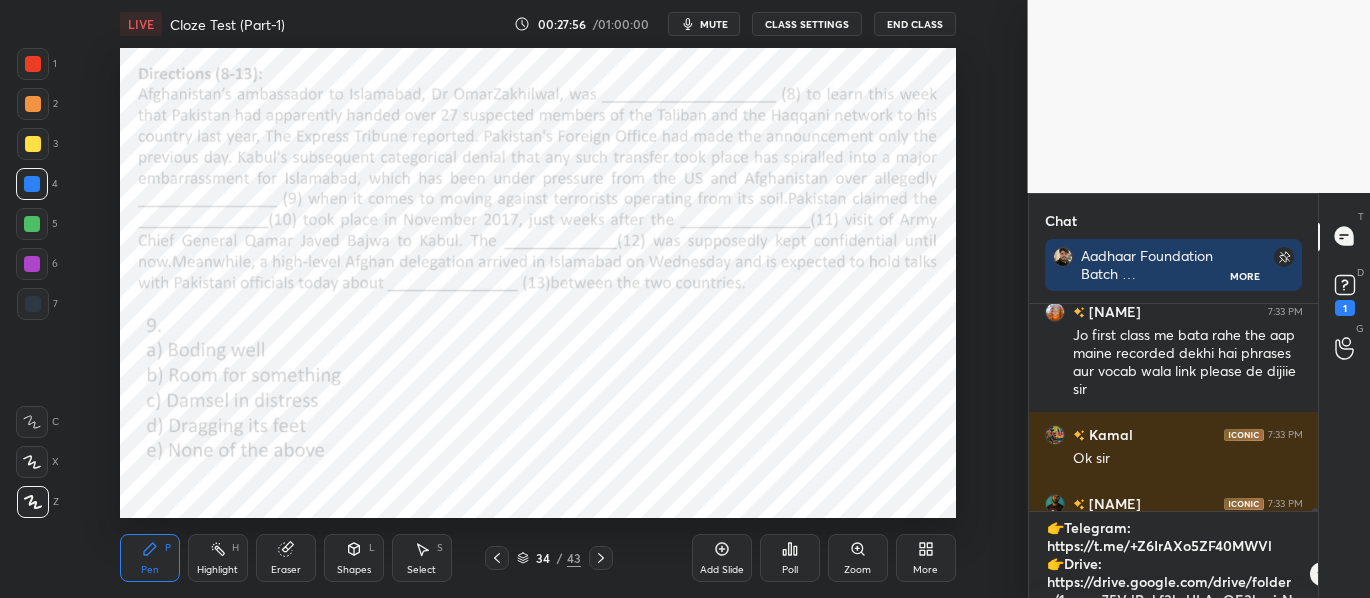 scroll, scrollTop: 54, scrollLeft: 0, axis: vertical 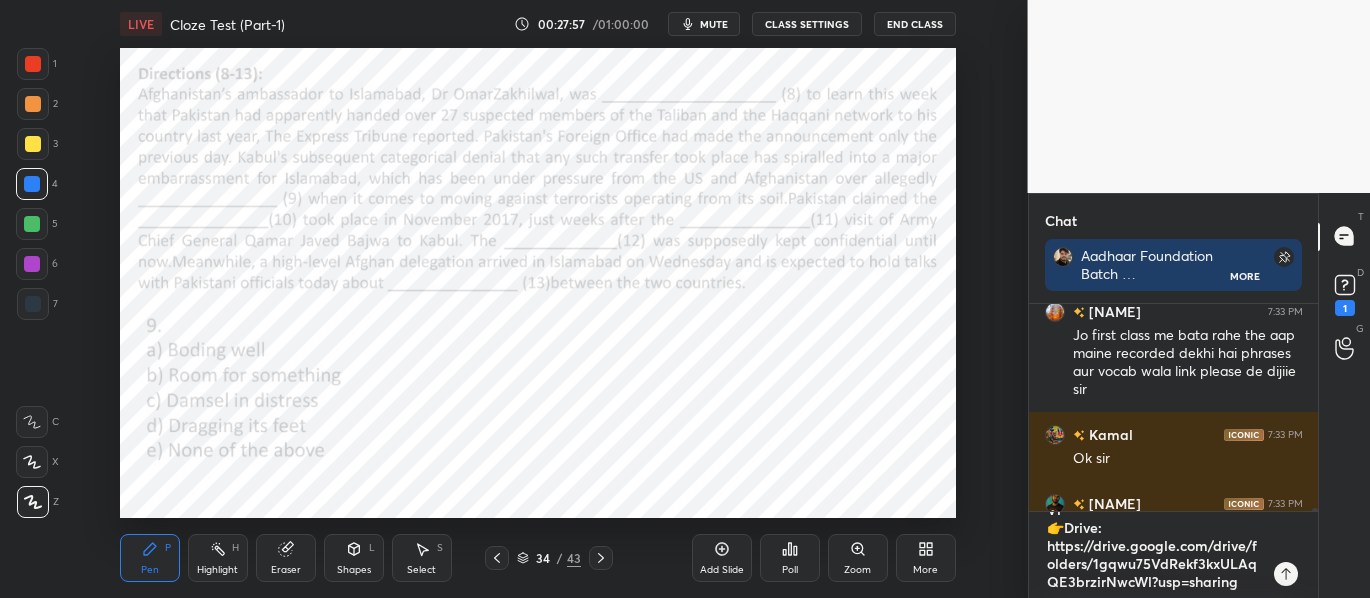 type on "👉Telegram: https://t.me/+Z6IrAXo5ZF40MWVl
👉Drive: https://drive.google.com/drive/folders/1gqwu75VdRekf3kxULAqQE3brzirNwcWl?usp=sharing" 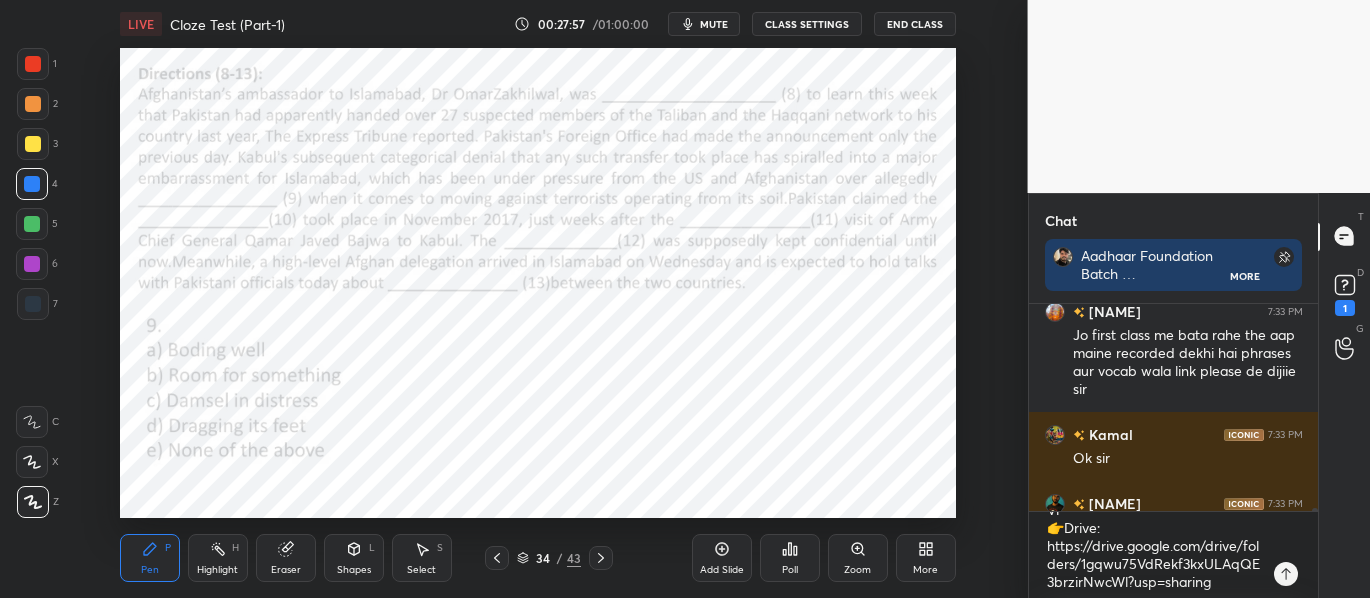 type on "x" 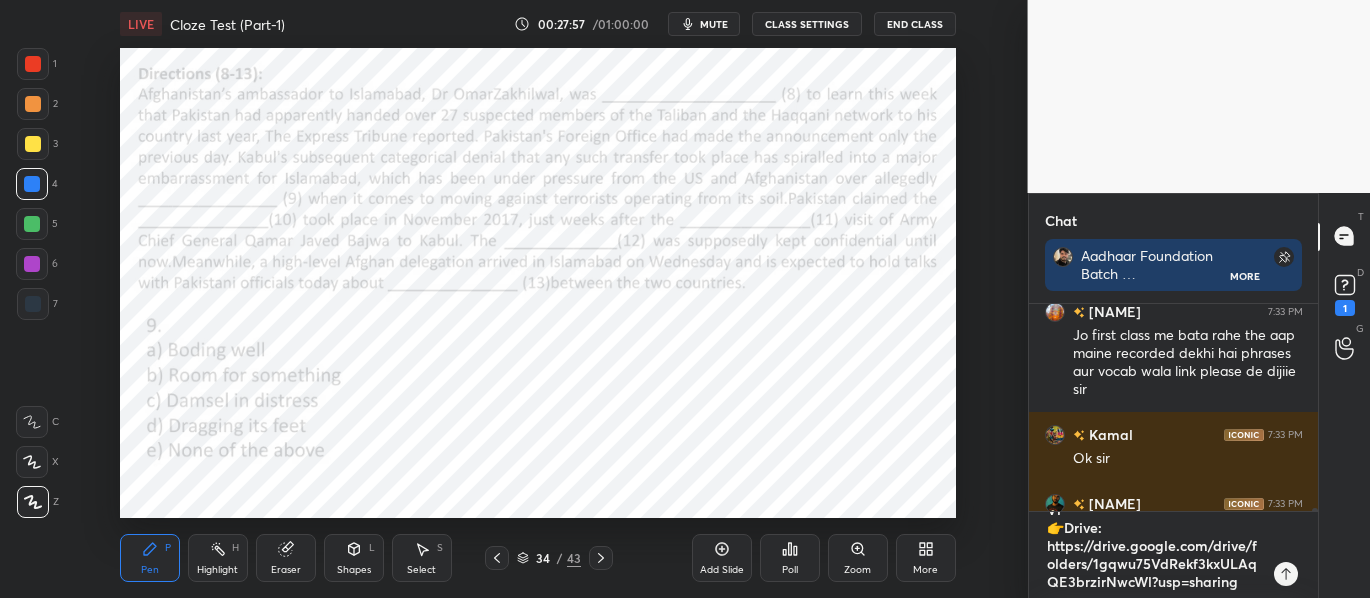 type 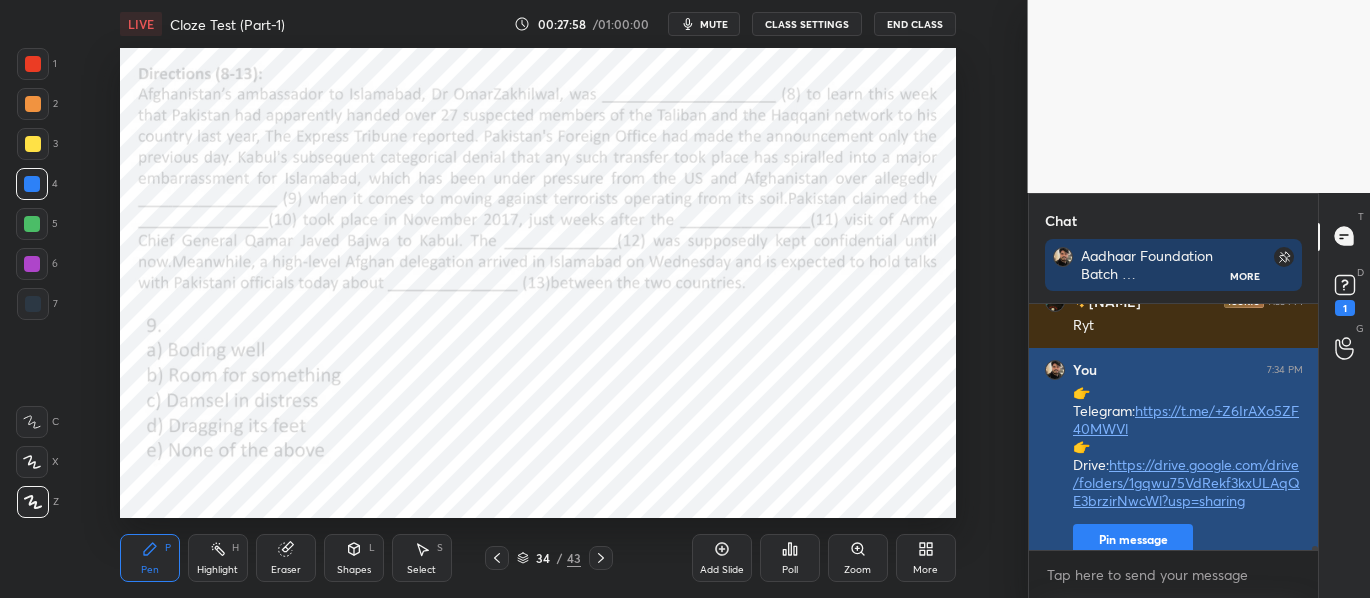click on "Pin message" at bounding box center [1133, 540] 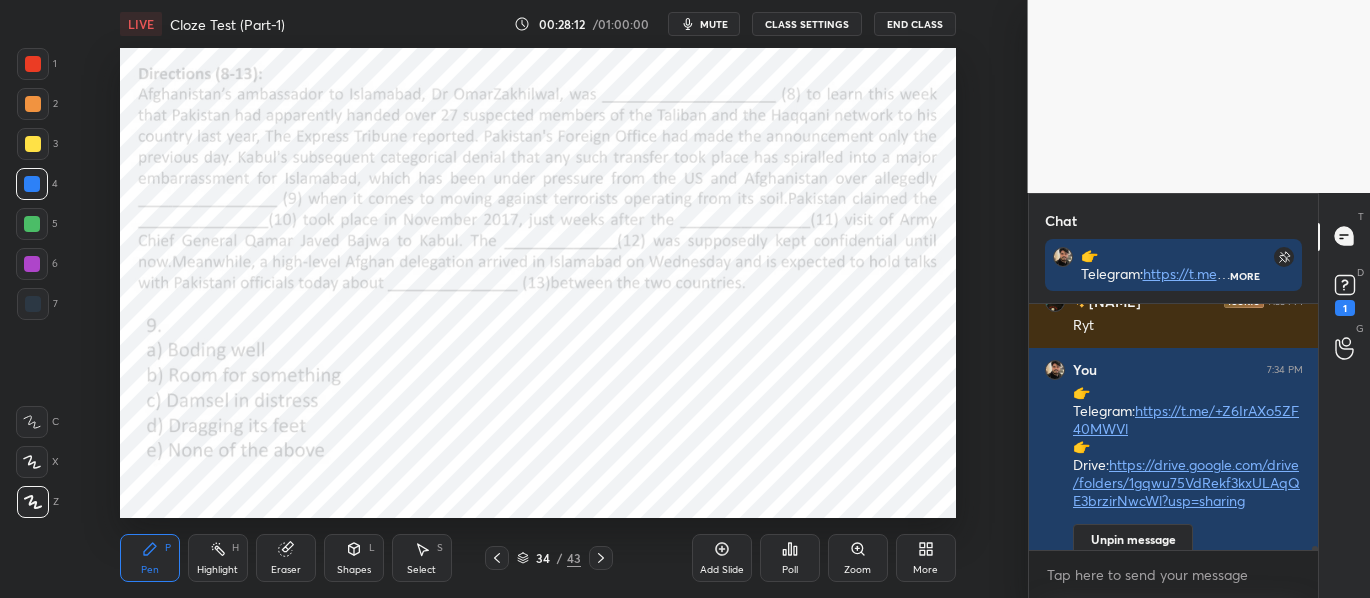 click on "Poll" at bounding box center (790, 558) 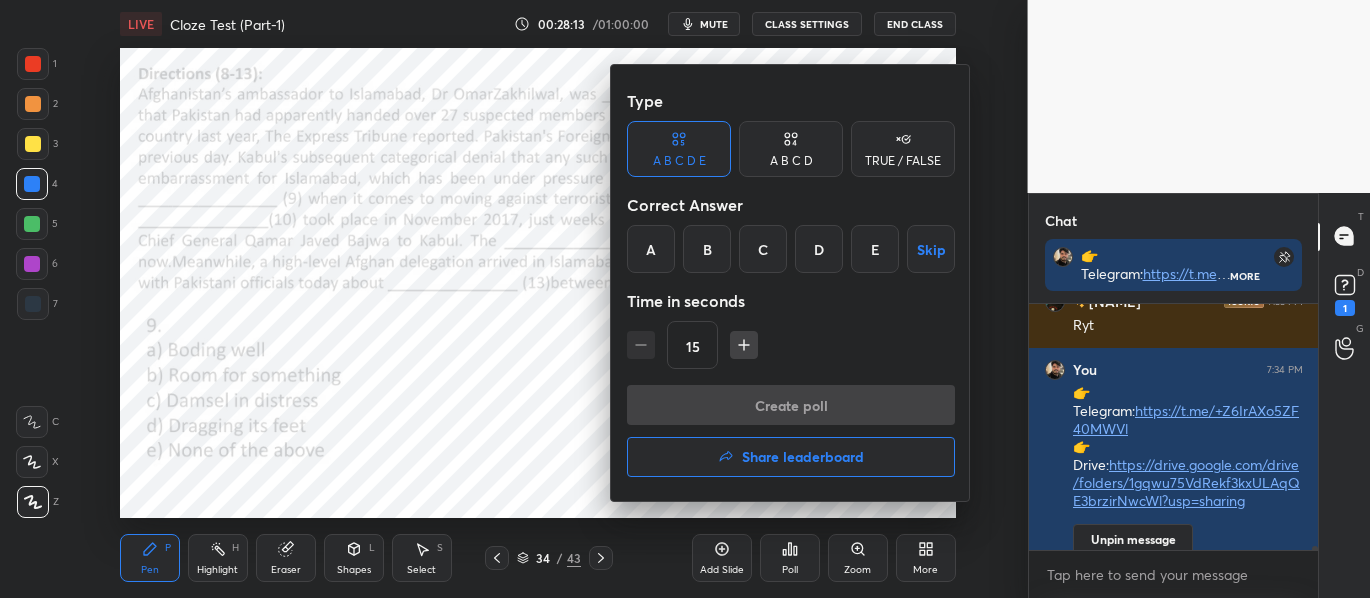 click on "D" at bounding box center (819, 249) 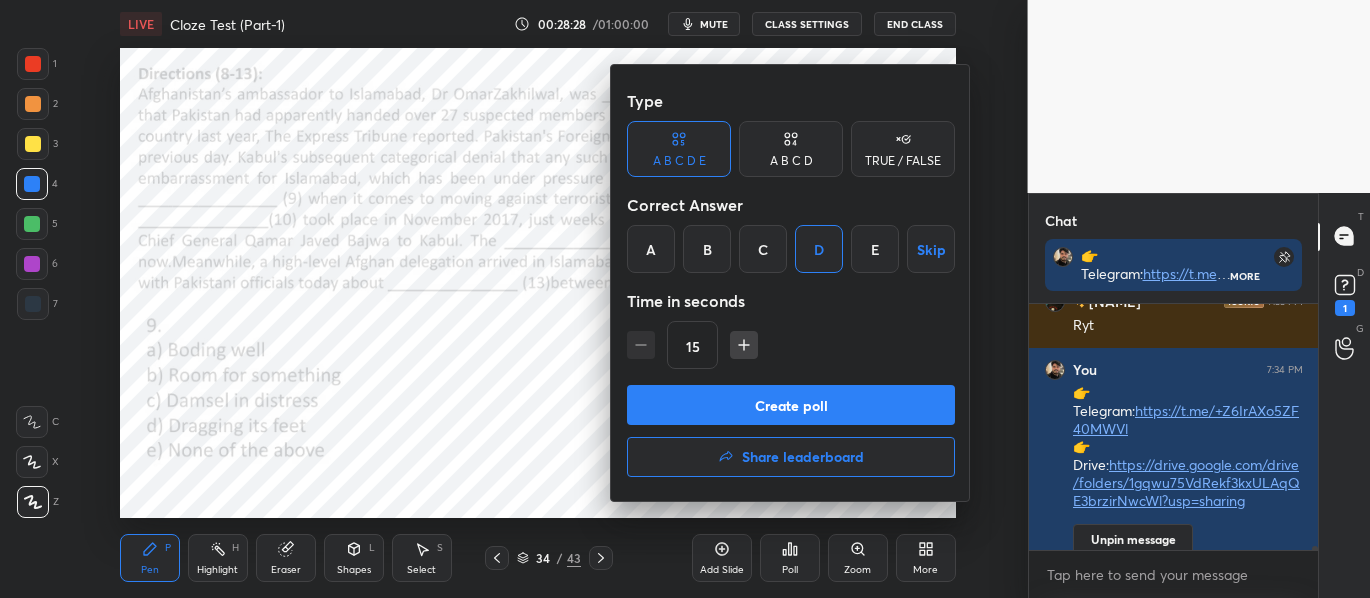 scroll, scrollTop: 200, scrollLeft: 283, axis: both 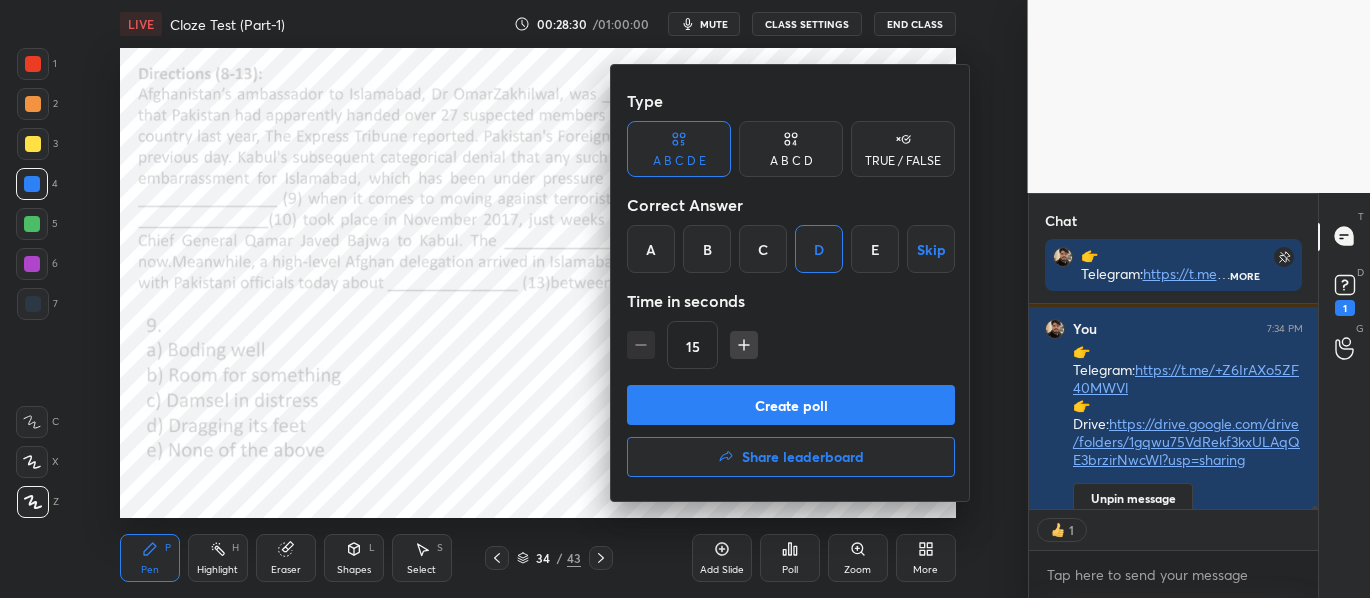 click on "Create poll" at bounding box center [791, 405] 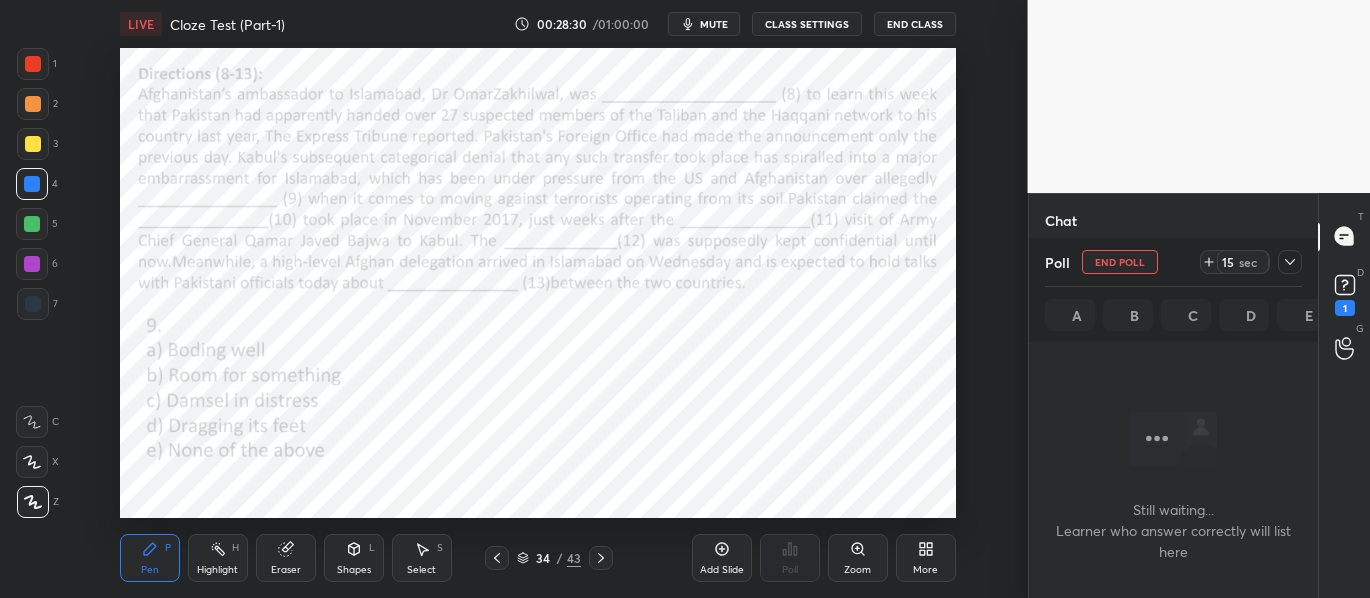 scroll, scrollTop: 166, scrollLeft: 283, axis: both 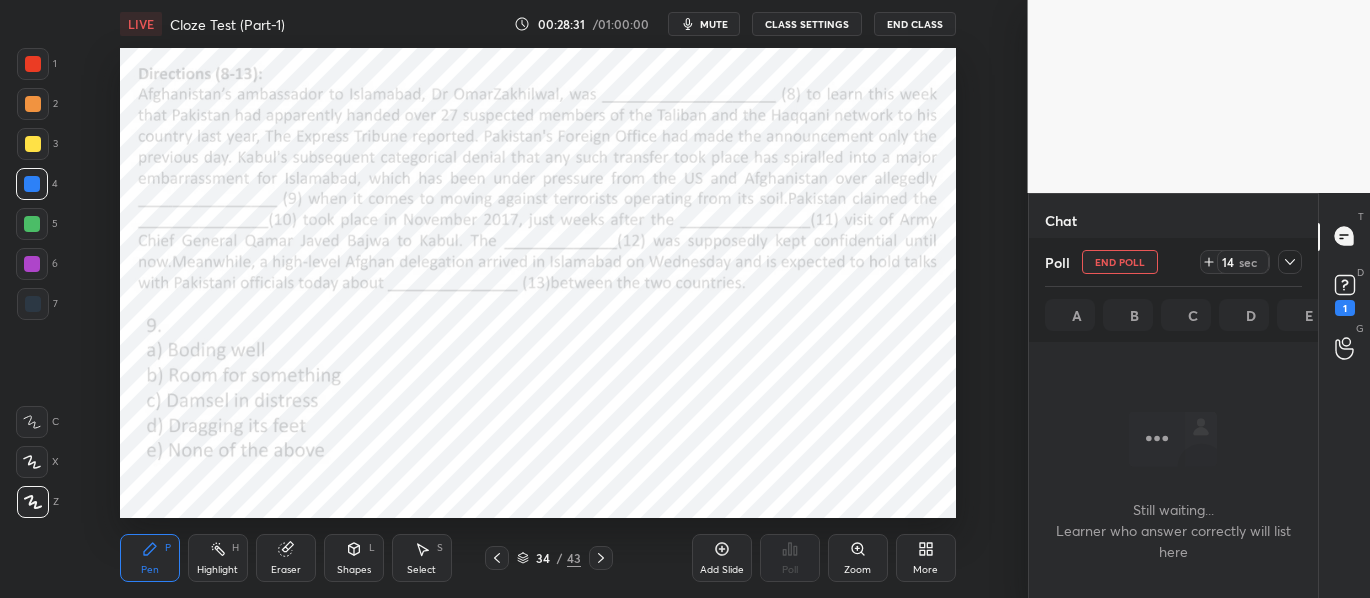click 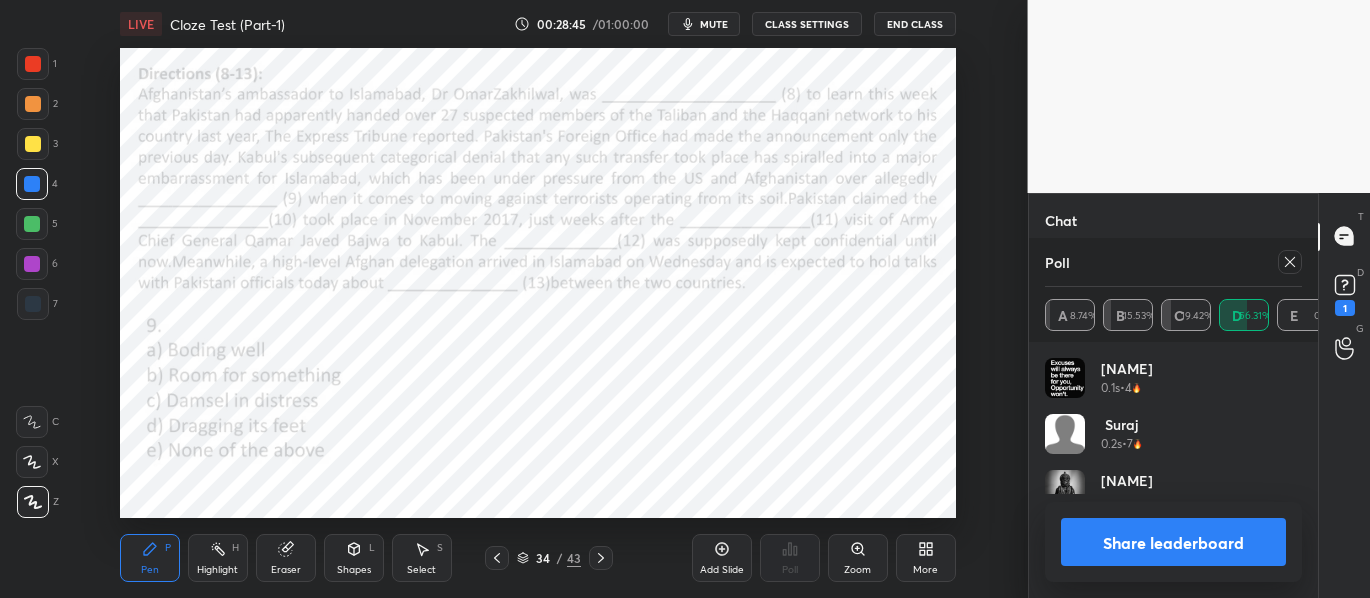 scroll, scrollTop: 7, scrollLeft: 7, axis: both 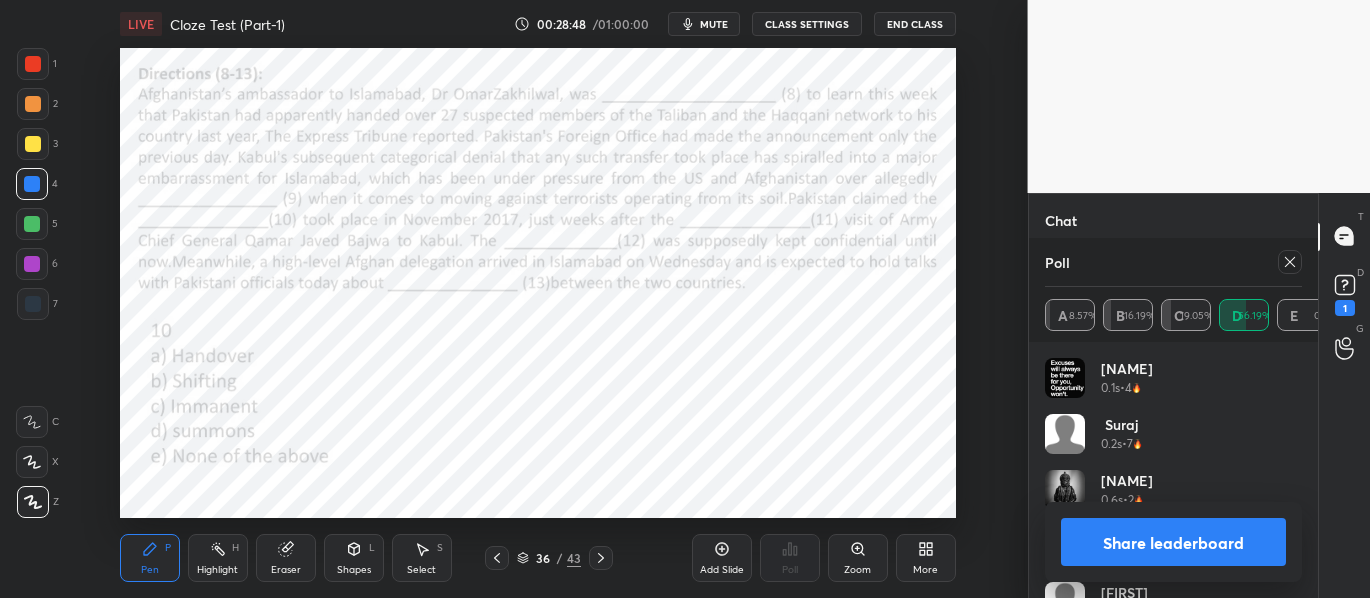 click 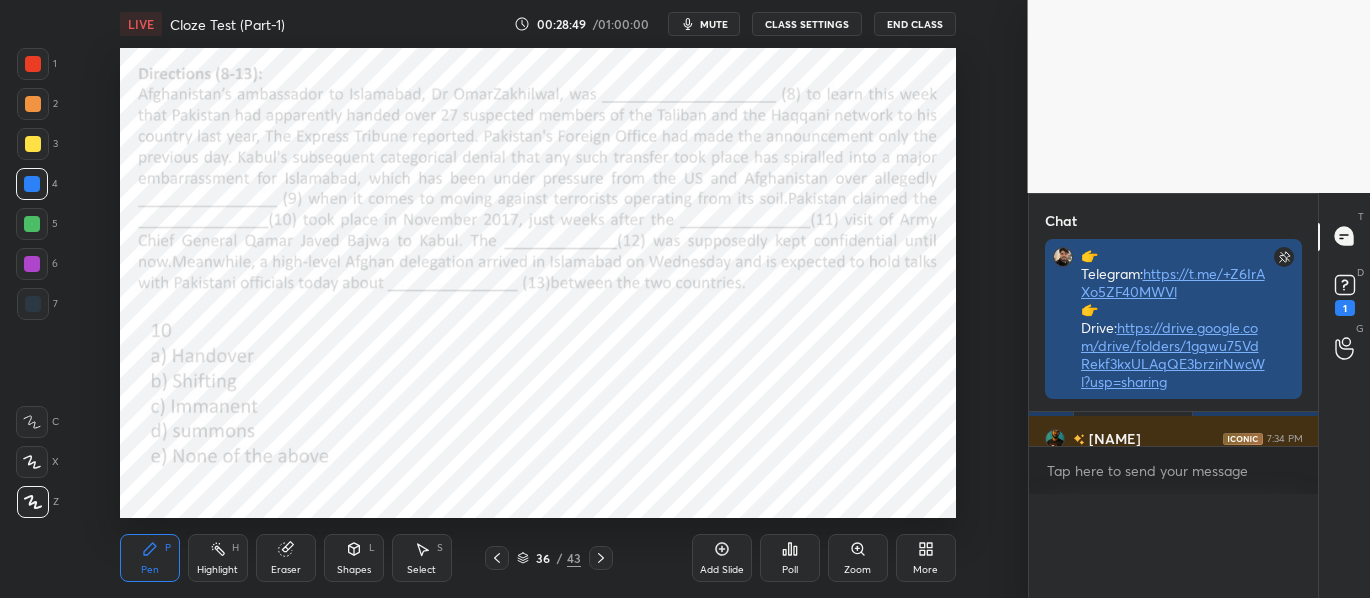 scroll, scrollTop: 89, scrollLeft: 251, axis: both 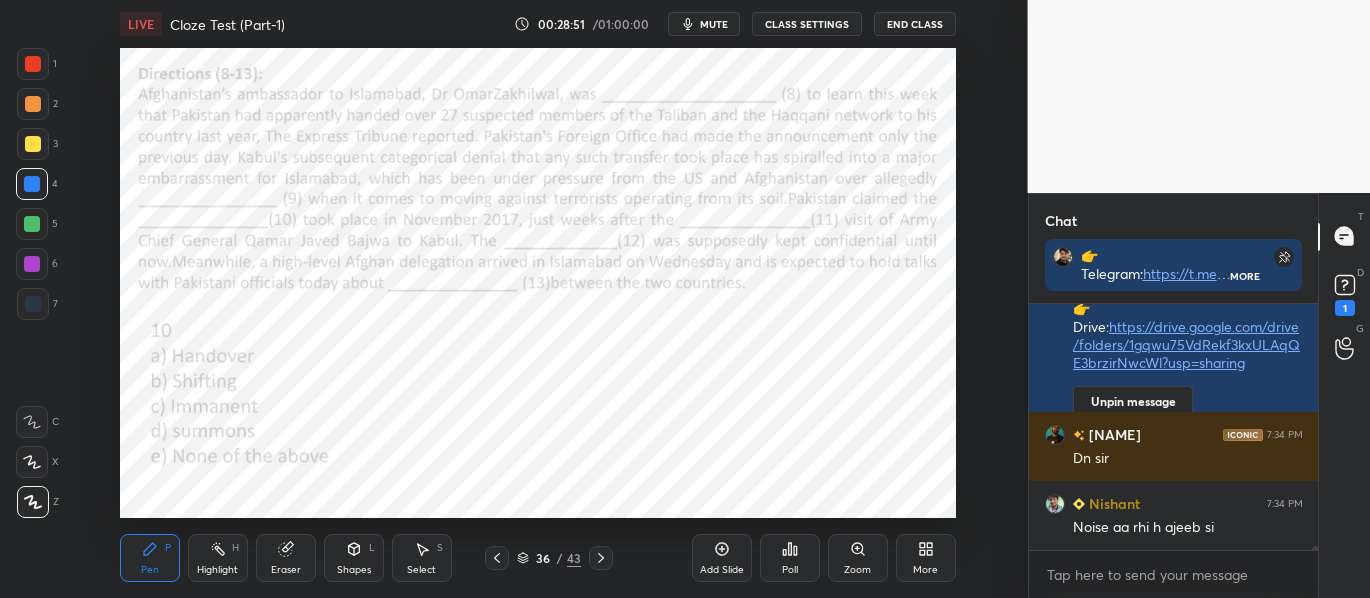 click on "mute" at bounding box center (704, 24) 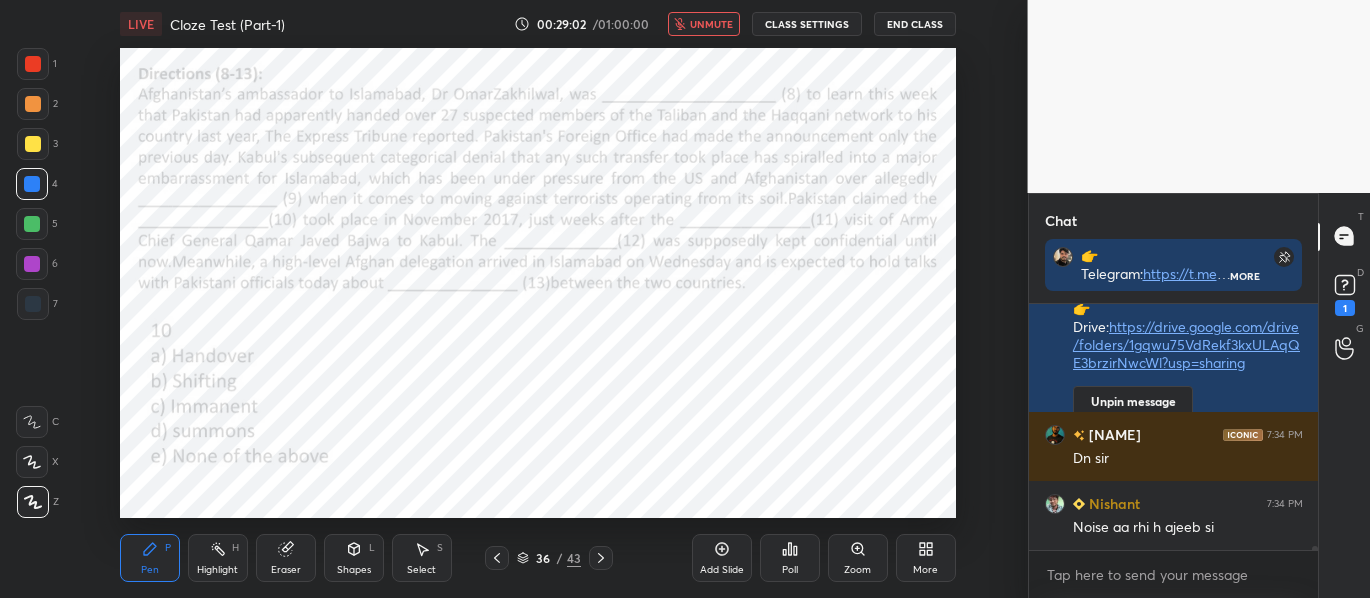 scroll, scrollTop: 16625, scrollLeft: 0, axis: vertical 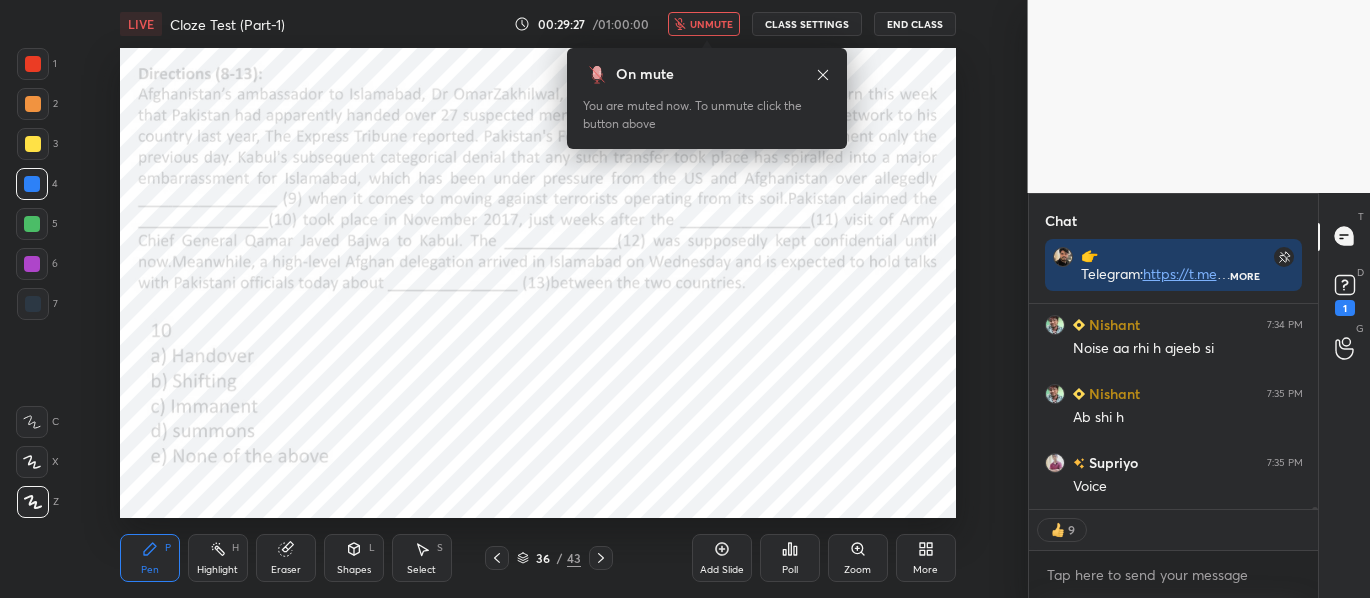 click on "unmute" at bounding box center [704, 24] 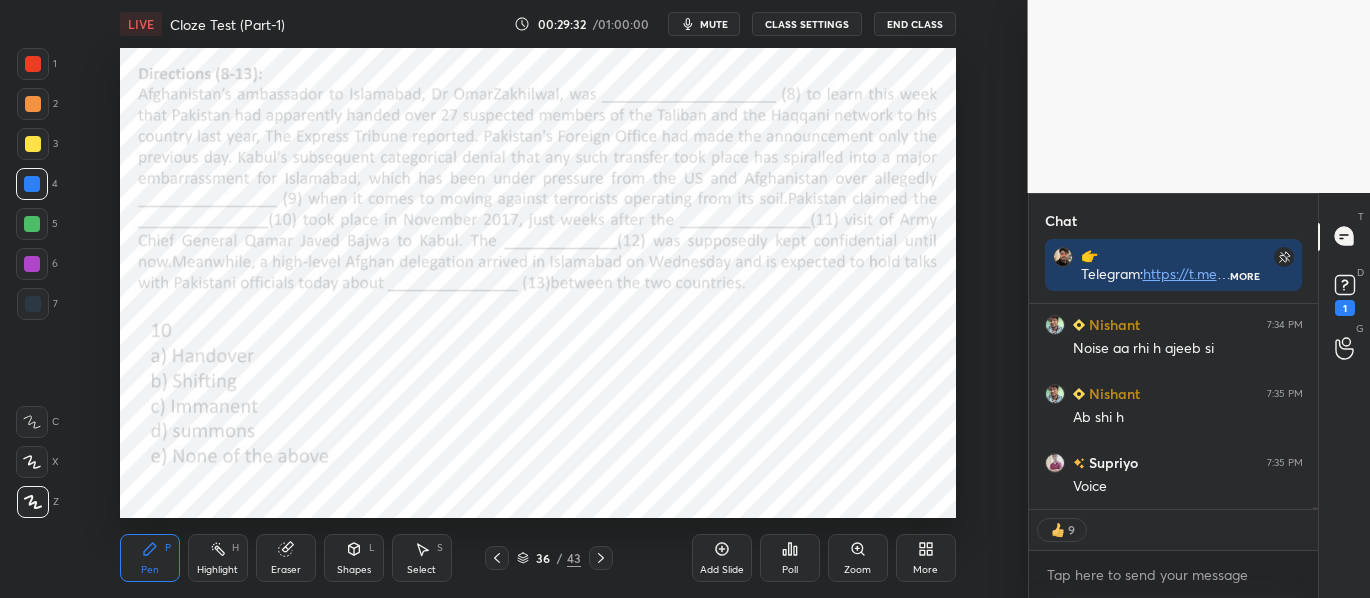 scroll, scrollTop: 16804, scrollLeft: 0, axis: vertical 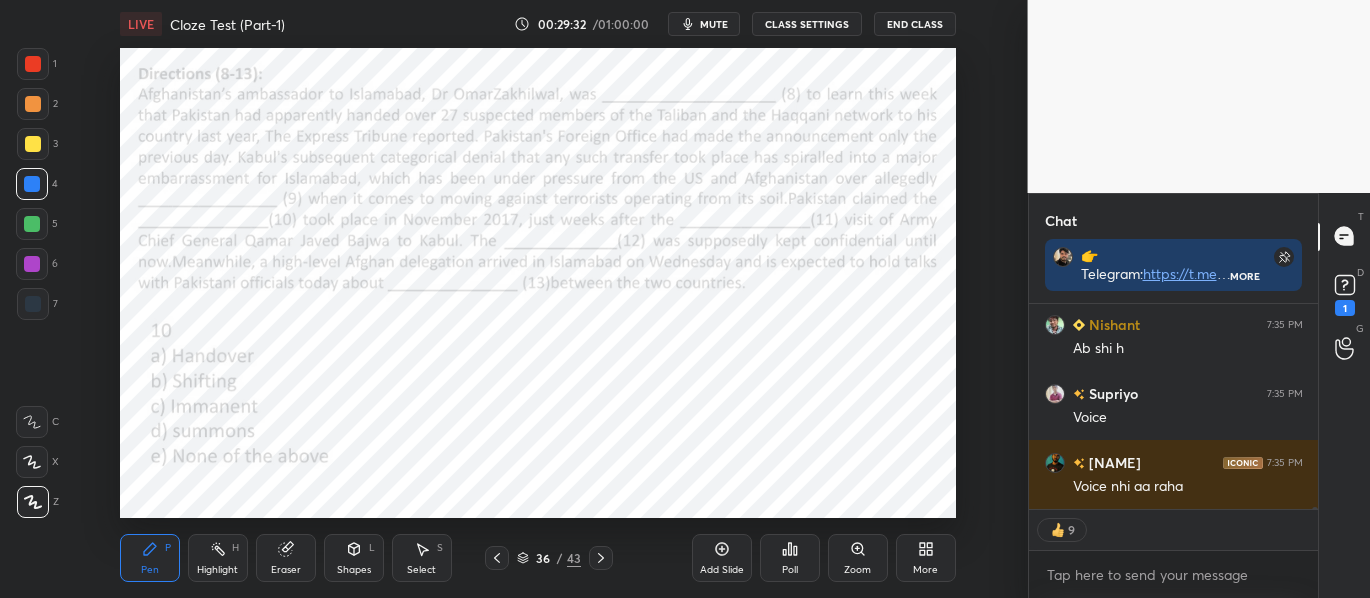 click on "Poll" at bounding box center (790, 558) 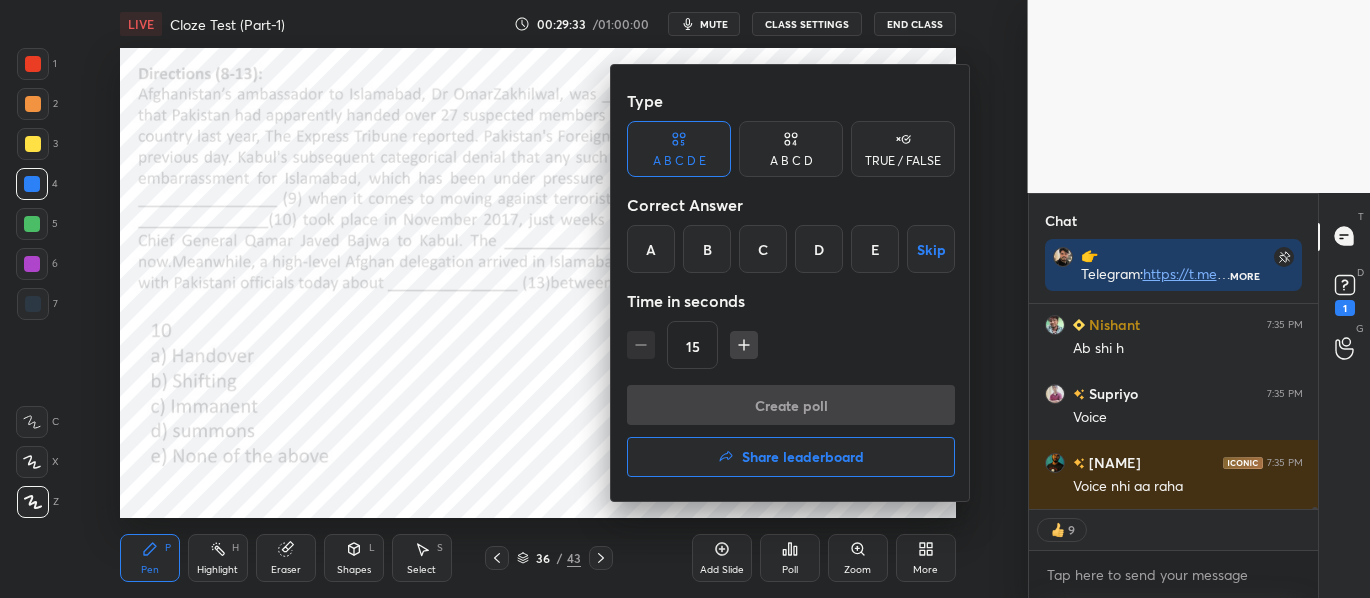 click on "A" at bounding box center (651, 249) 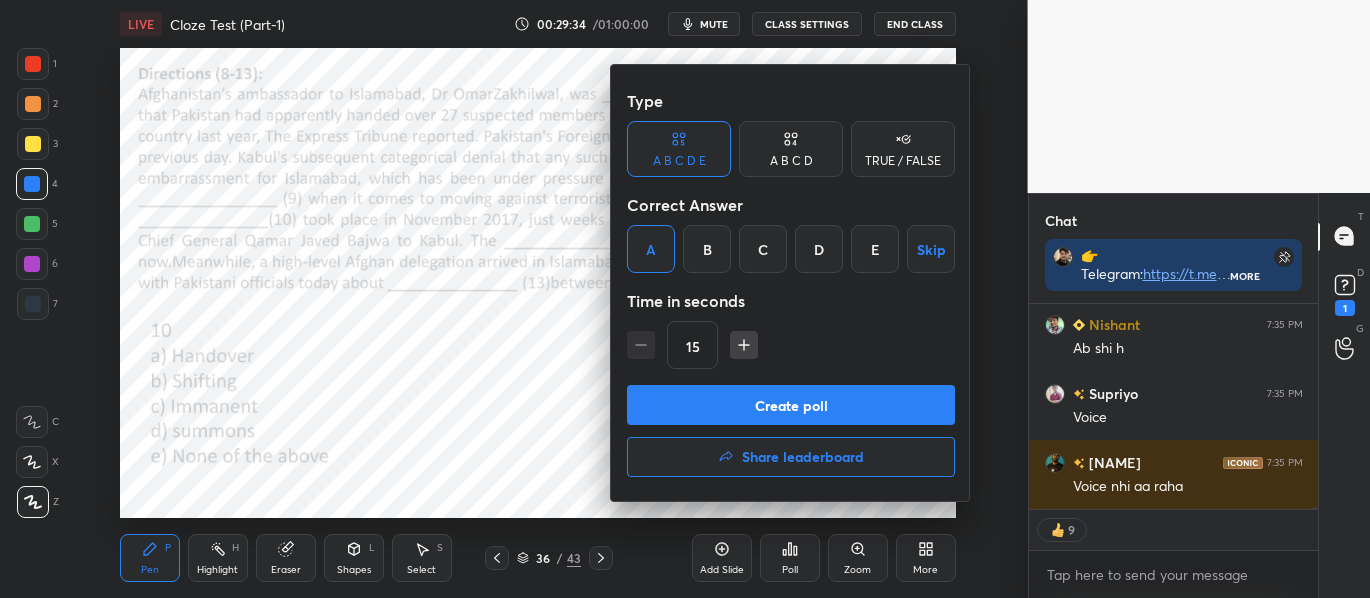 click on "Create poll" at bounding box center [791, 405] 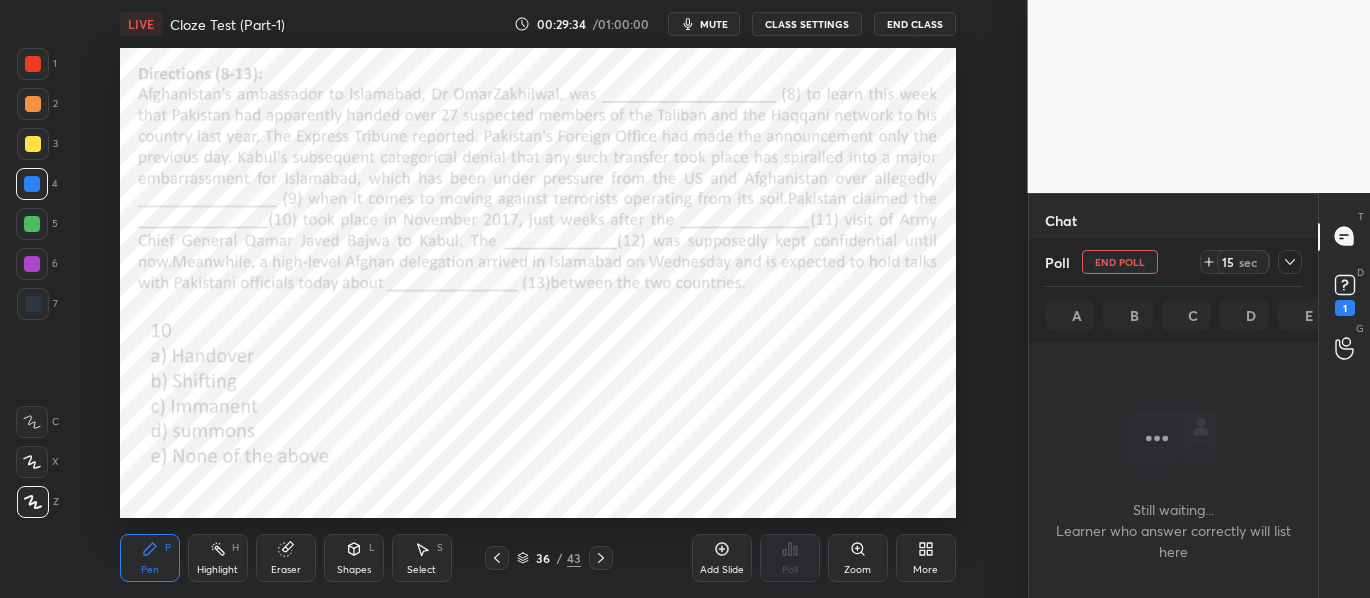 scroll, scrollTop: 106, scrollLeft: 283, axis: both 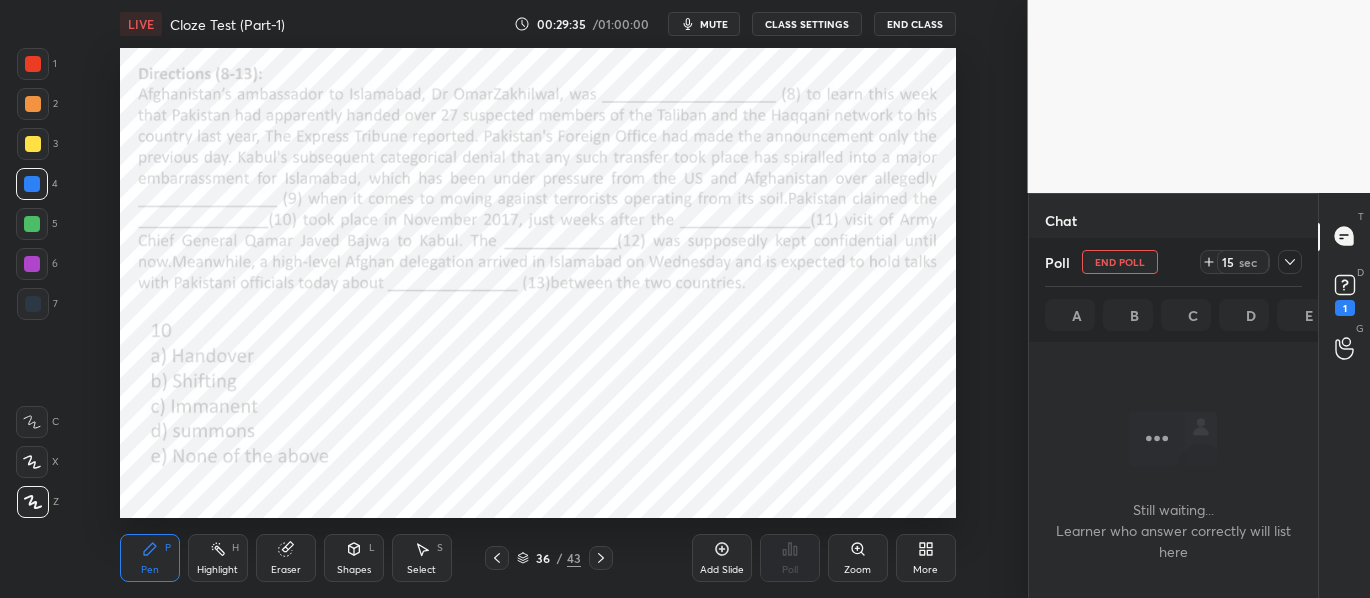click 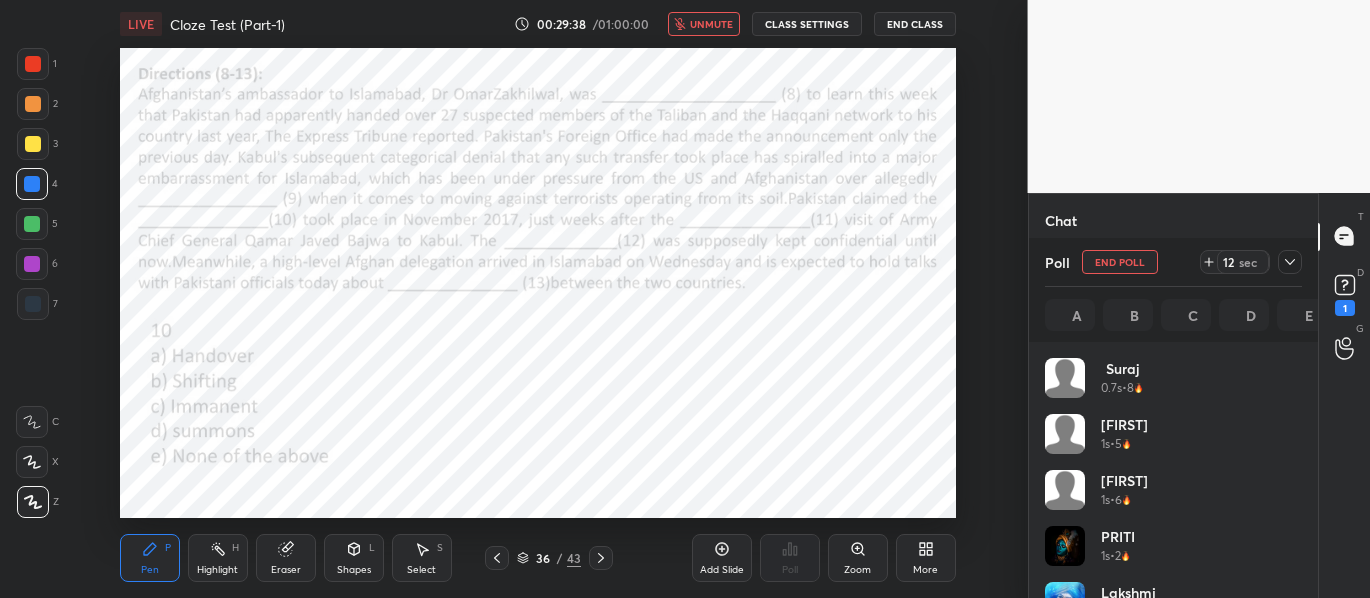 click 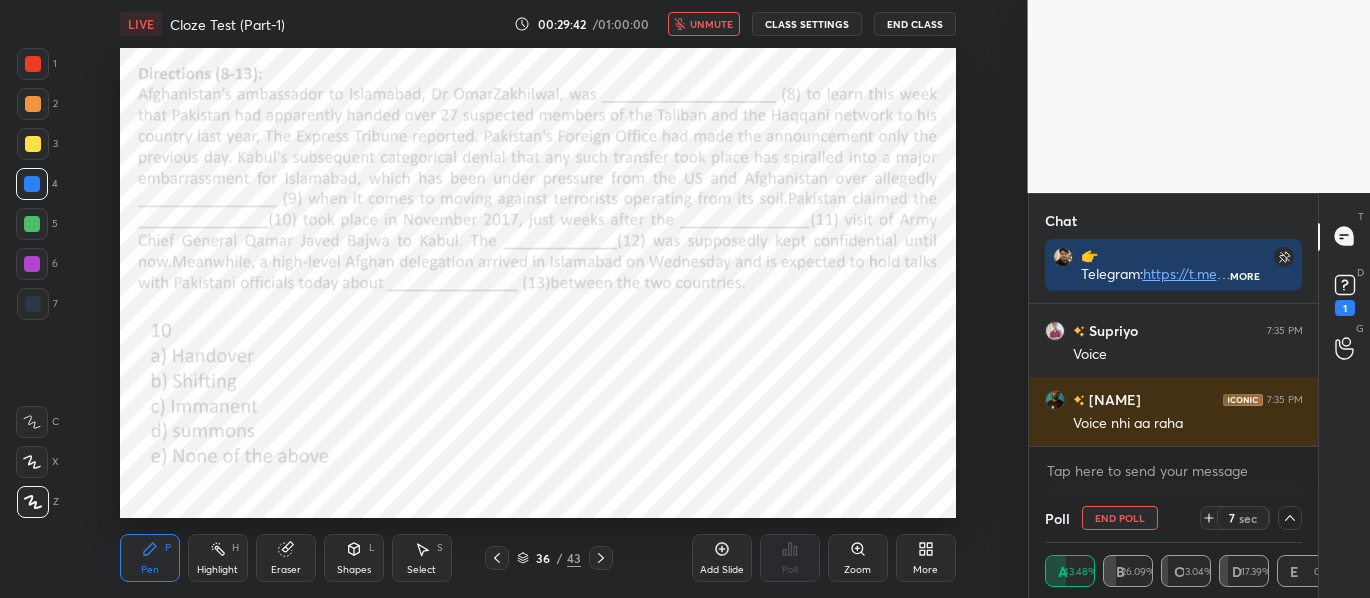 click on "unmute" at bounding box center [711, 24] 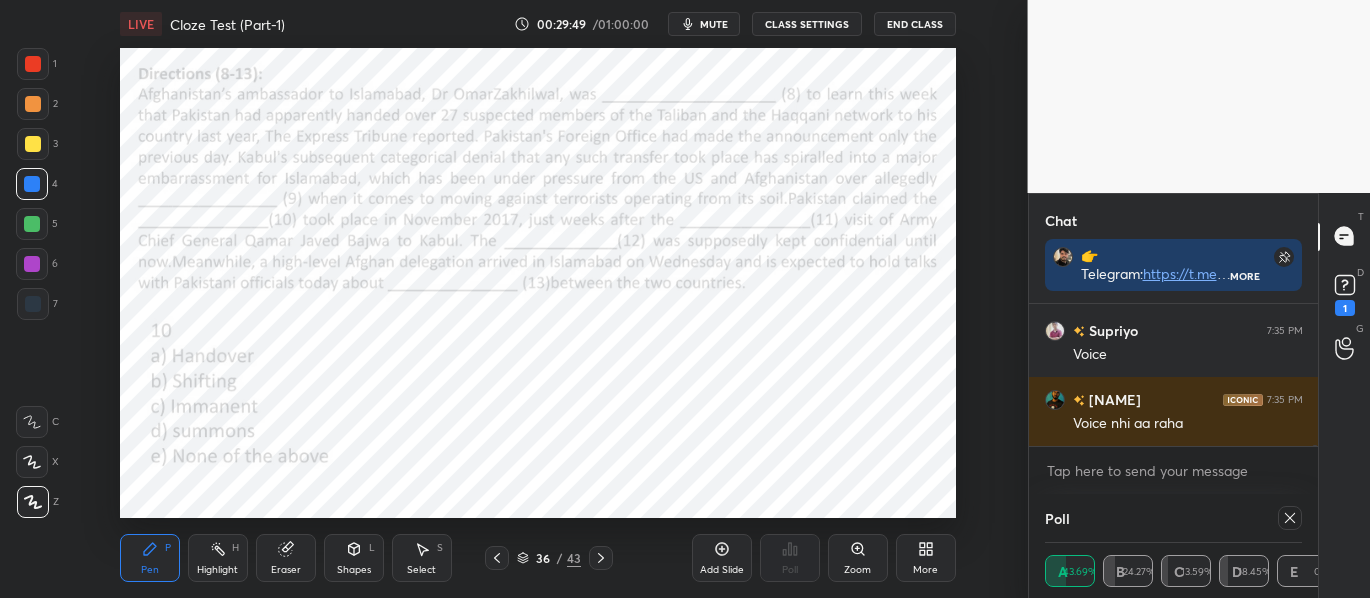 scroll, scrollTop: 7, scrollLeft: 7, axis: both 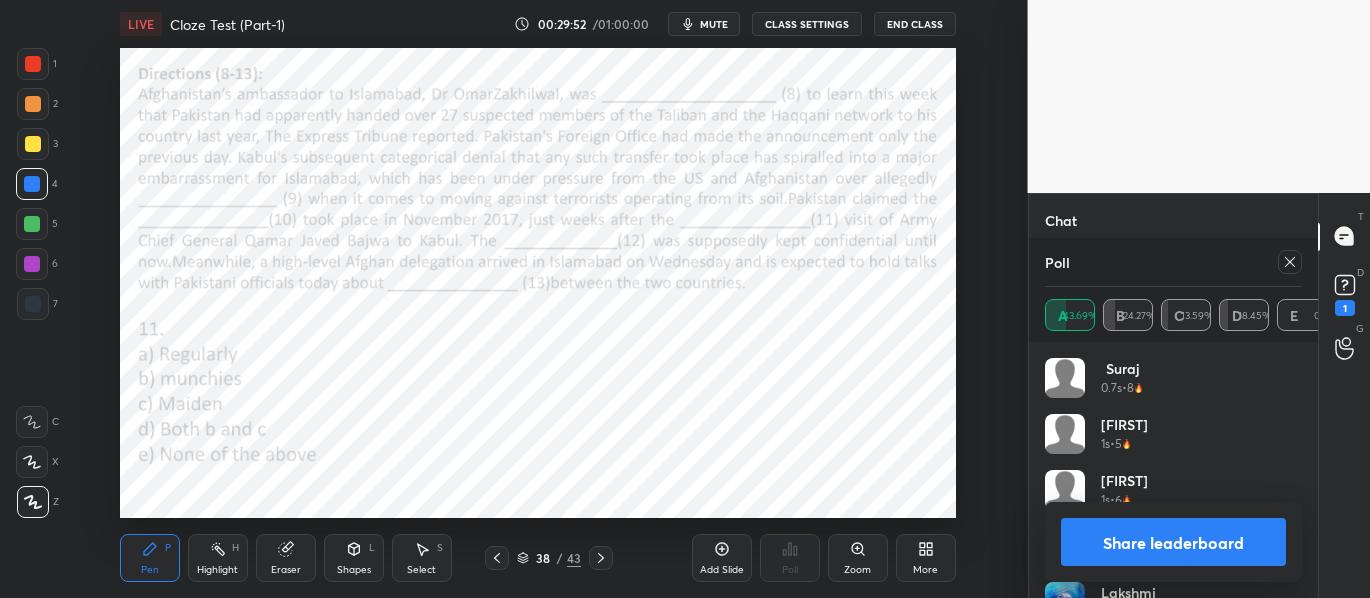 click 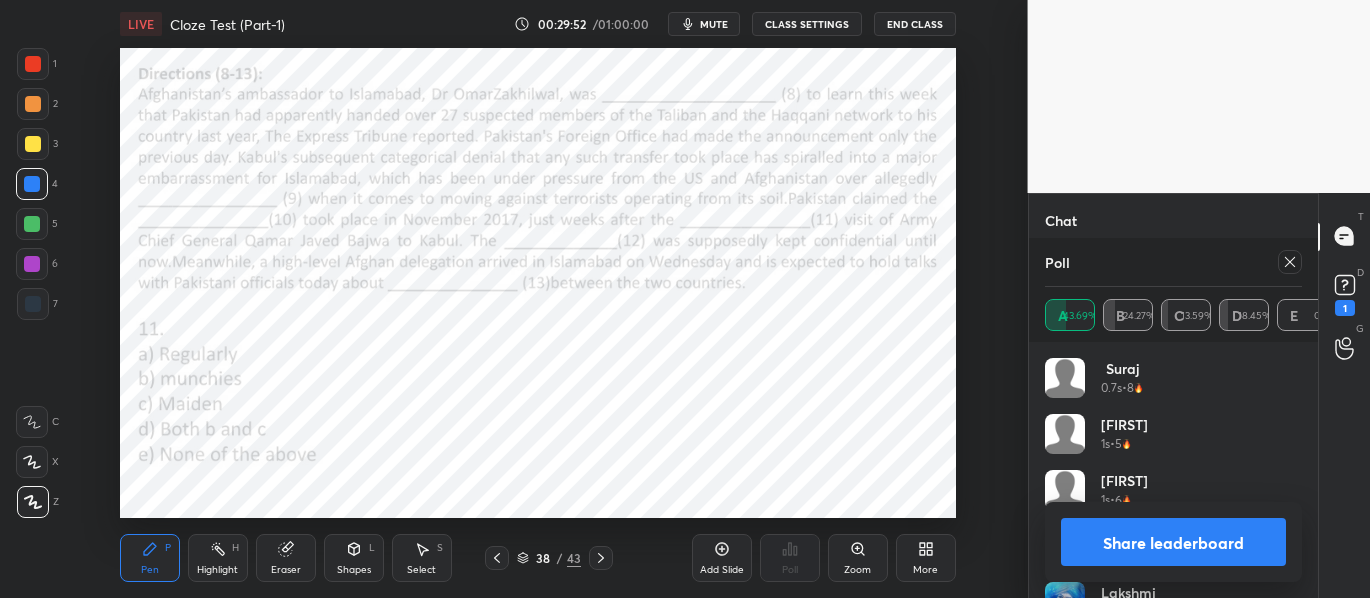 scroll, scrollTop: 121, scrollLeft: 251, axis: both 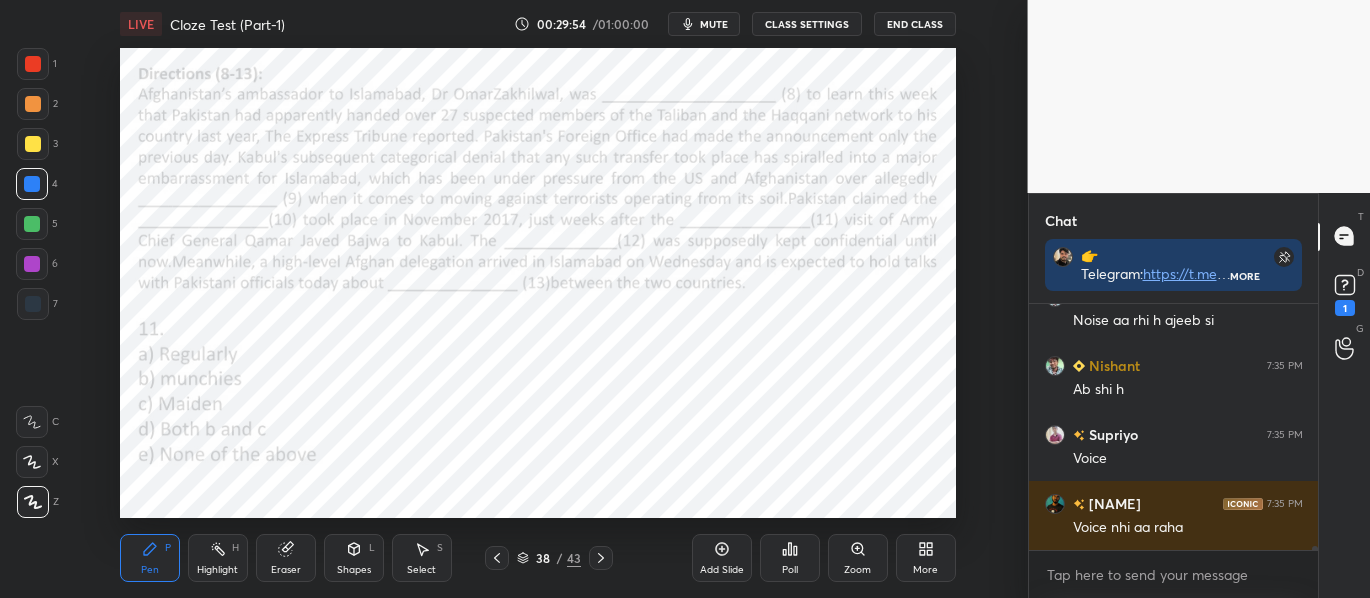 click on "mute" at bounding box center (704, 24) 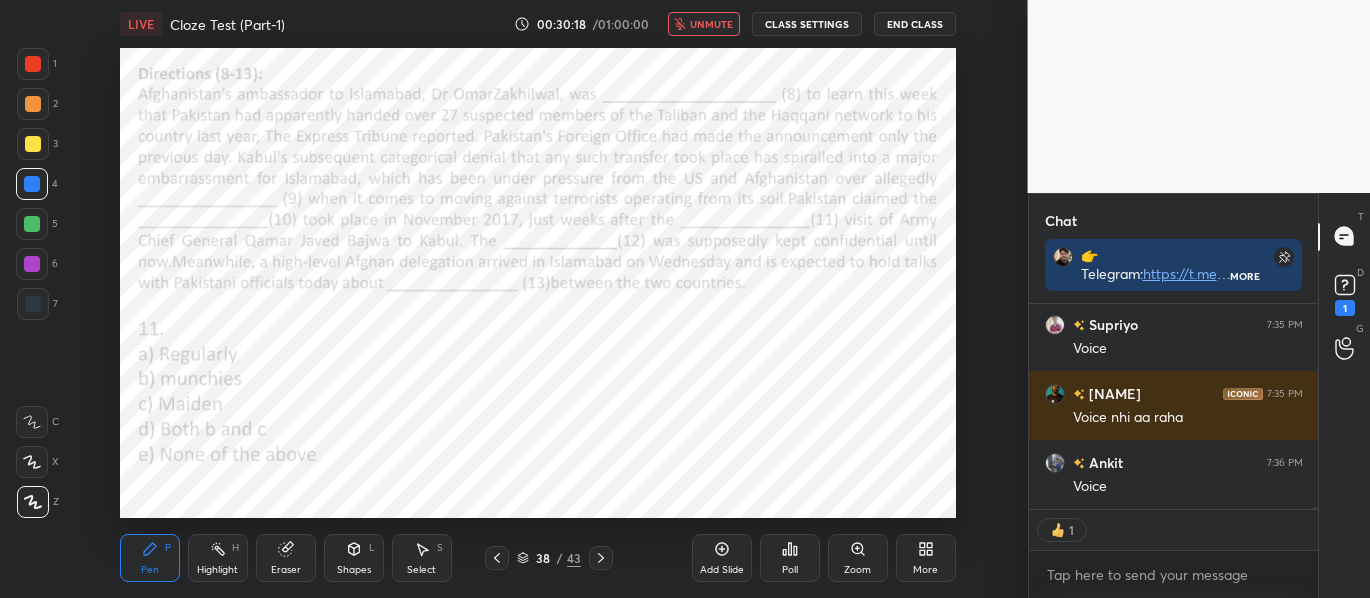 click on "unmute" at bounding box center [704, 24] 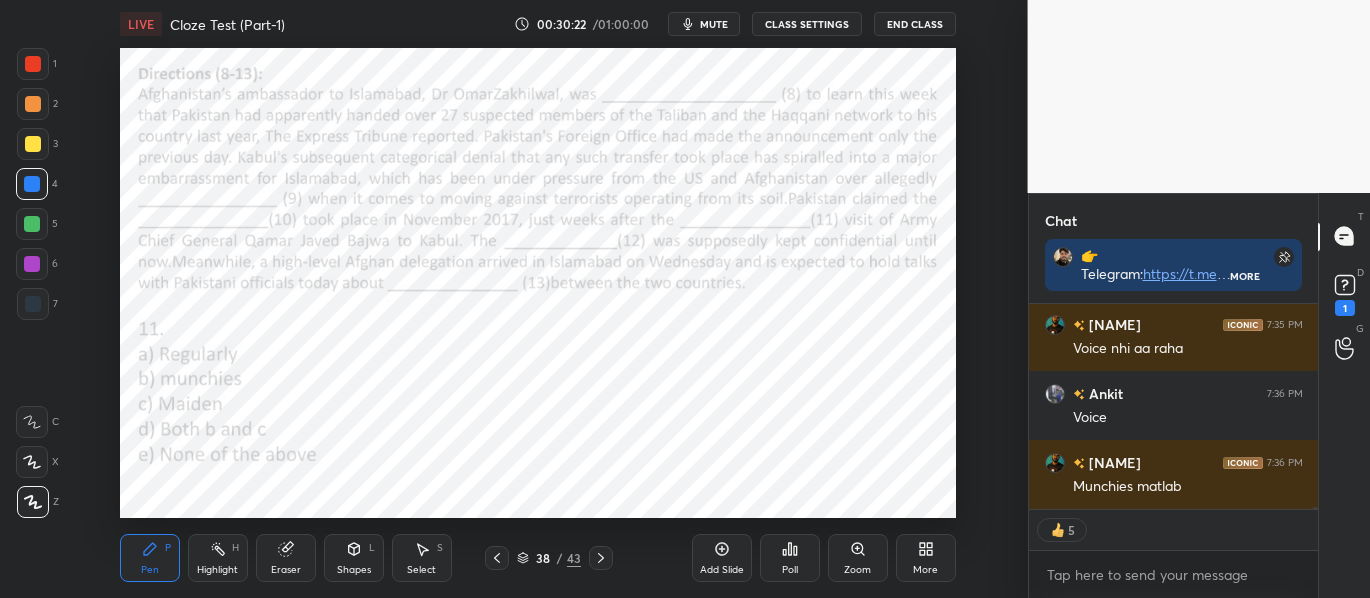 click on "Poll" at bounding box center [790, 558] 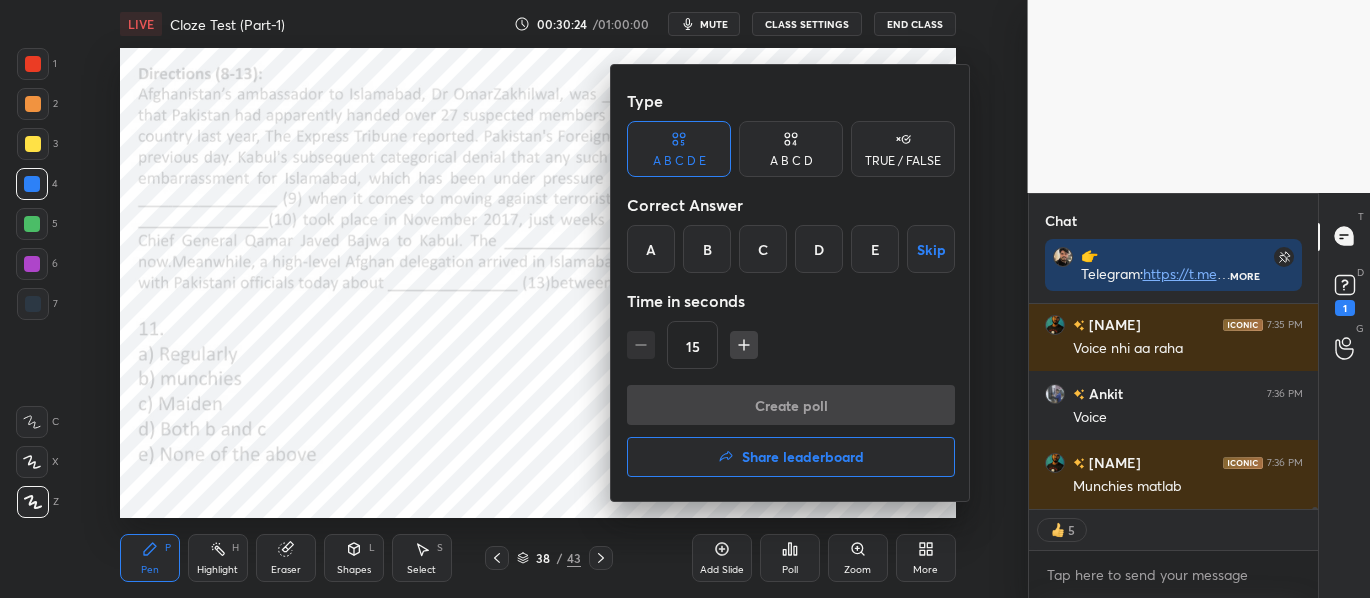 click on "C" at bounding box center [763, 249] 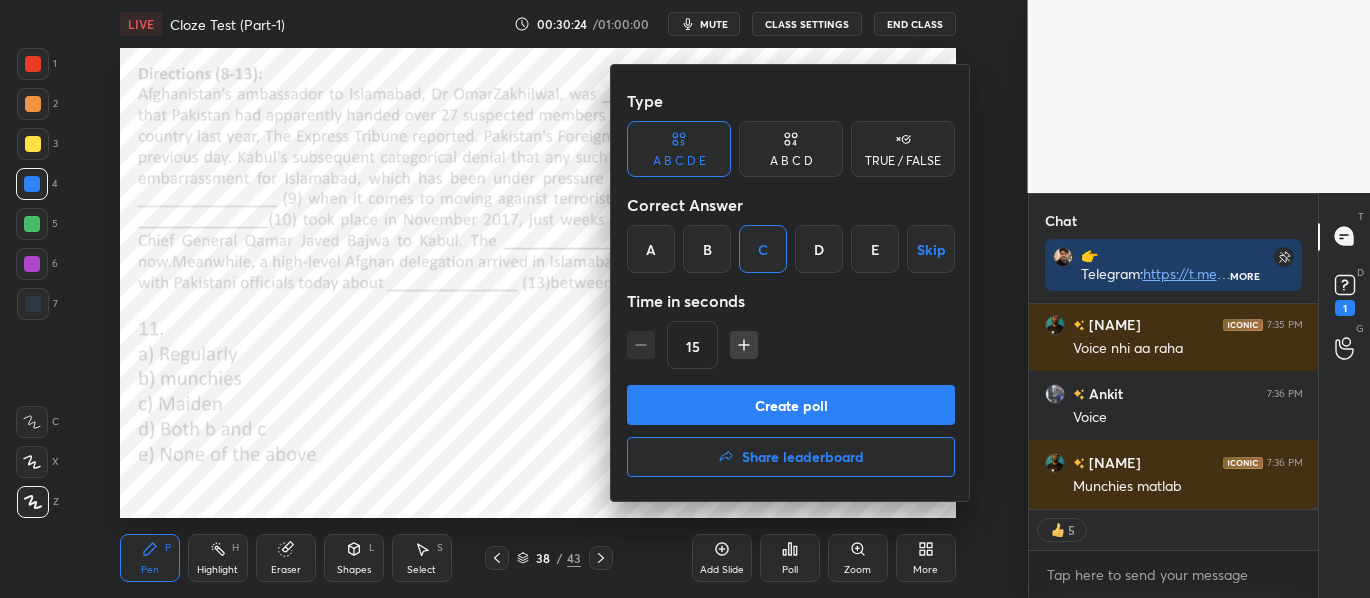 click on "Create poll" at bounding box center [791, 405] 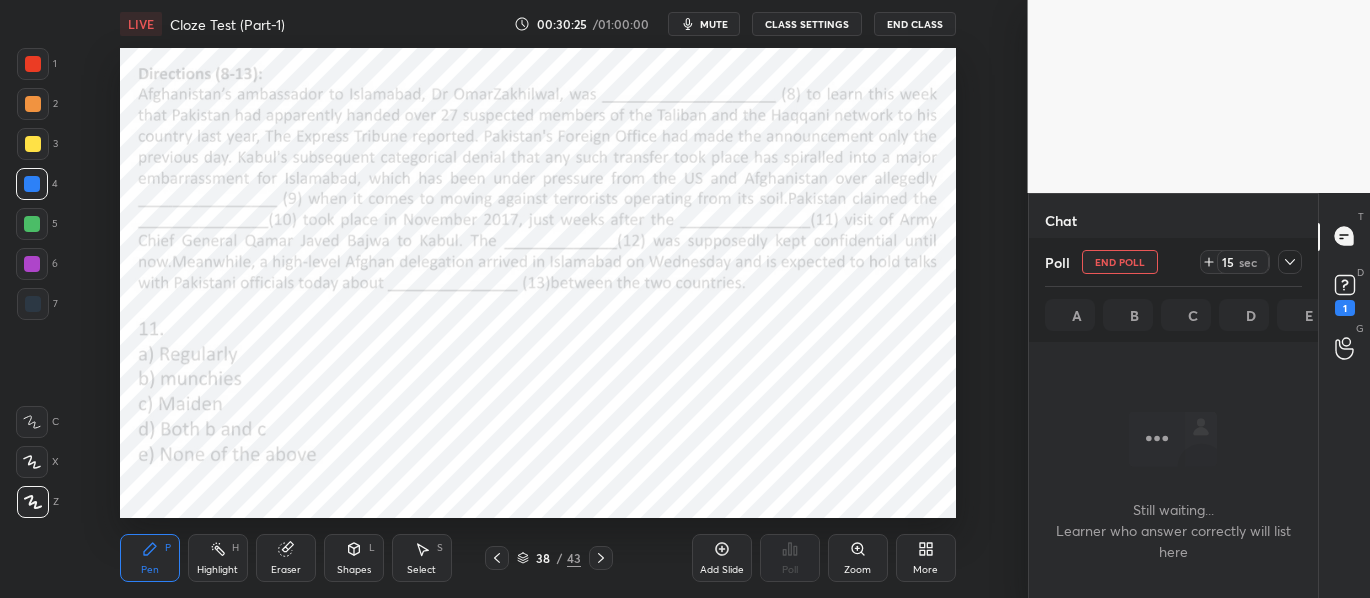 click 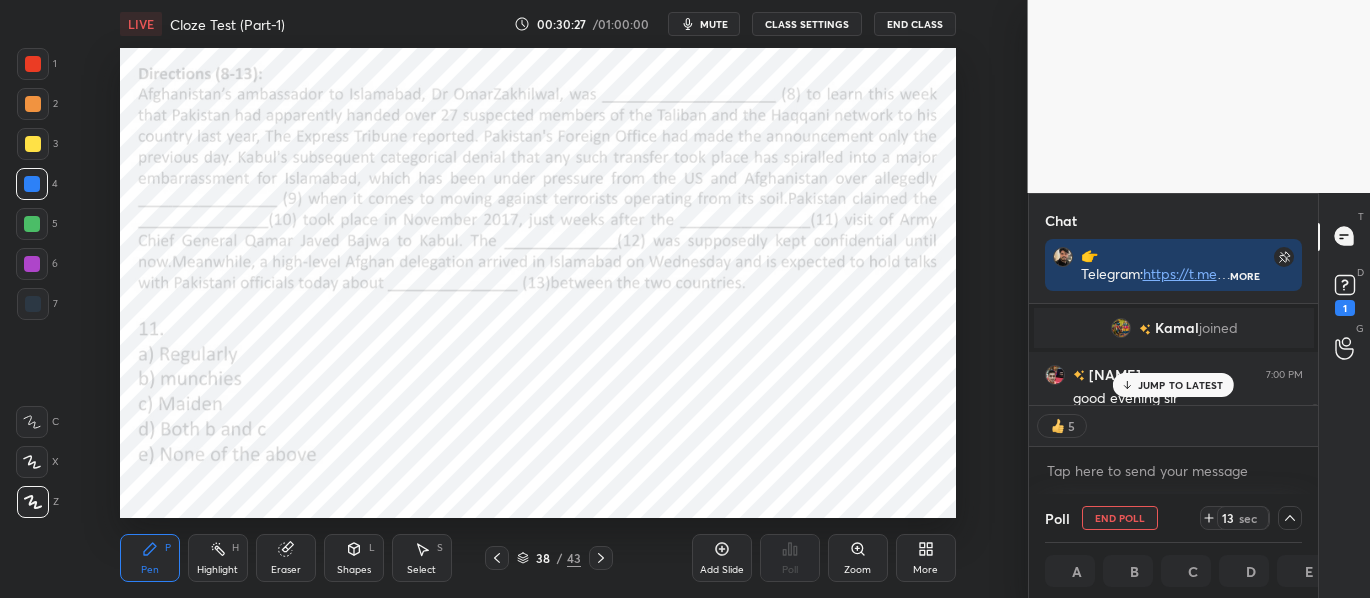 click on "JUMP TO LATEST" at bounding box center (1181, 385) 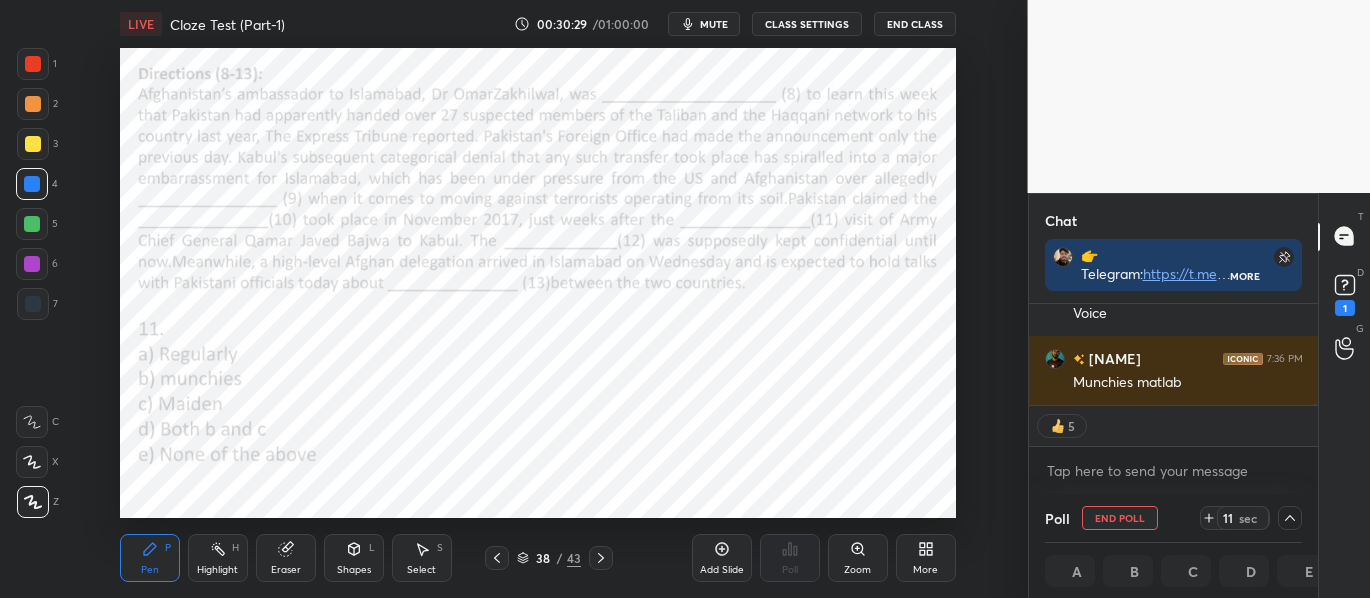 click 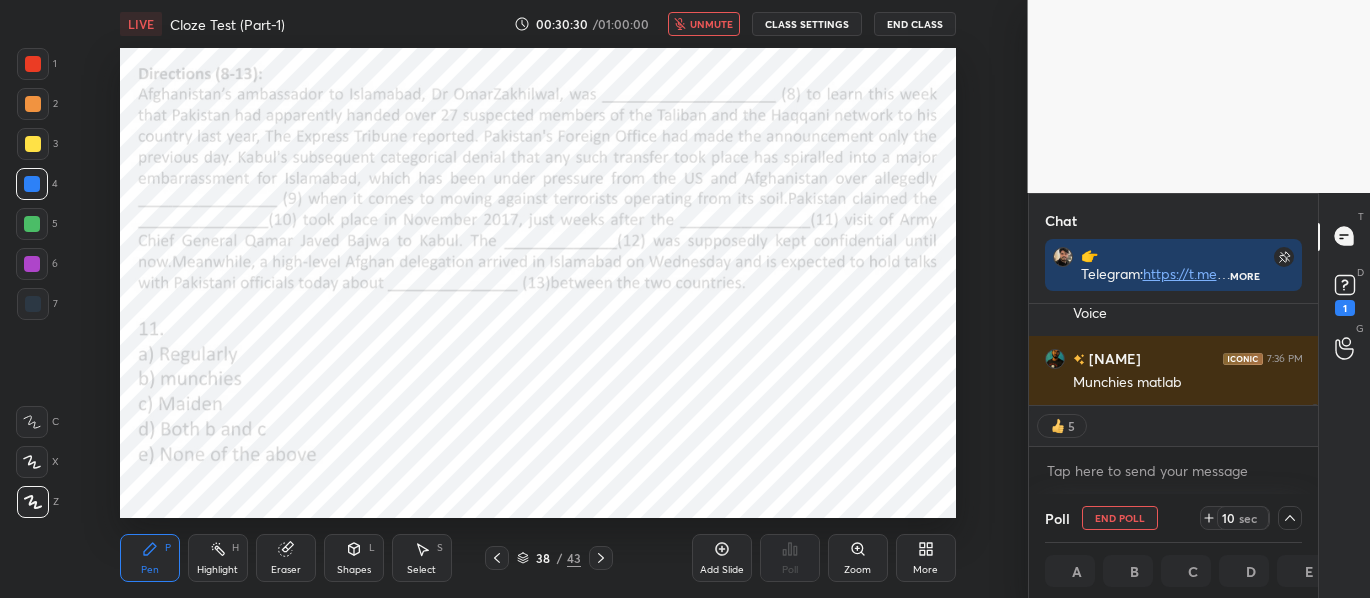 type on "x" 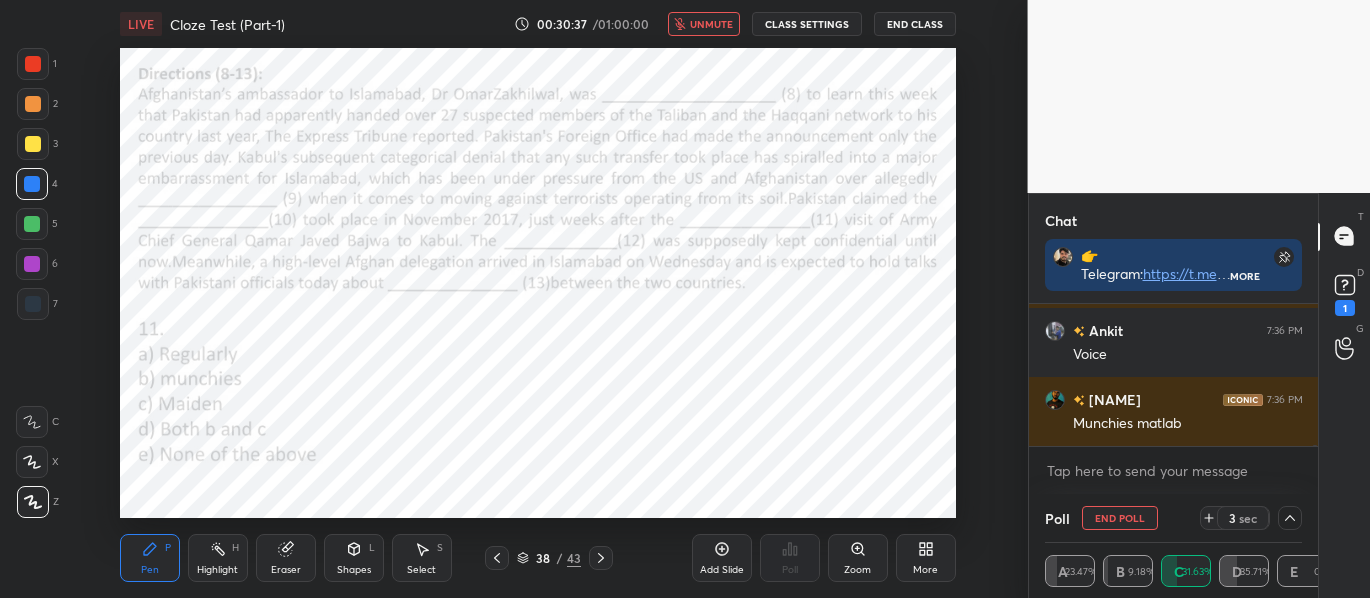 click on "unmute" at bounding box center (711, 24) 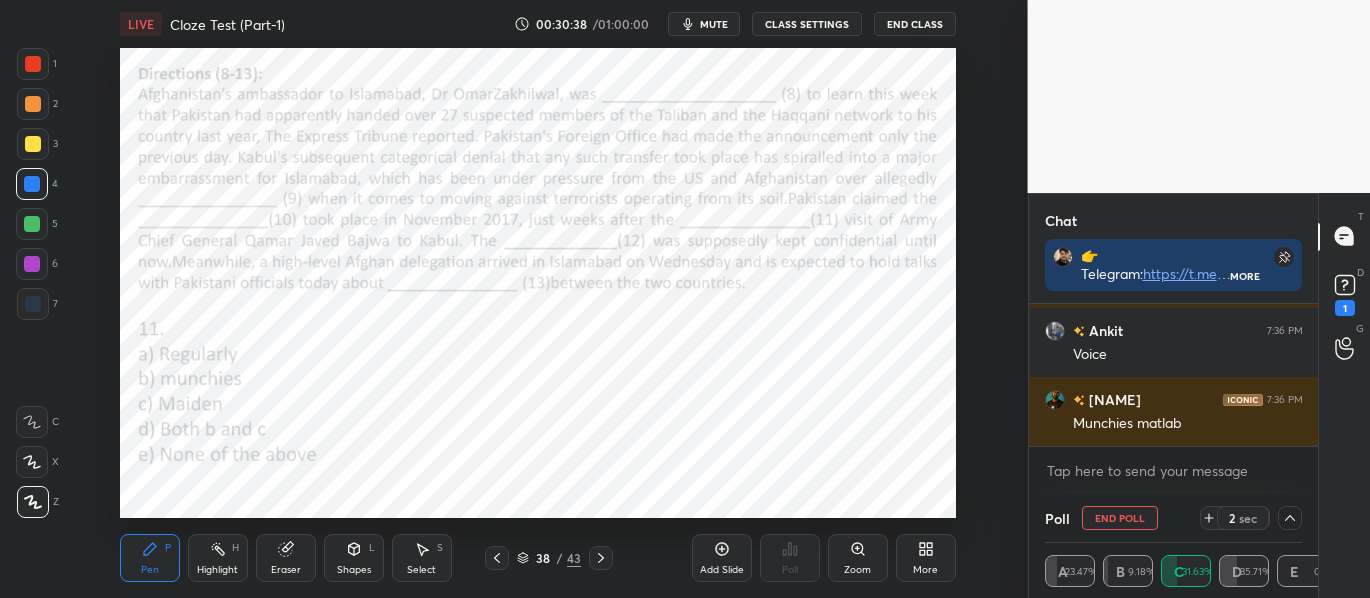 type 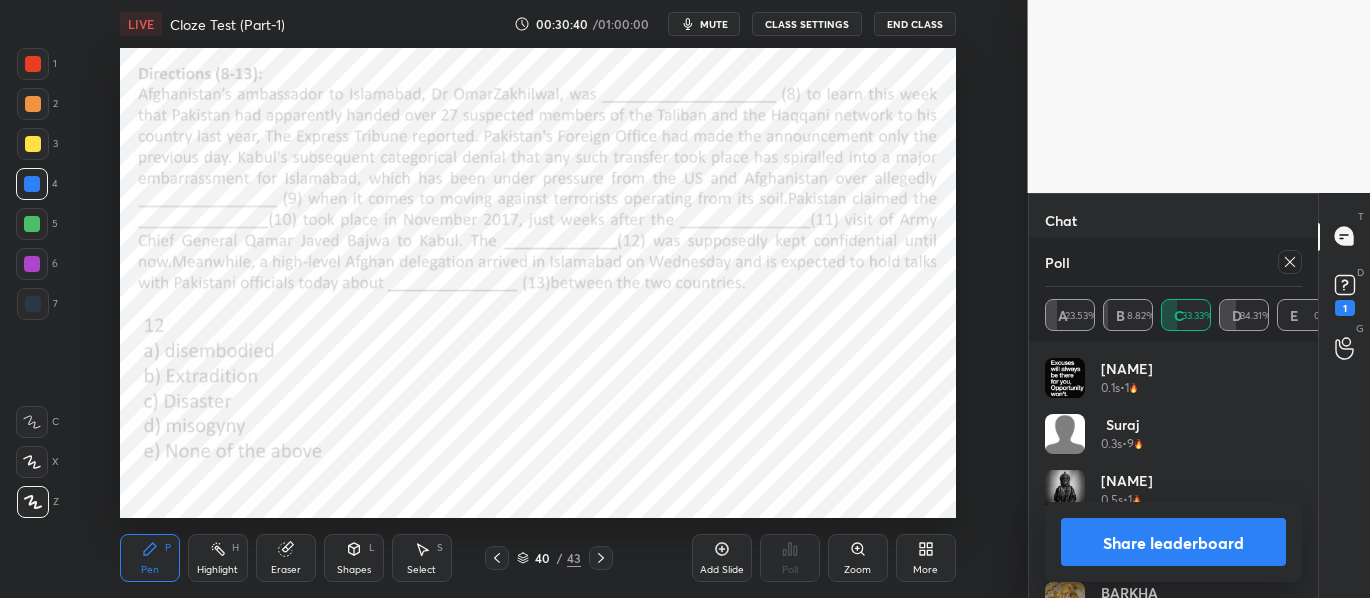 click on "mute" at bounding box center (714, 24) 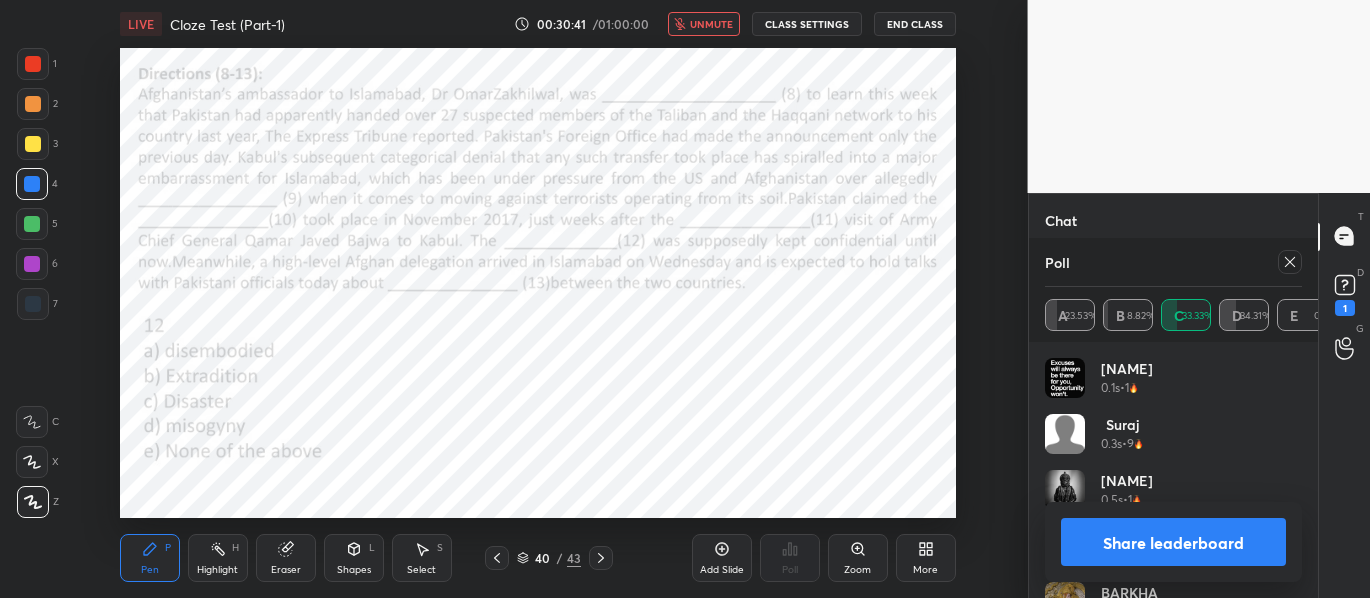 click 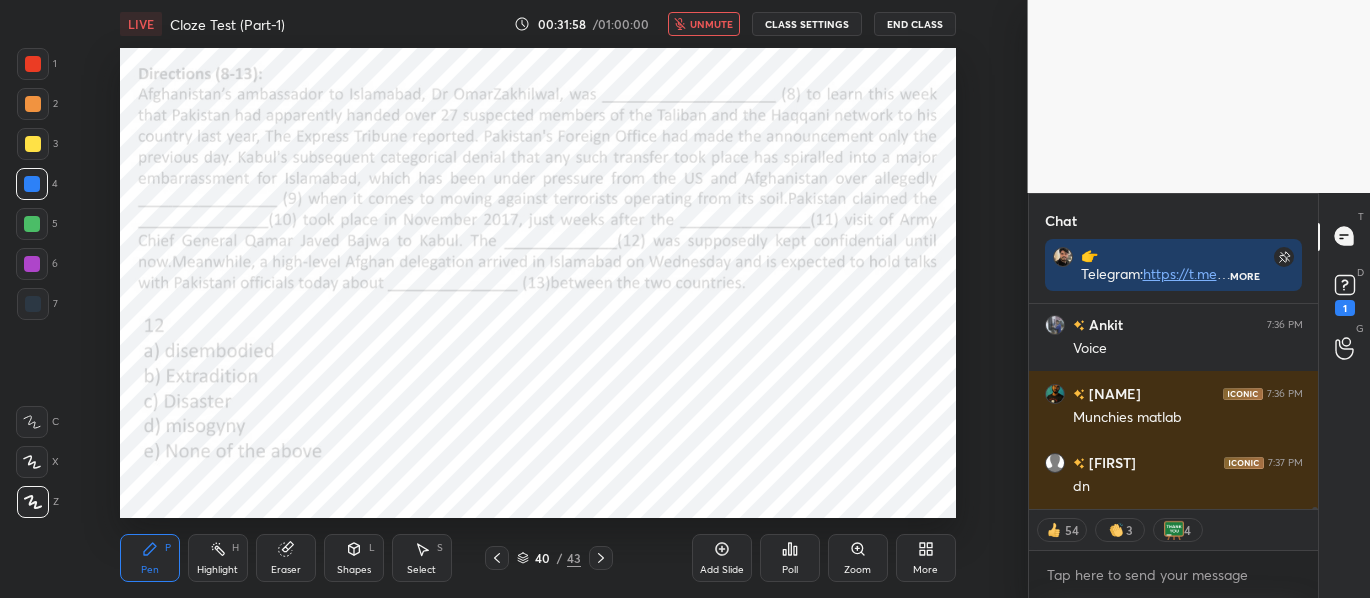 scroll, scrollTop: 18127, scrollLeft: 0, axis: vertical 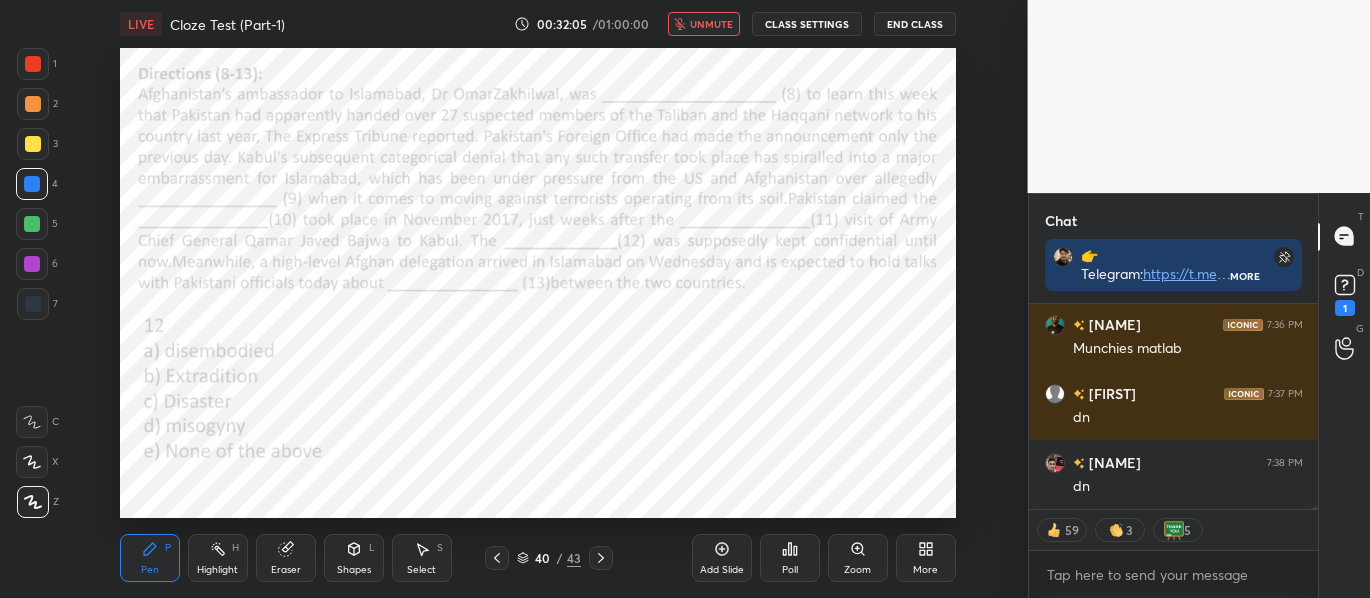 click on "unmute" at bounding box center [711, 24] 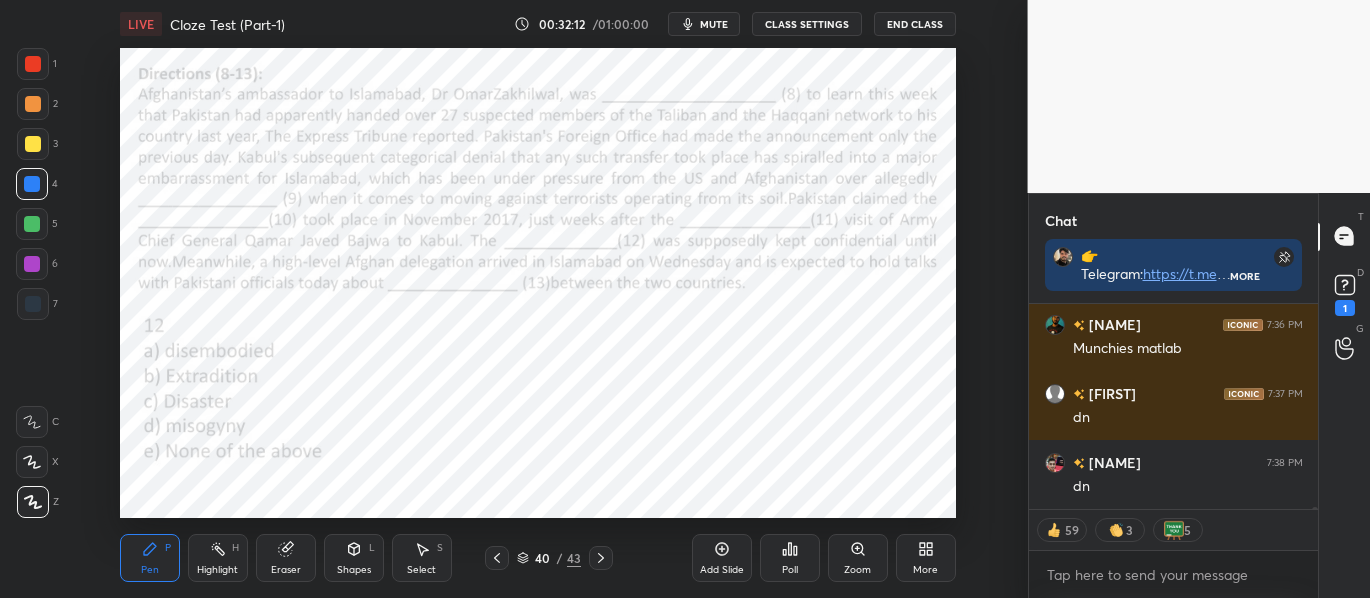click 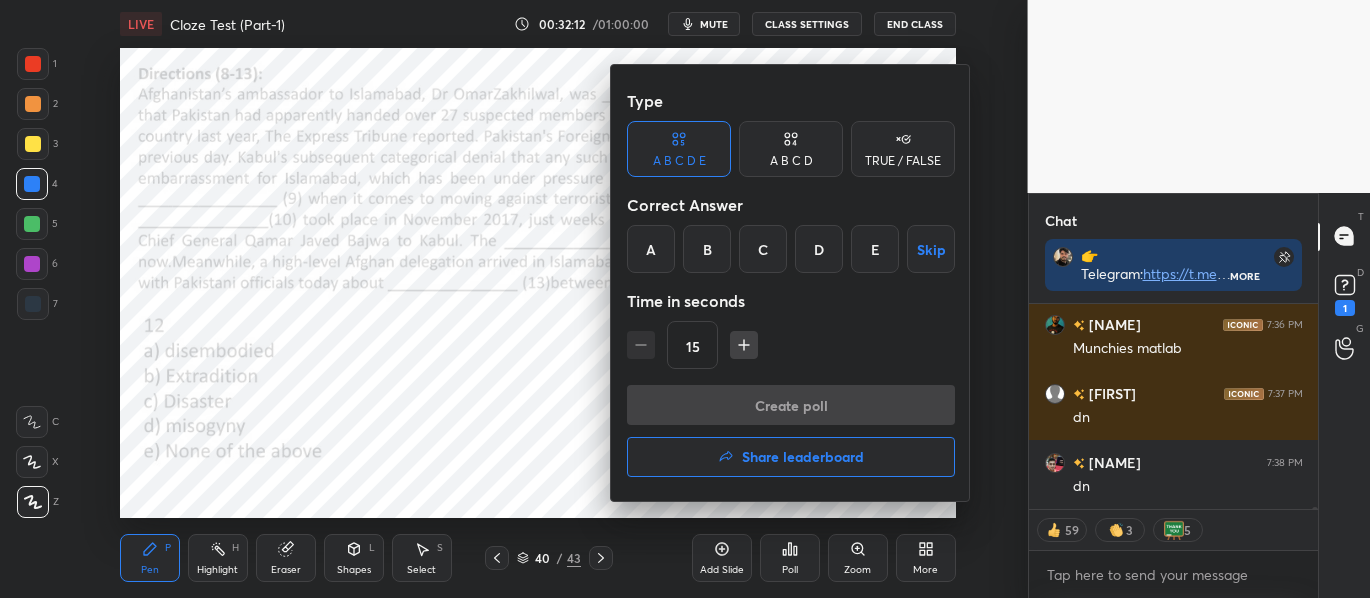 click on "B" at bounding box center [707, 249] 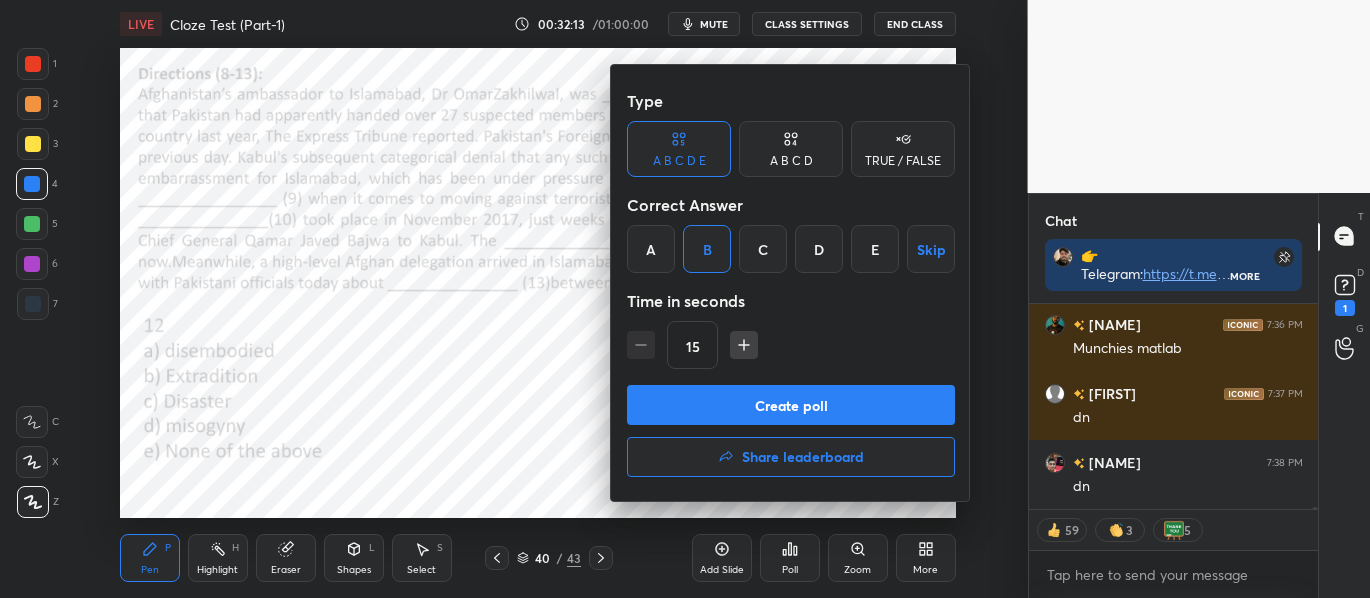 click on "Create poll" at bounding box center (791, 405) 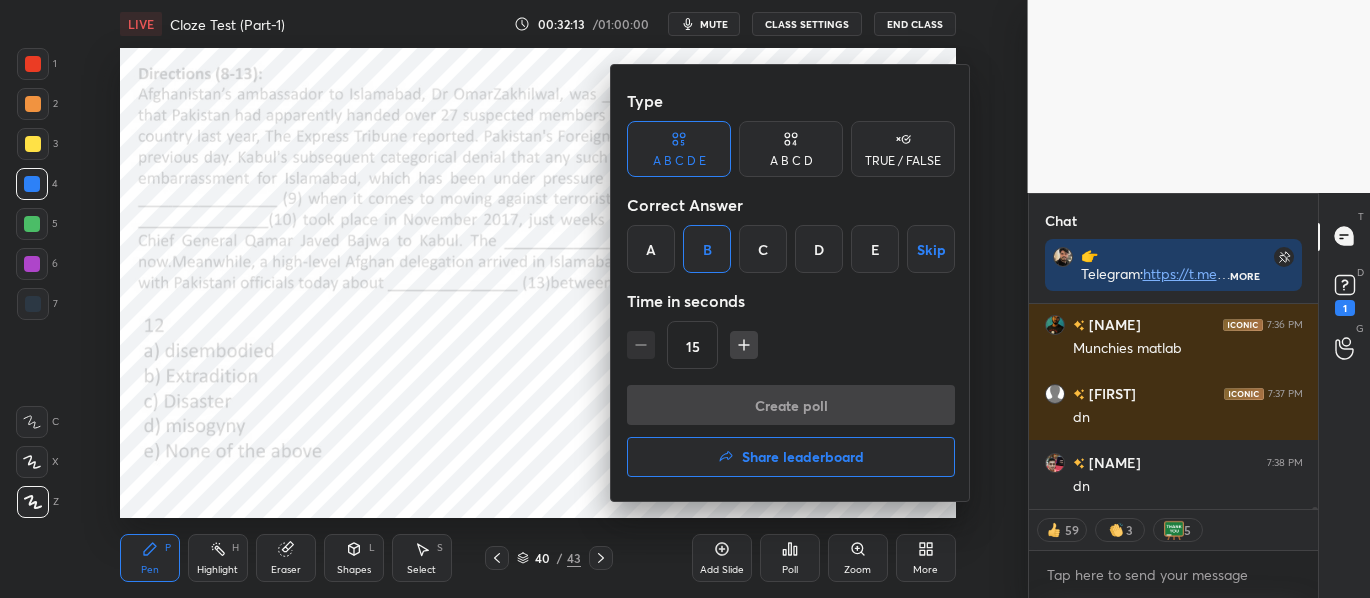 scroll, scrollTop: 166, scrollLeft: 283, axis: both 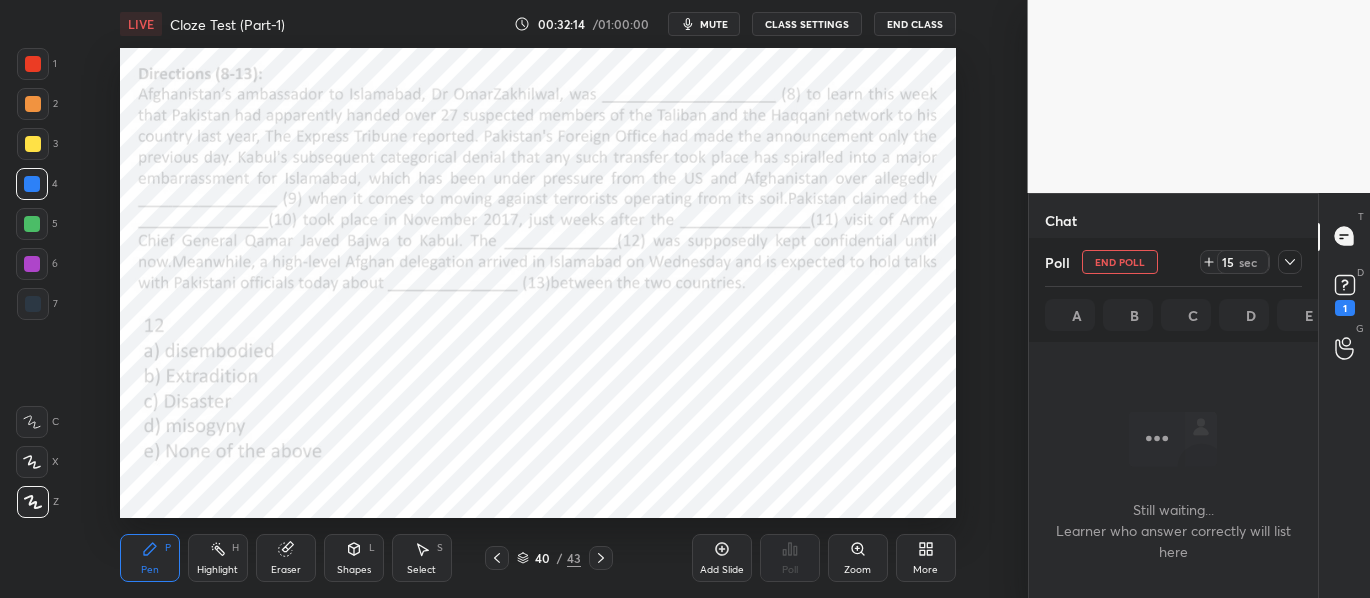 click on "mute" at bounding box center (714, 24) 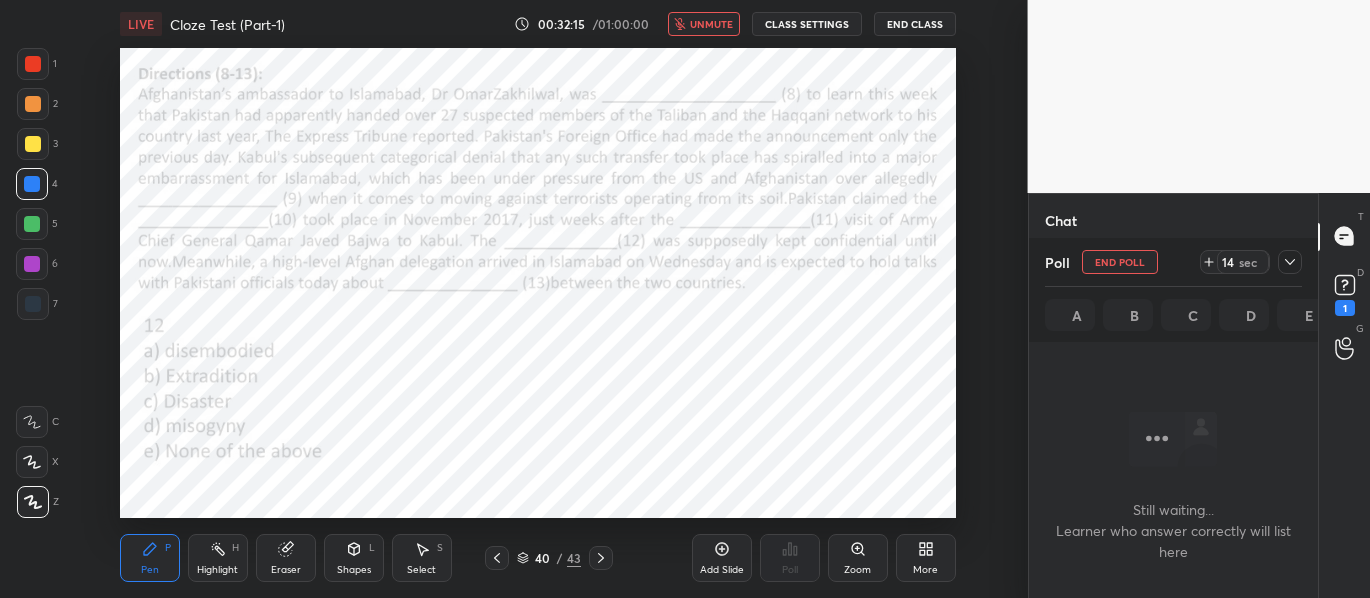 scroll, scrollTop: 137, scrollLeft: 283, axis: both 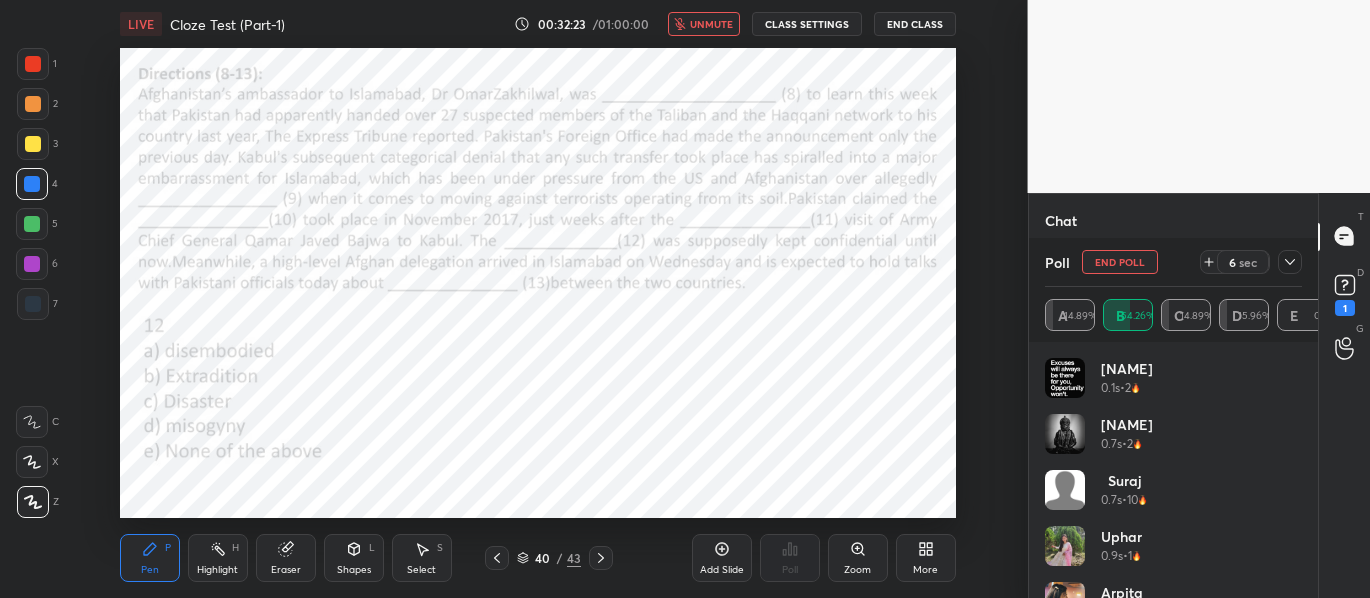 click on "unmute" at bounding box center [711, 24] 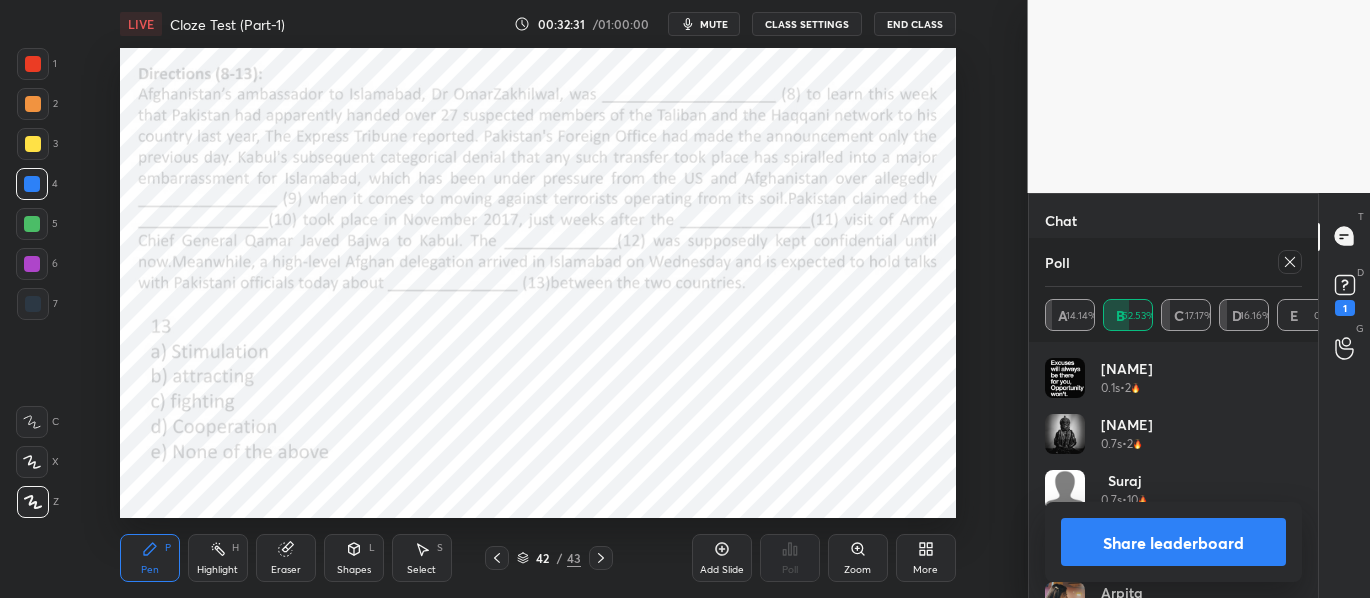 click 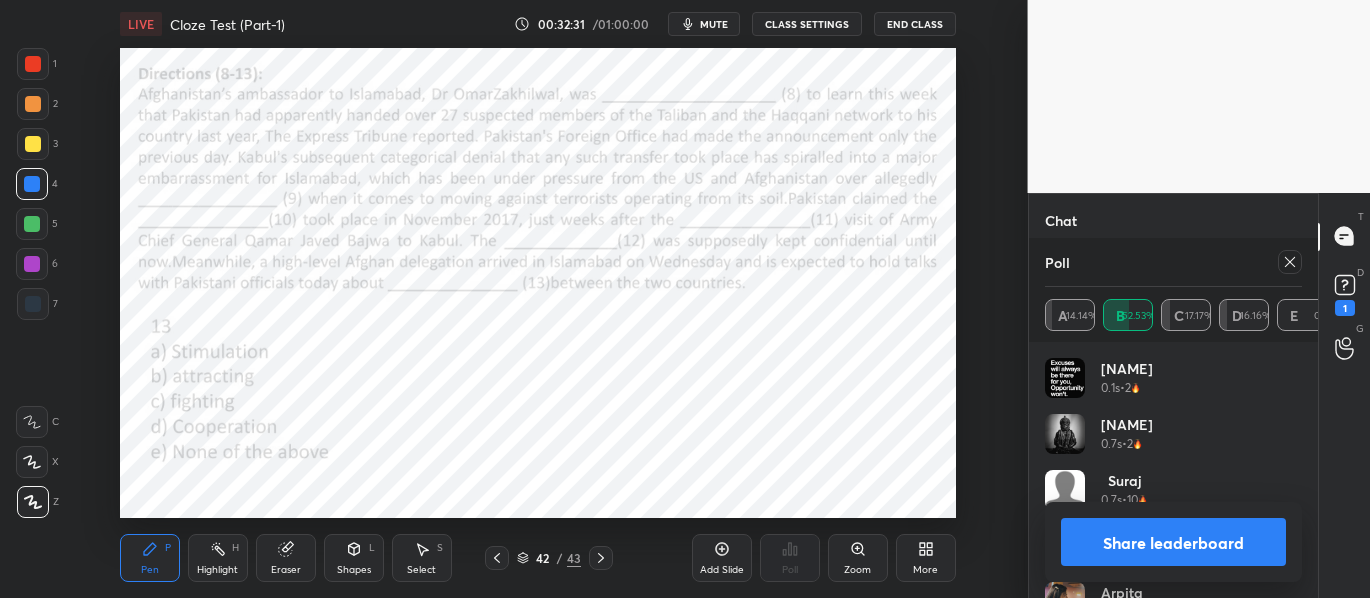 scroll, scrollTop: 89, scrollLeft: 251, axis: both 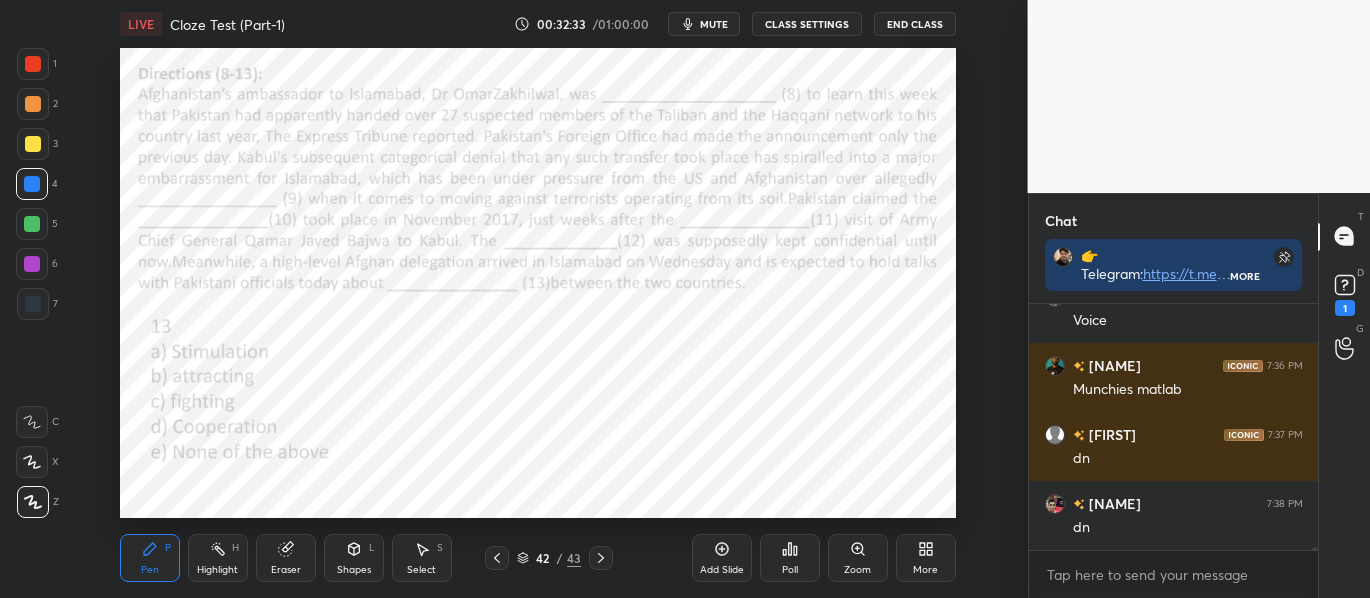 click on "mute" at bounding box center (704, 24) 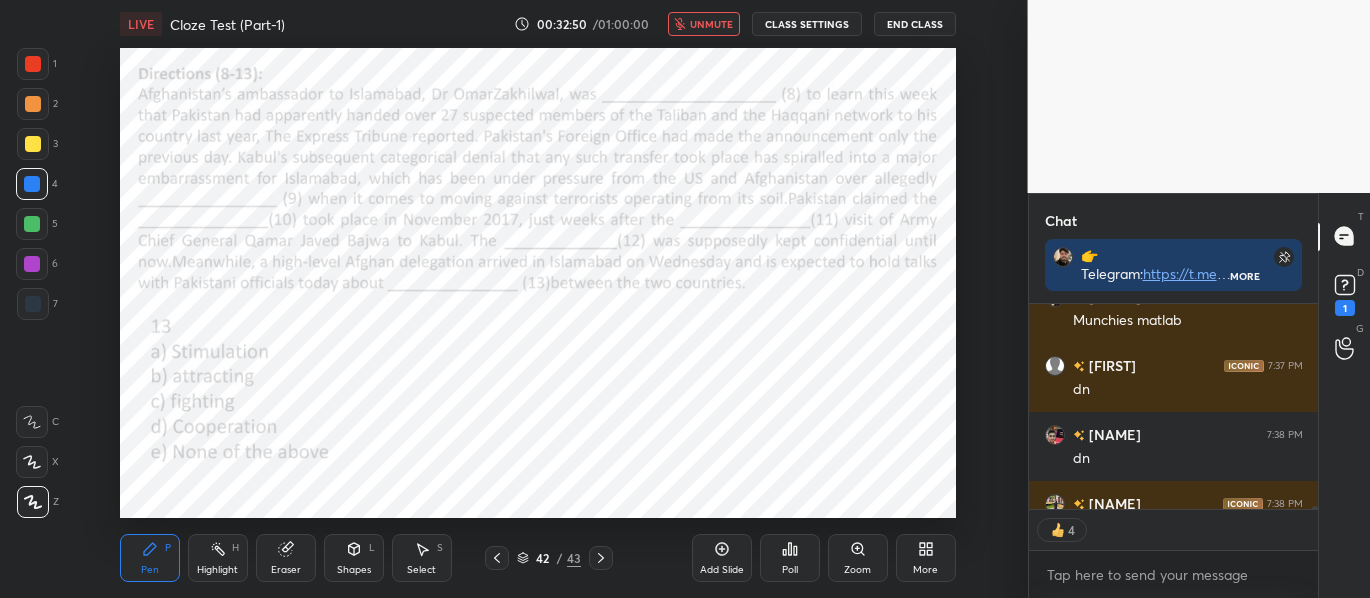 click on "Setting up your live class Poll for   secs No correct answer Start poll" at bounding box center (538, 283) 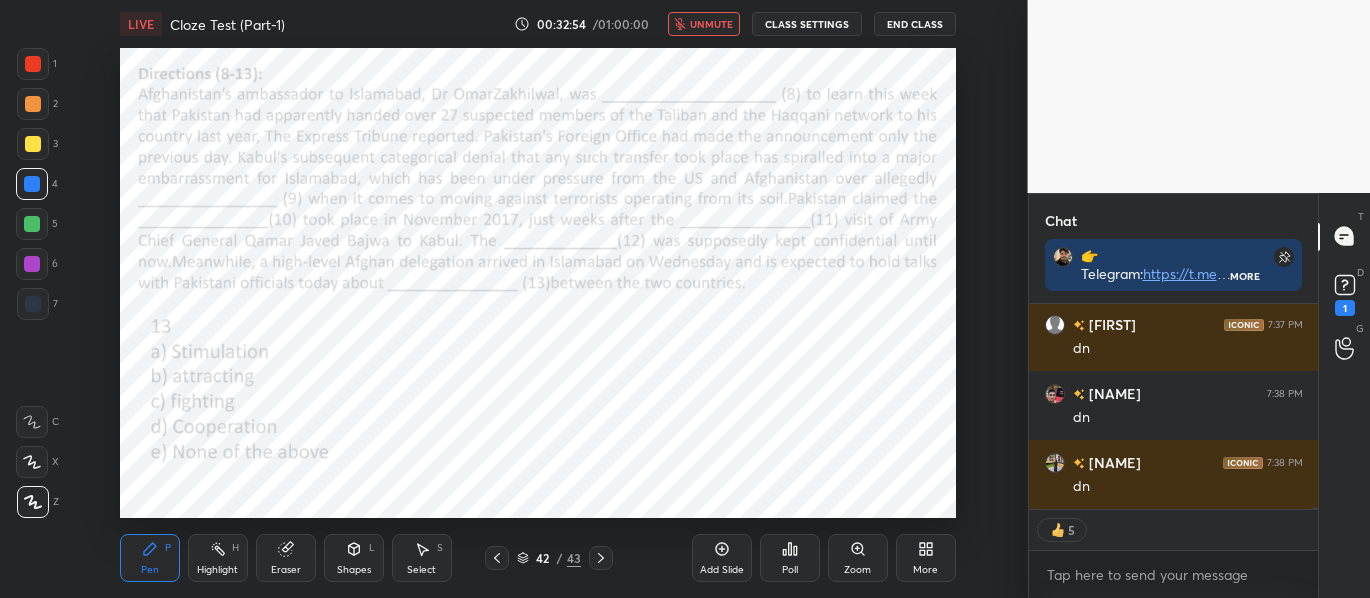 click on "unmute" at bounding box center [711, 24] 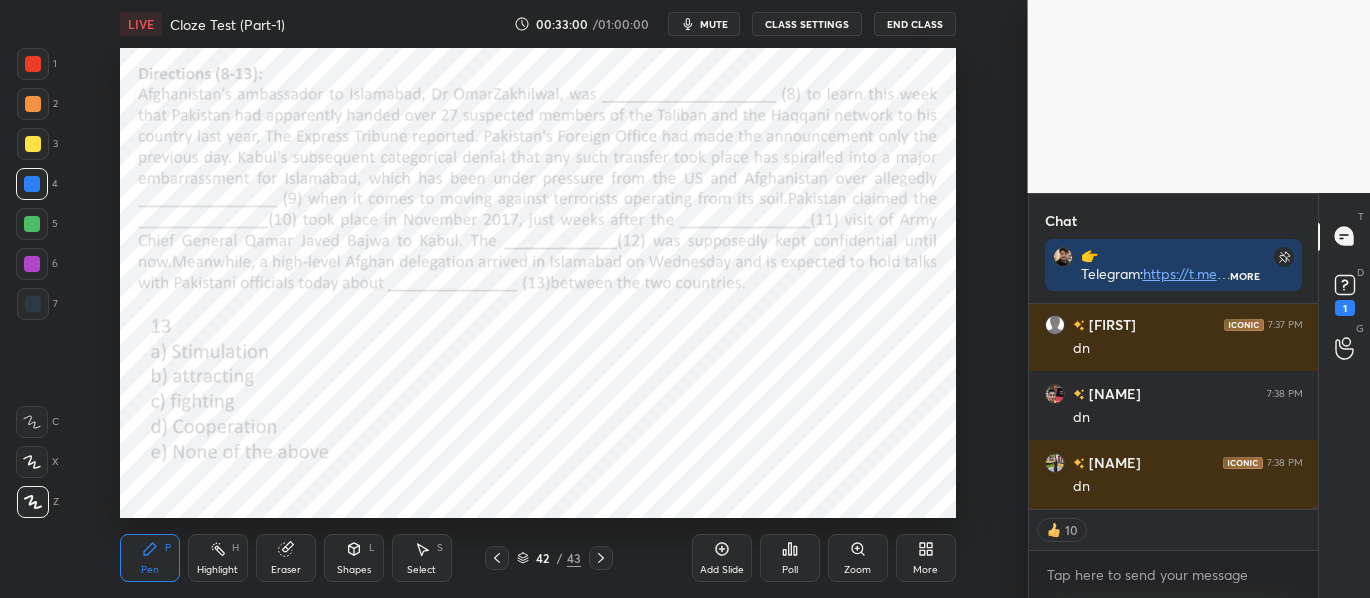 click on "Poll" at bounding box center (790, 558) 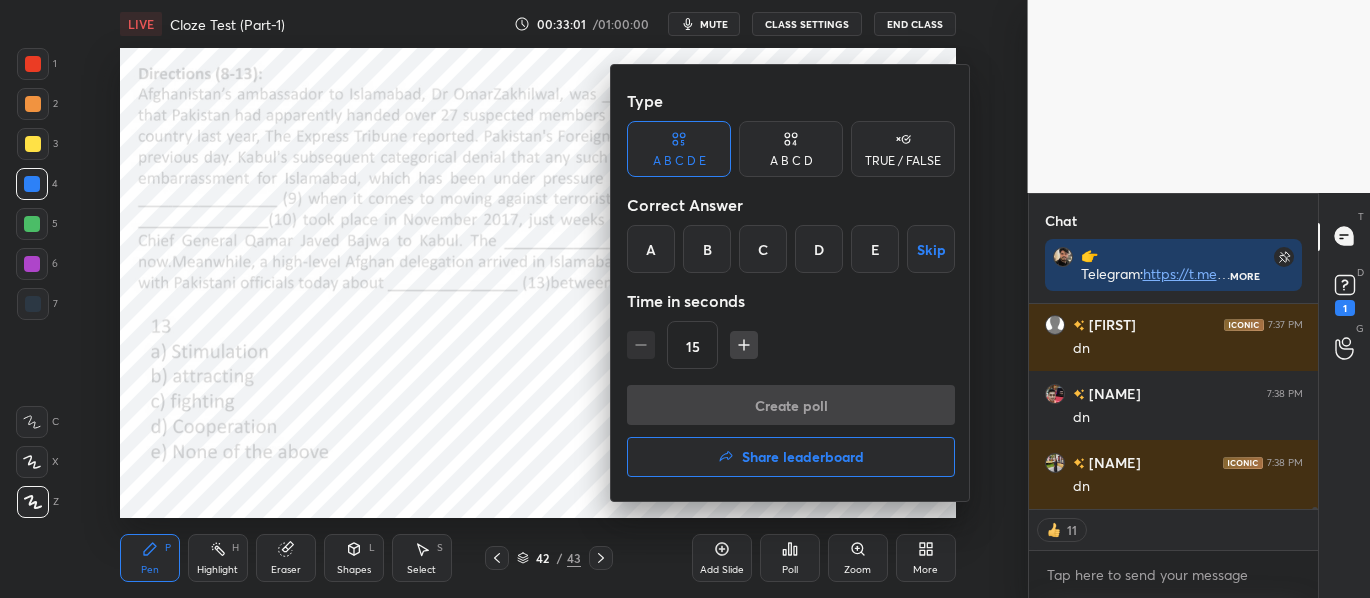 click on "D" at bounding box center [819, 249] 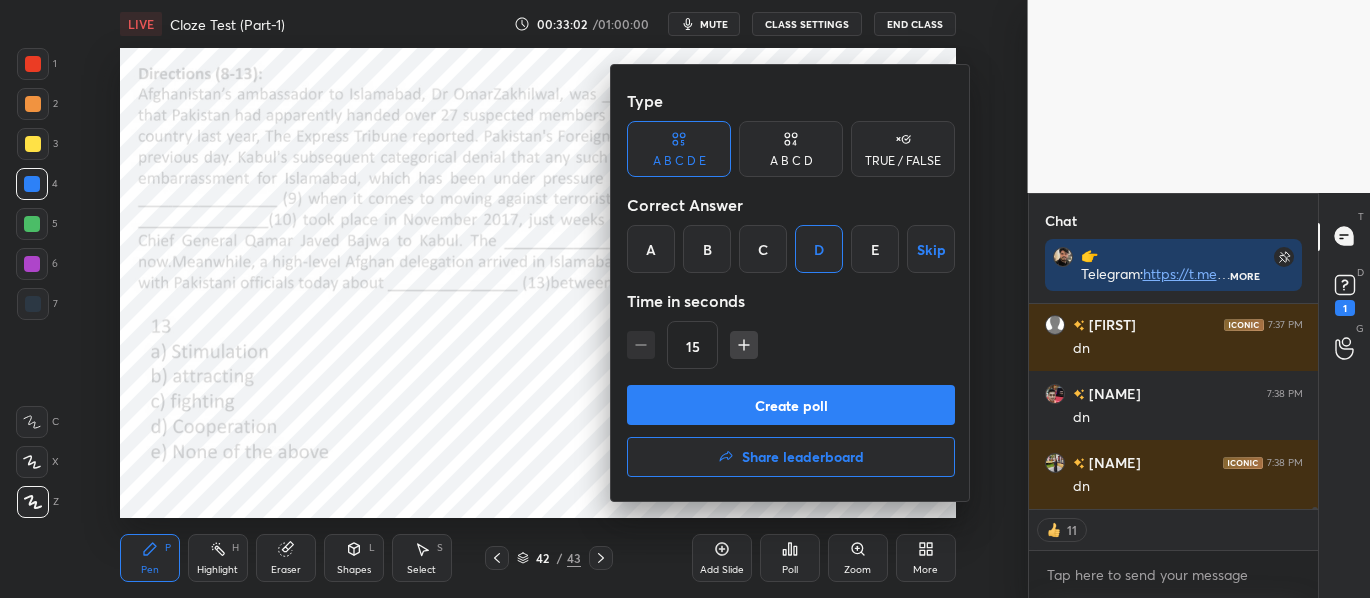 click on "Create poll" at bounding box center [791, 405] 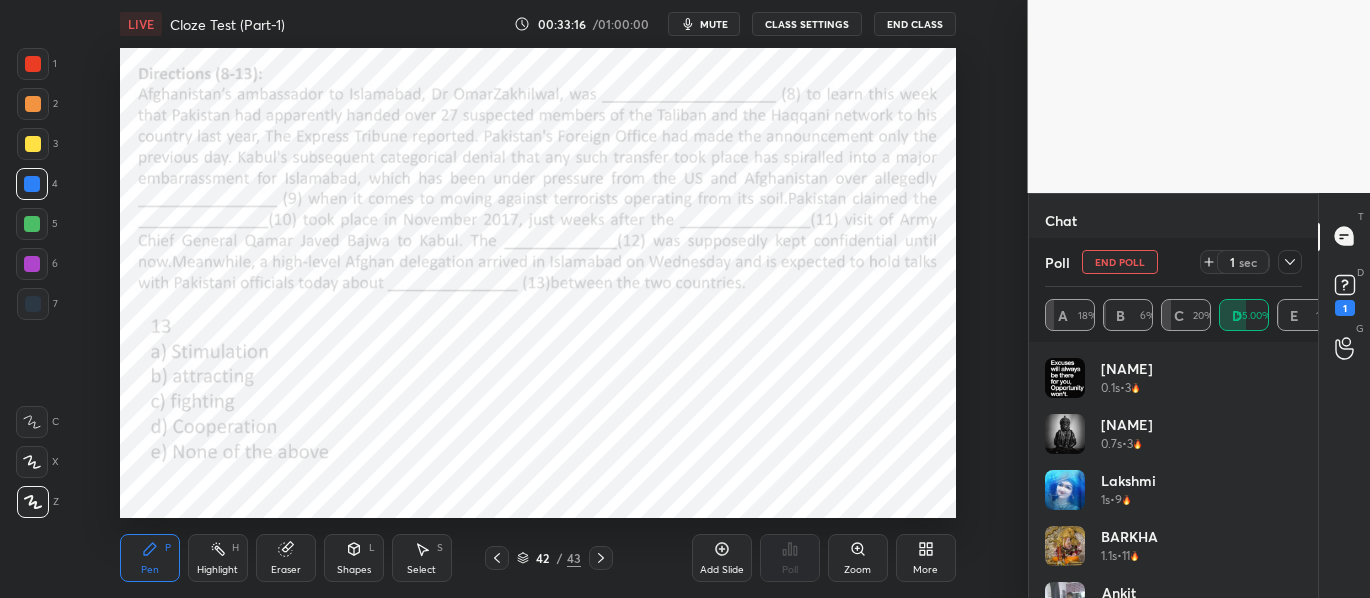 click on "End Poll" at bounding box center (1120, 262) 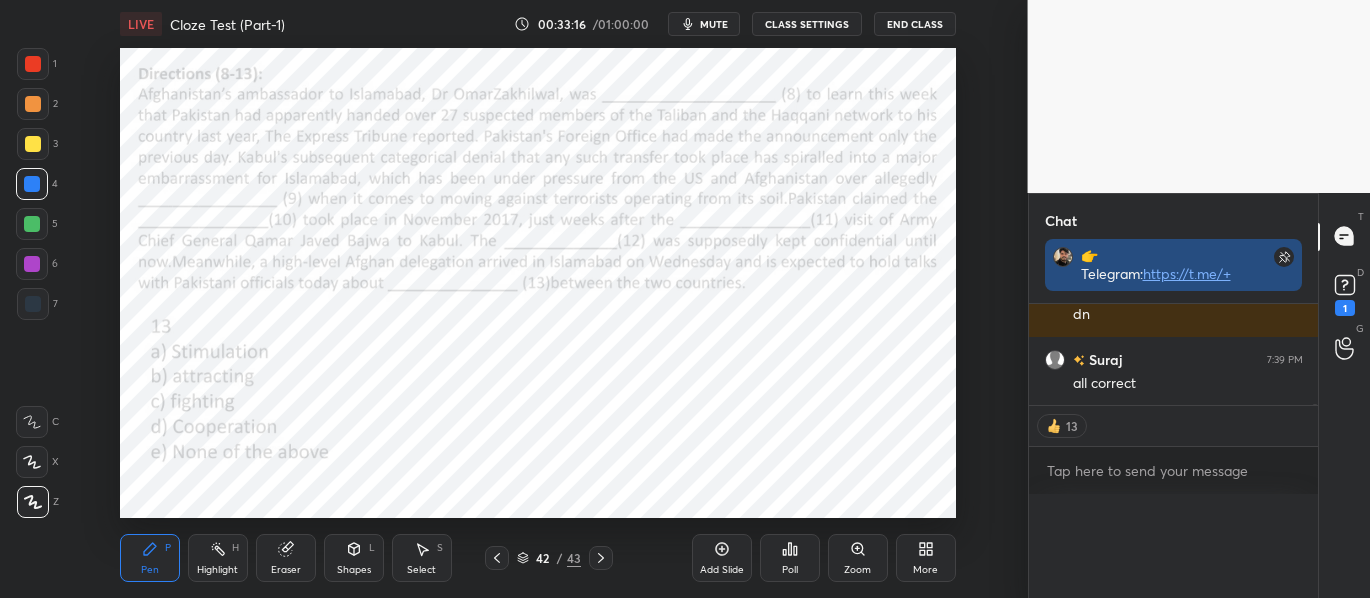 scroll, scrollTop: 89, scrollLeft: 251, axis: both 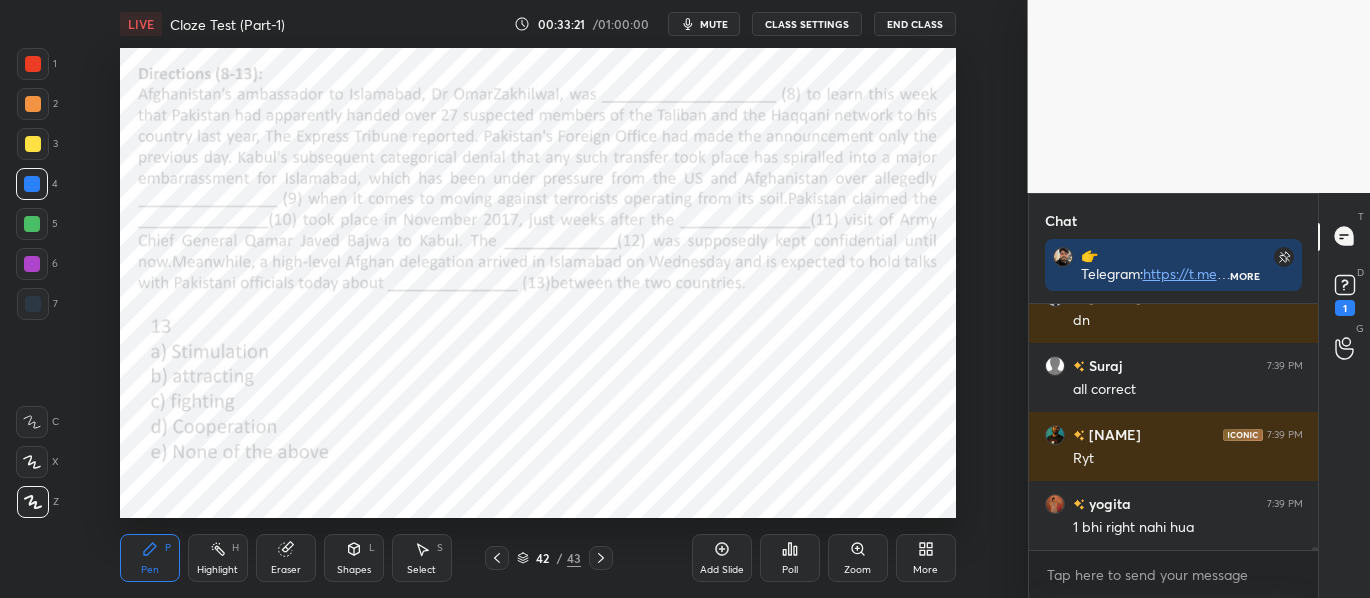 click at bounding box center (33, 64) 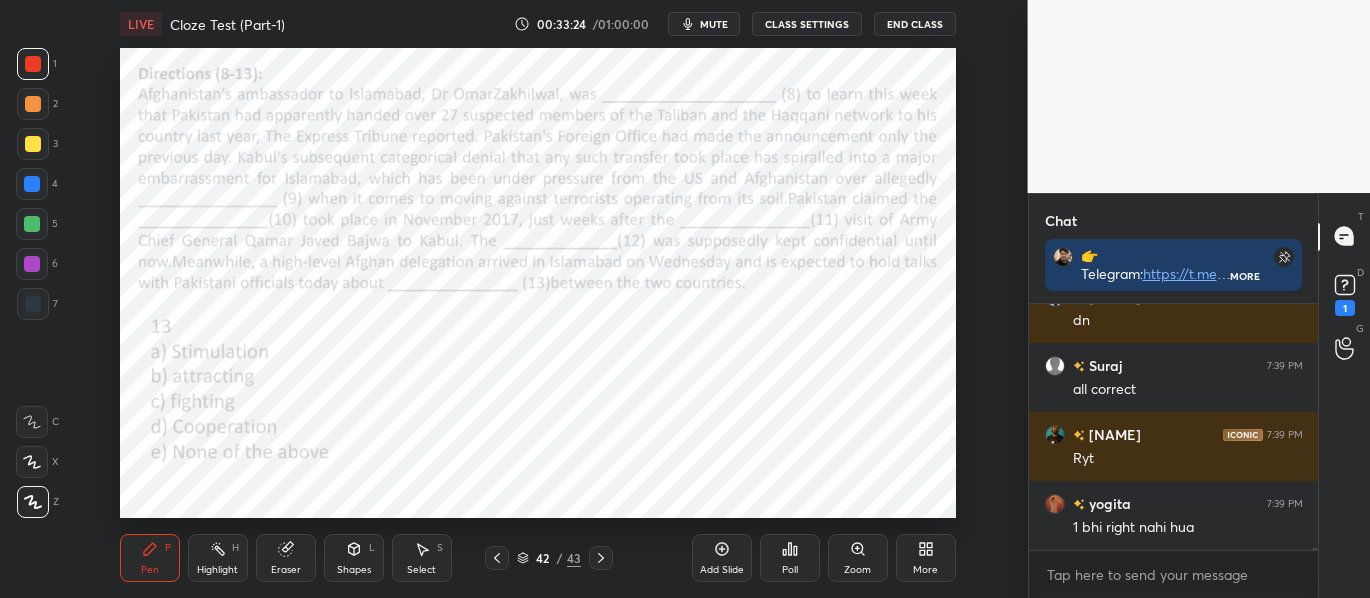 click at bounding box center (32, 462) 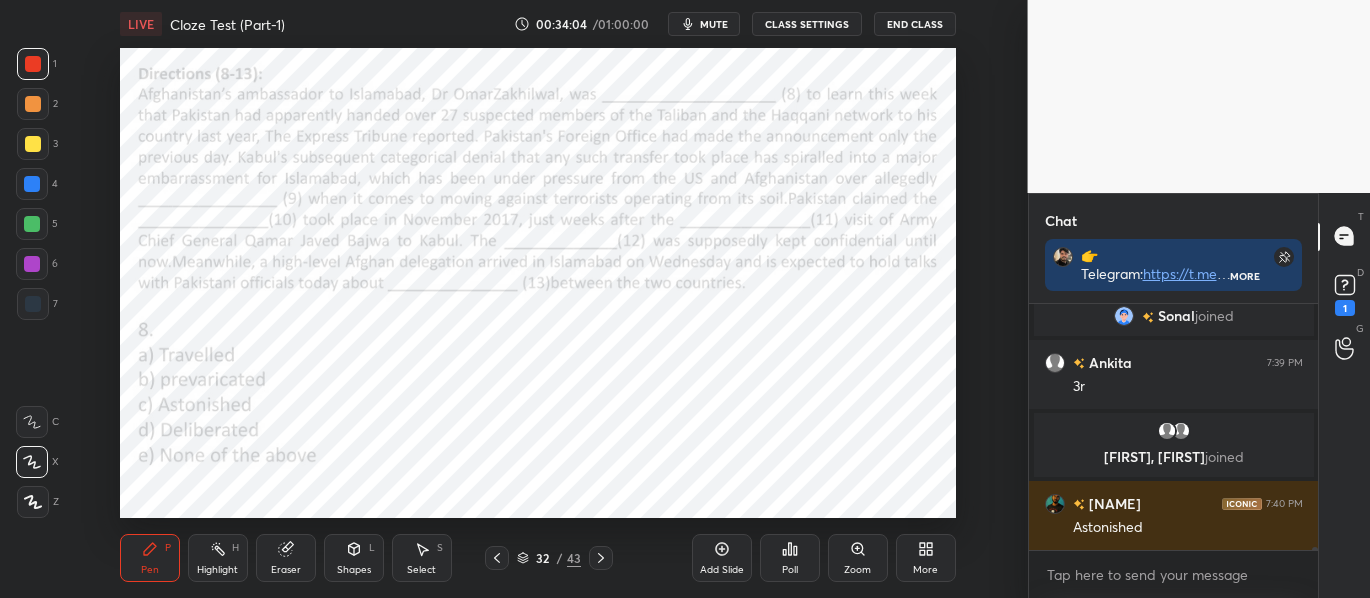 scroll, scrollTop: 18416, scrollLeft: 0, axis: vertical 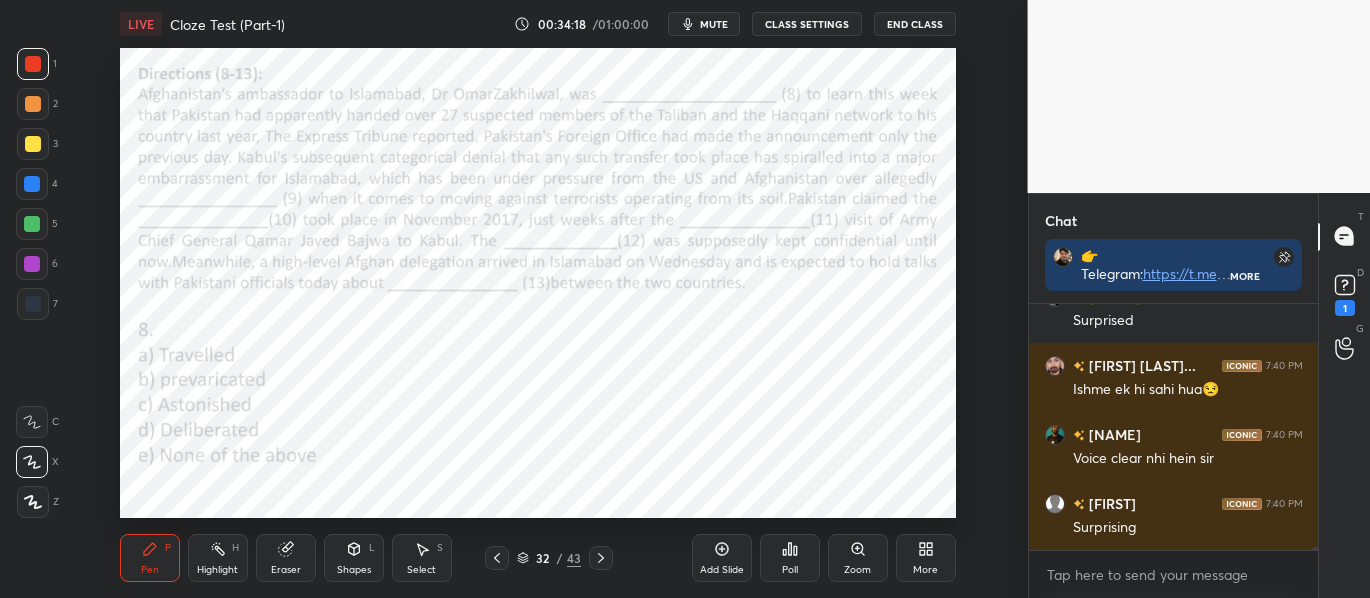 click at bounding box center [33, 502] 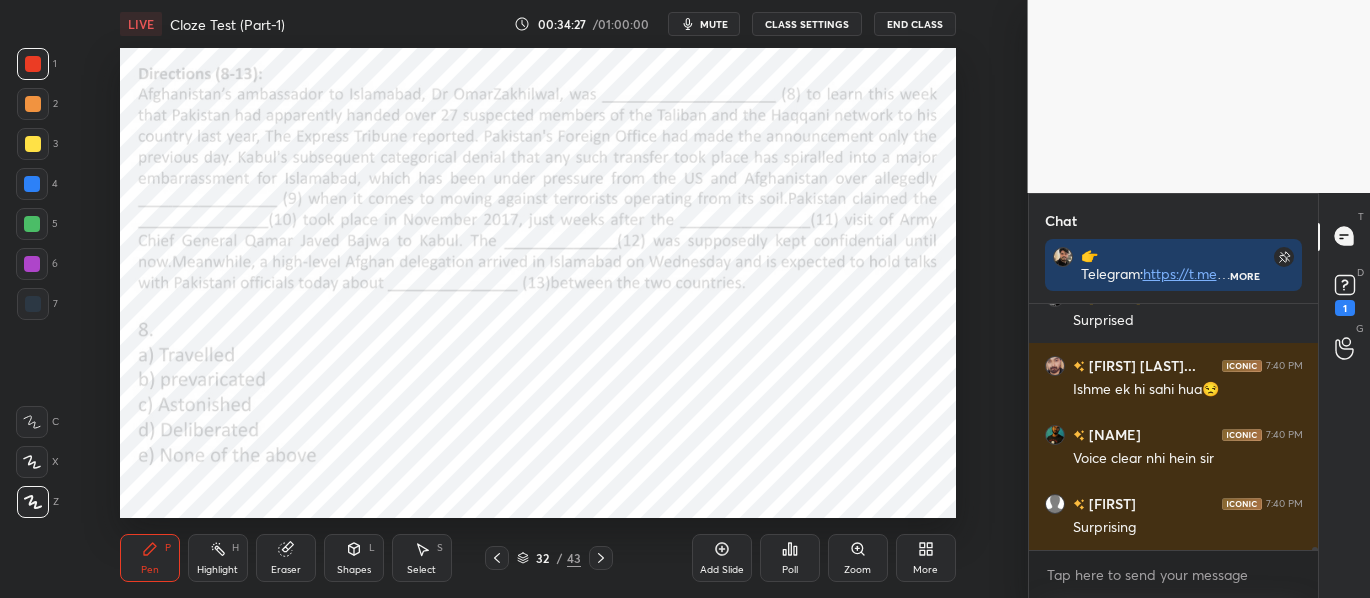 scroll, scrollTop: 18692, scrollLeft: 0, axis: vertical 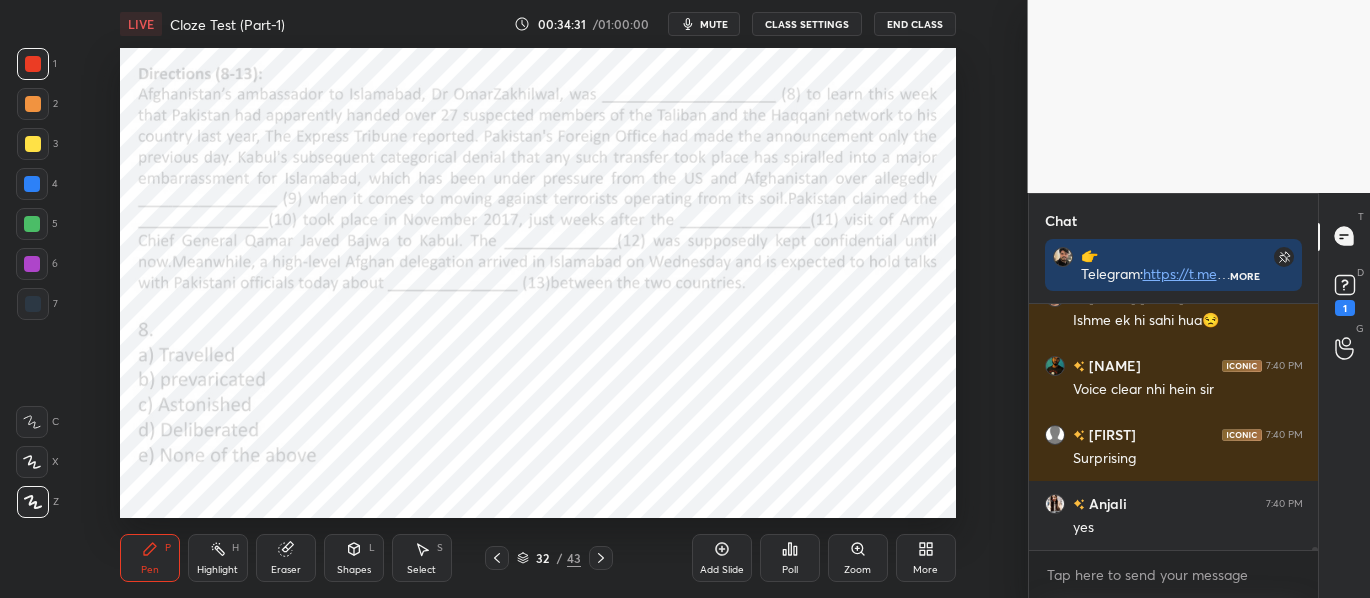 click 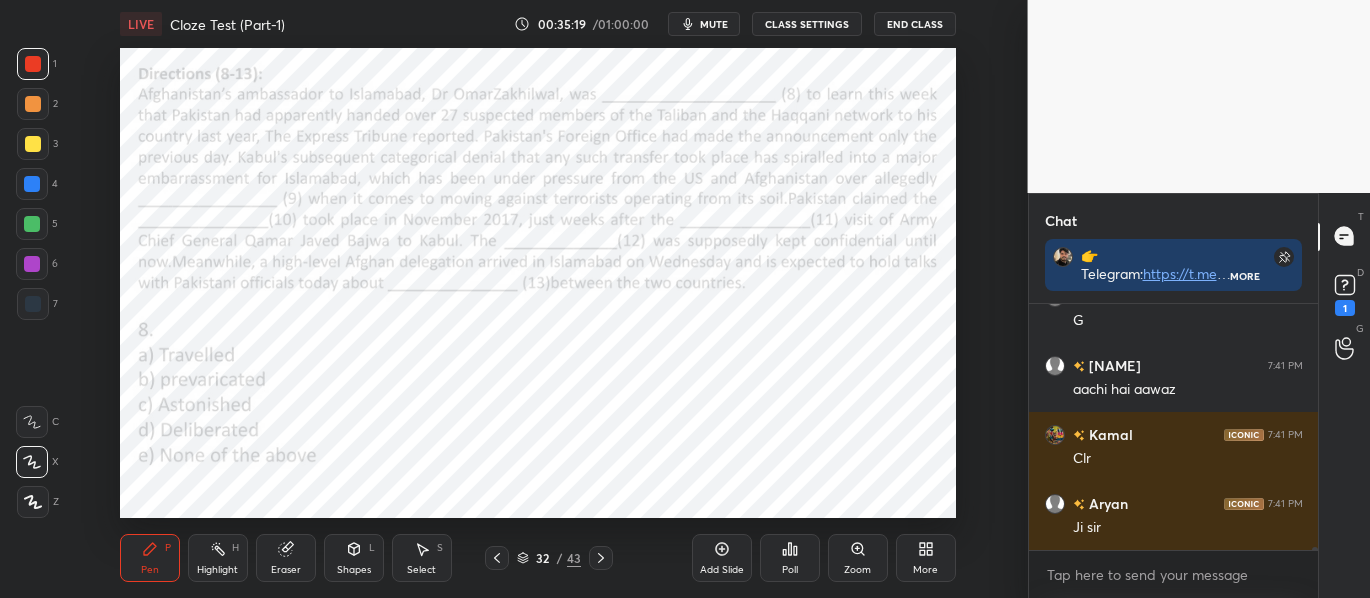 scroll, scrollTop: 20279, scrollLeft: 0, axis: vertical 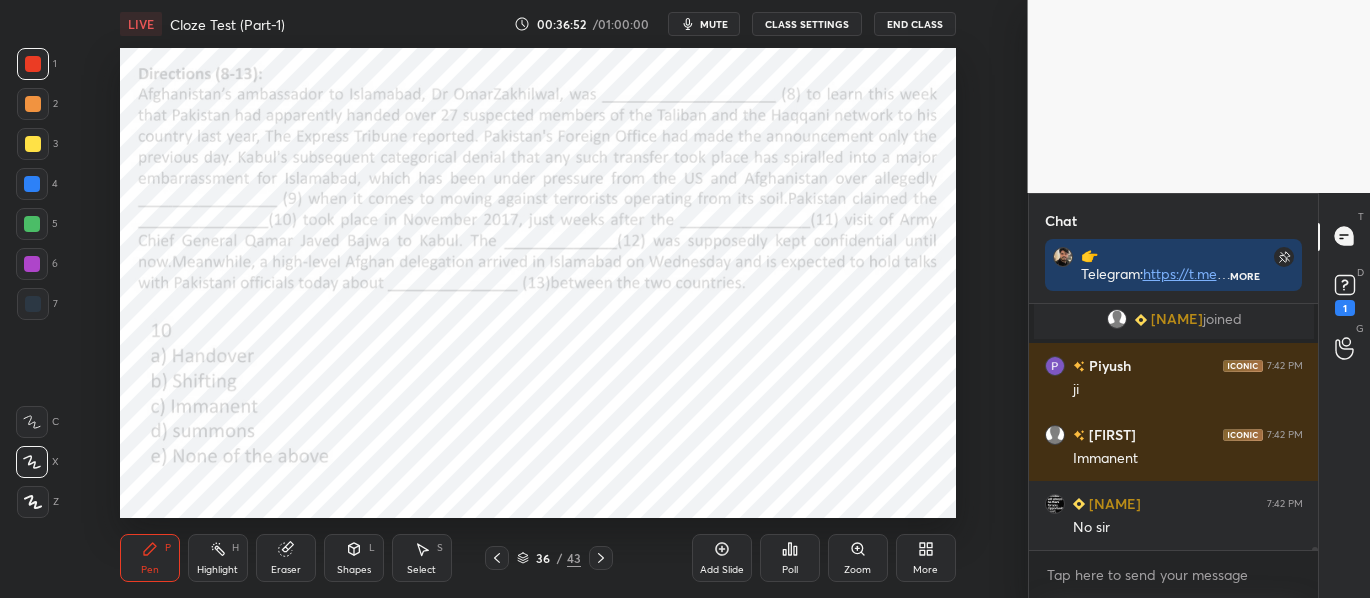 click at bounding box center (601, 558) 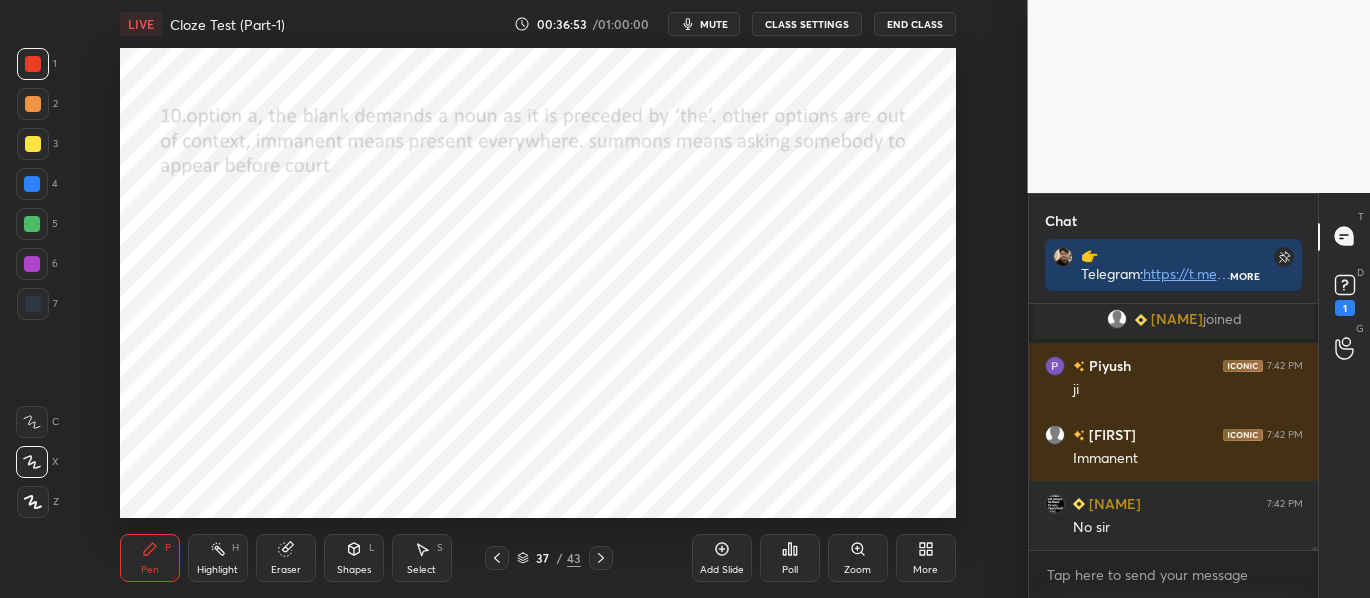 click at bounding box center [601, 558] 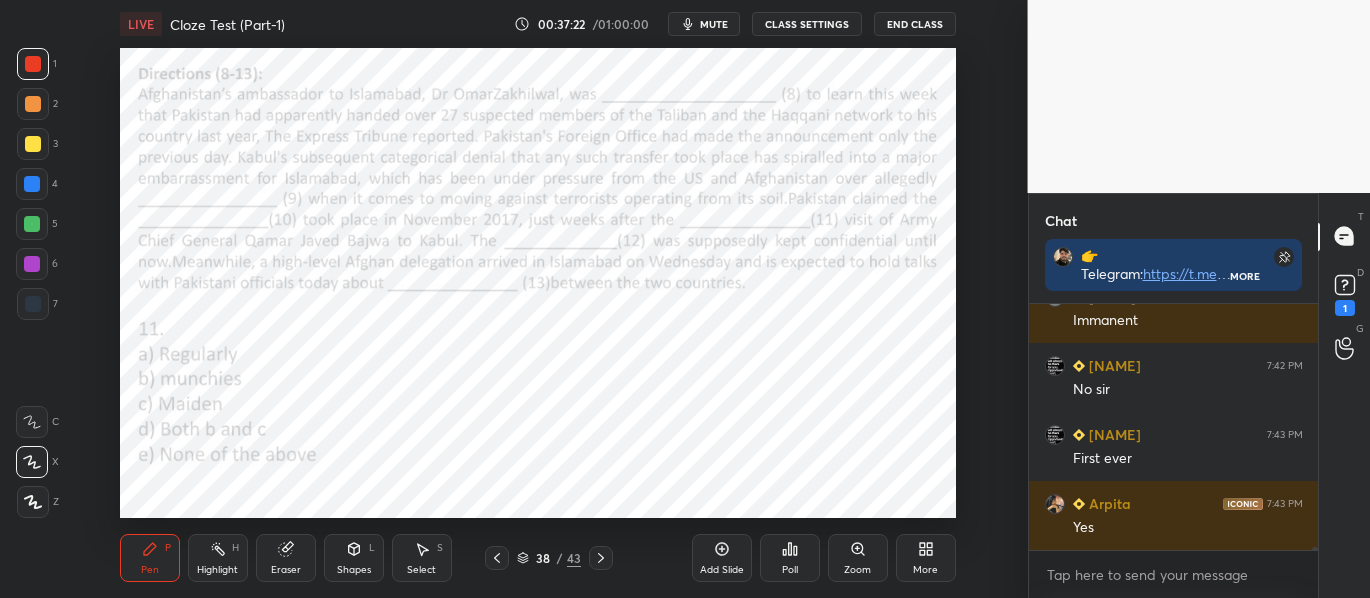 scroll, scrollTop: 20313, scrollLeft: 0, axis: vertical 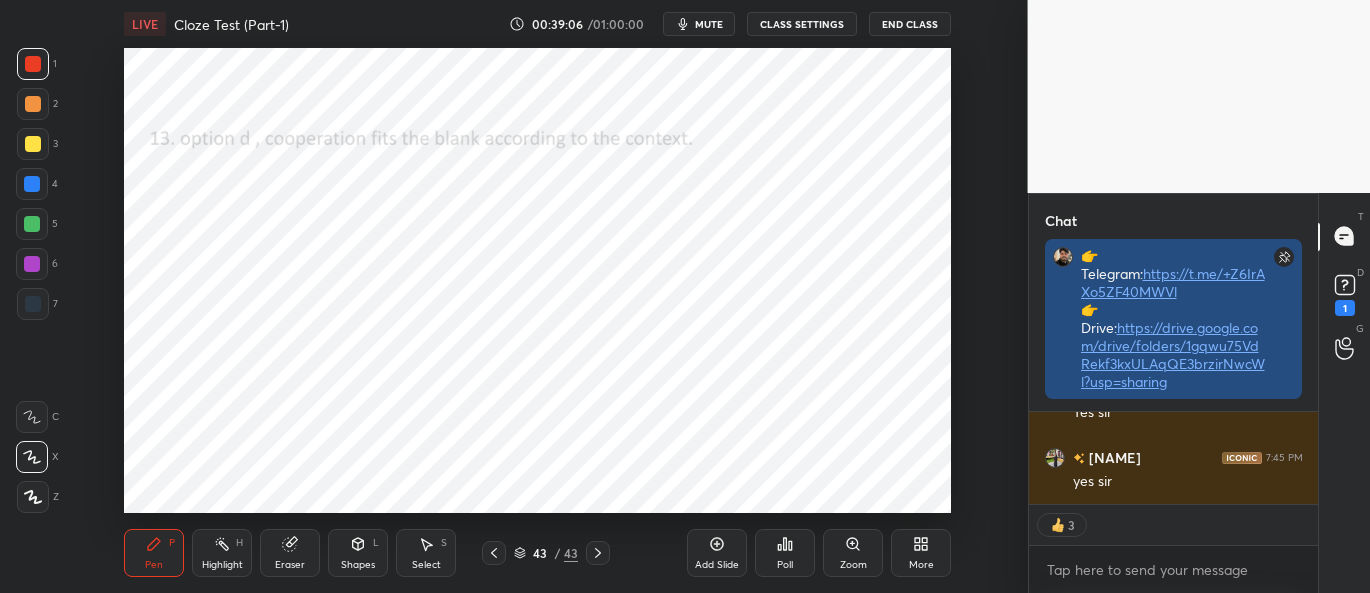 click on "https://drive.google.com/drive/folders/1gqwu75VdRekf3kxULAqQE3brzirNwcWl?usp=sharing" at bounding box center (1173, 354) 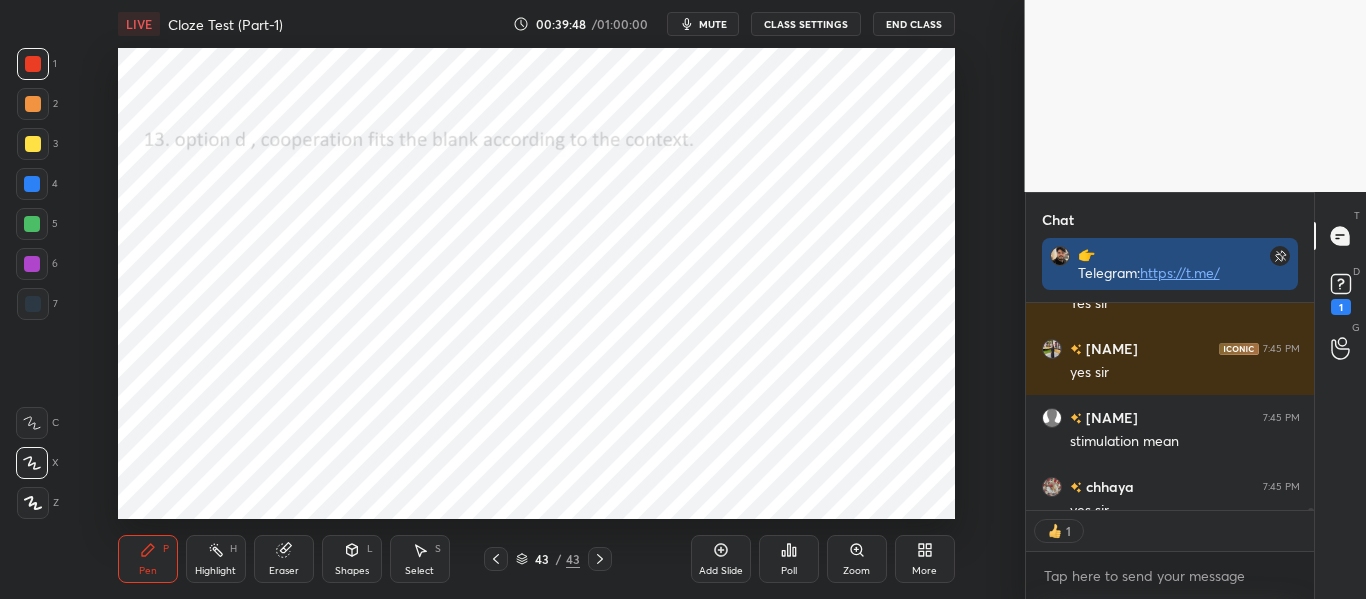 scroll, scrollTop: 21859, scrollLeft: 0, axis: vertical 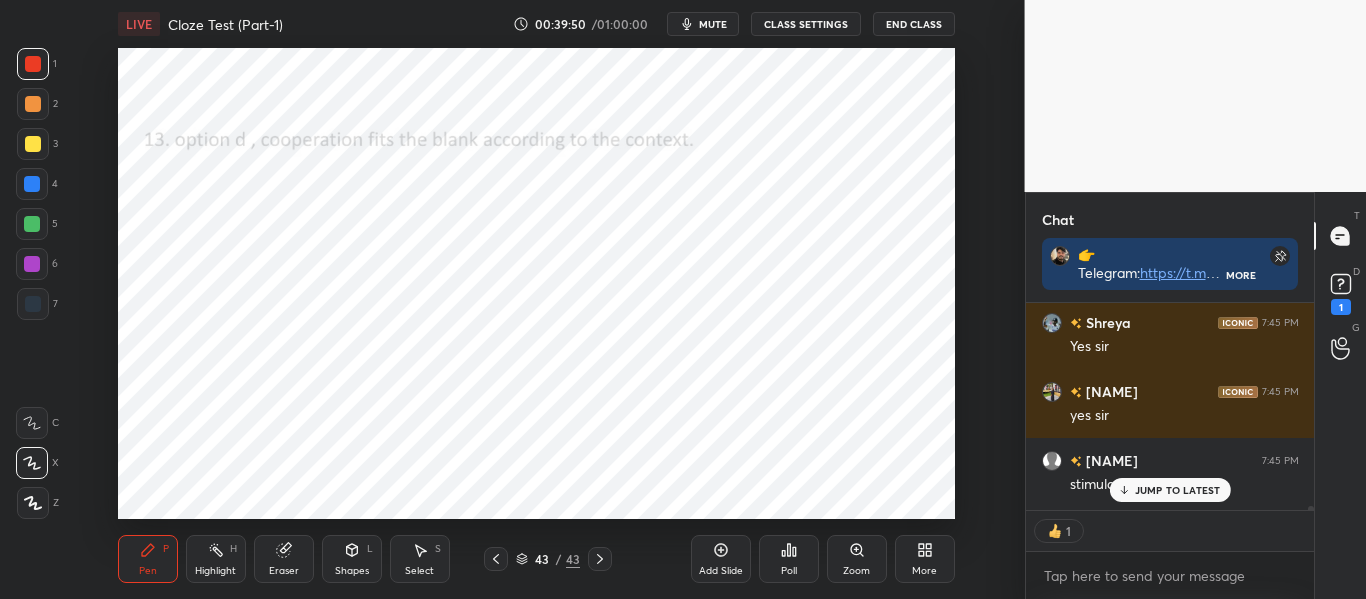 click on "JUMP TO LATEST" at bounding box center [1170, 490] 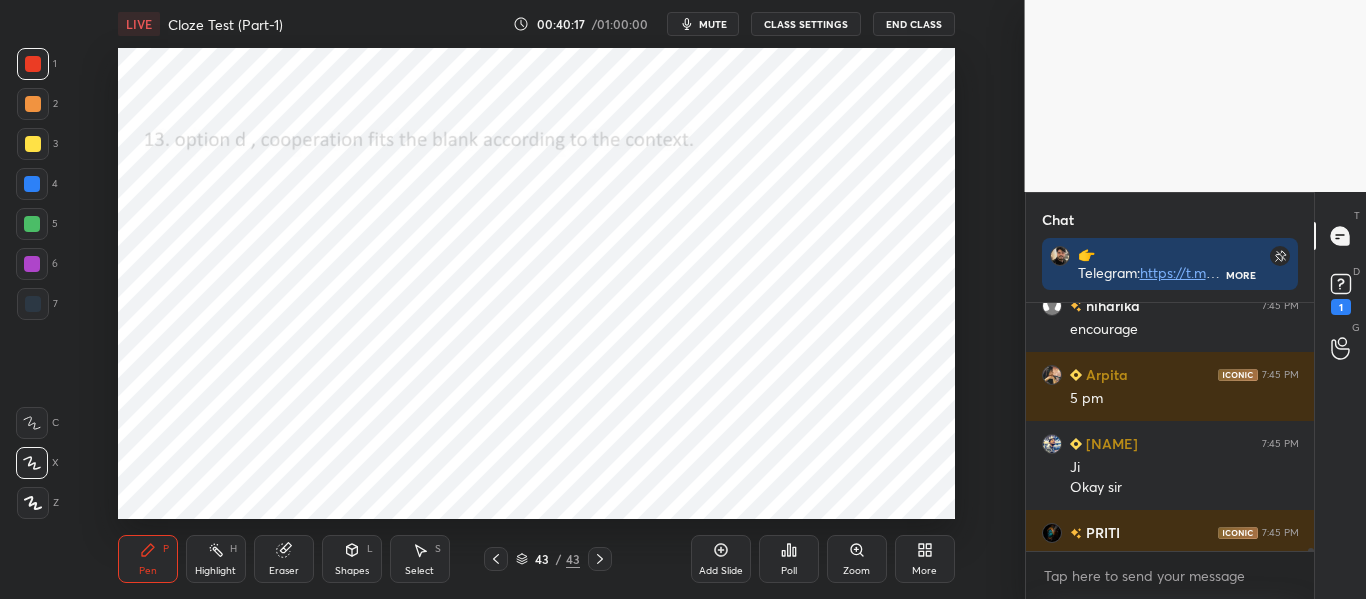 scroll, scrollTop: 21683, scrollLeft: 0, axis: vertical 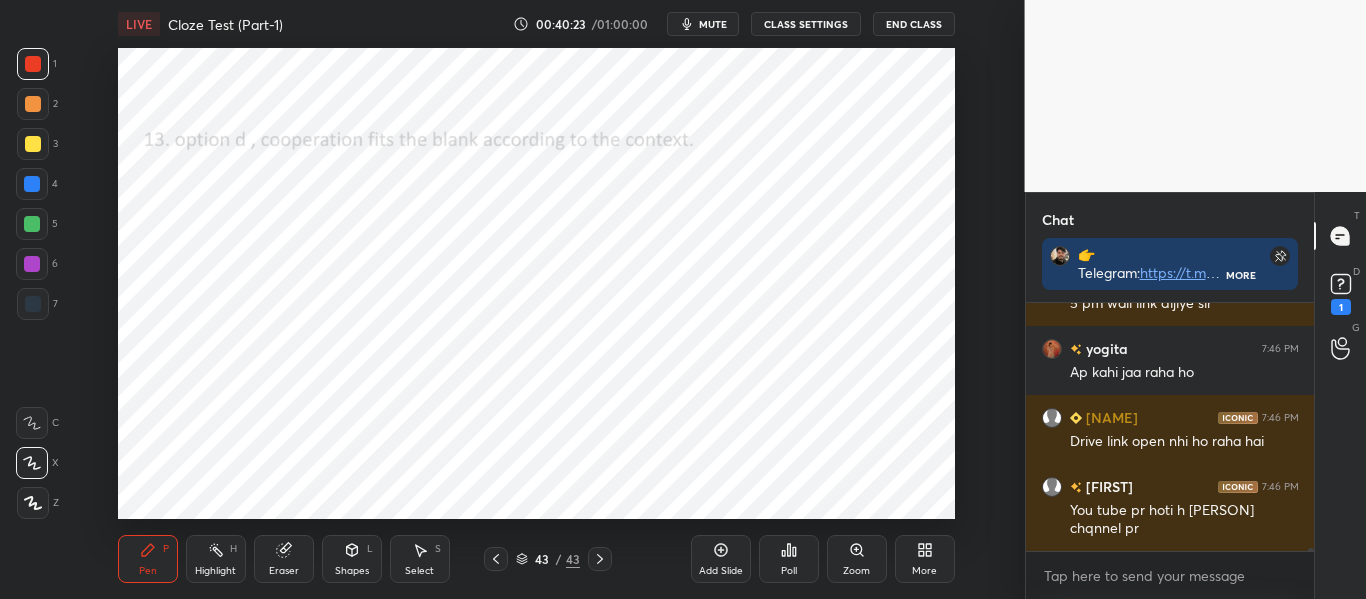 click 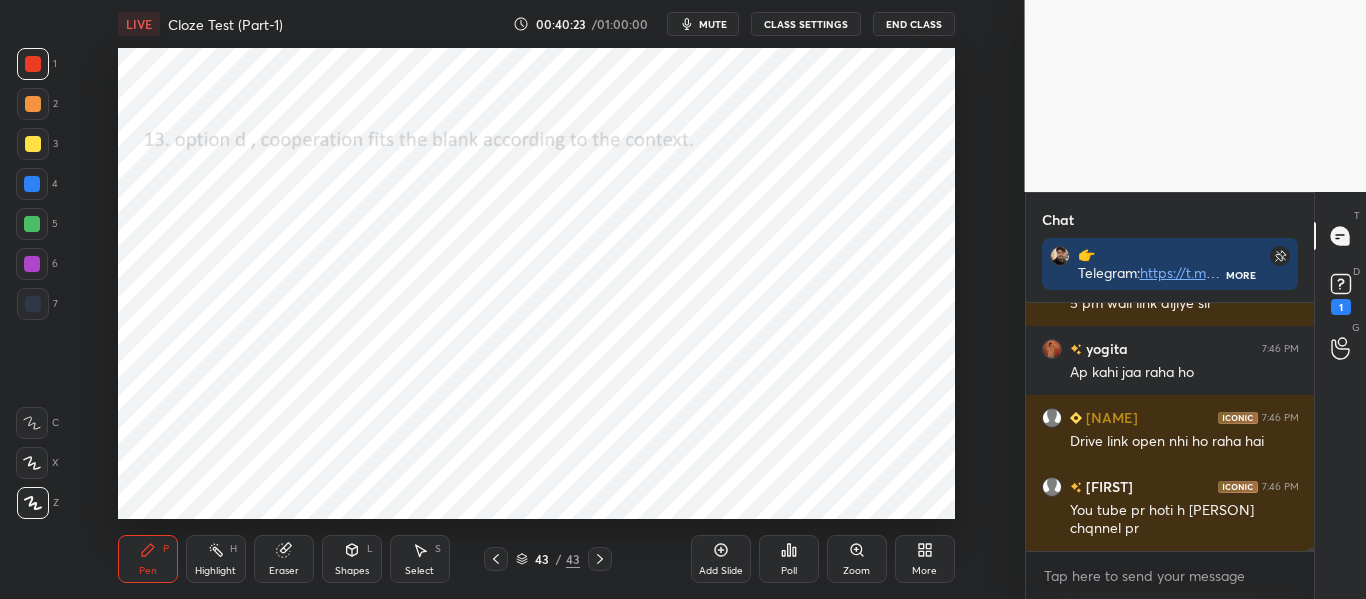 click 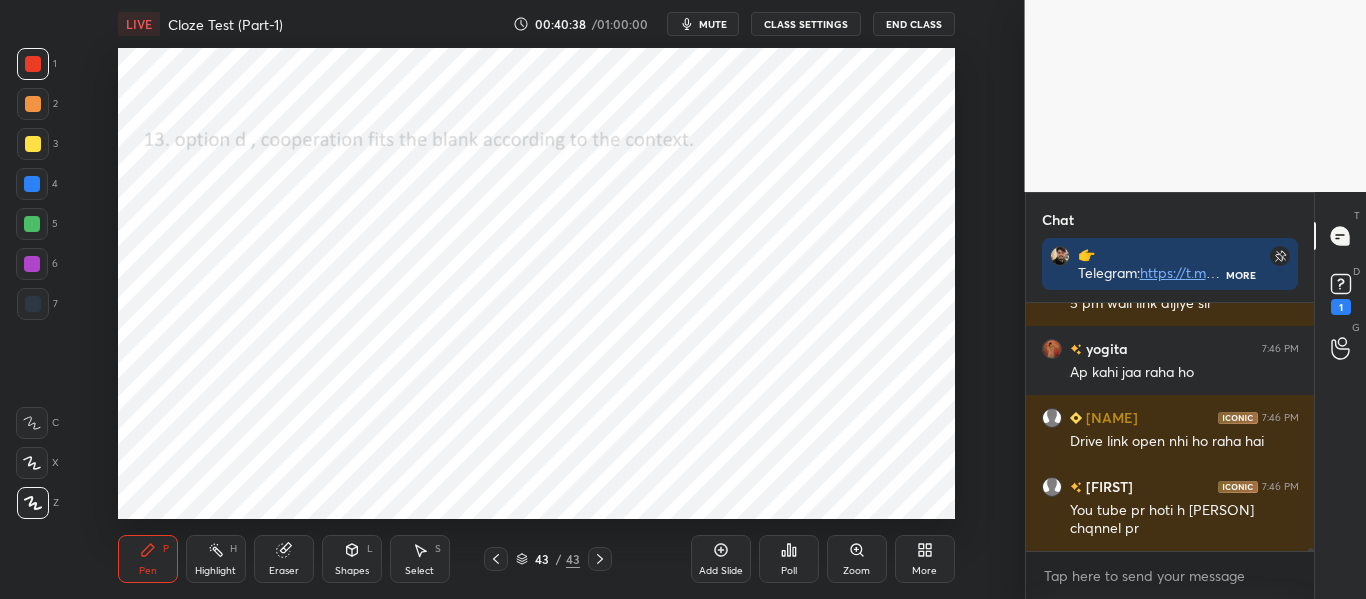 scroll, scrollTop: 21977, scrollLeft: 0, axis: vertical 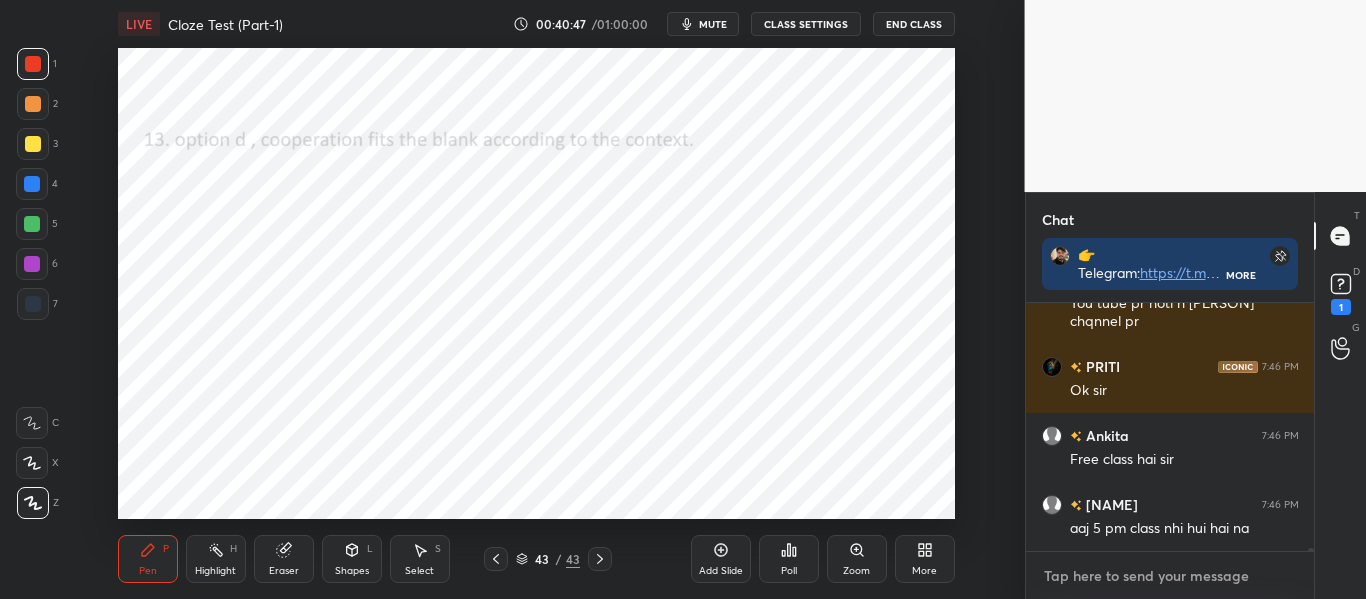 type on "x" 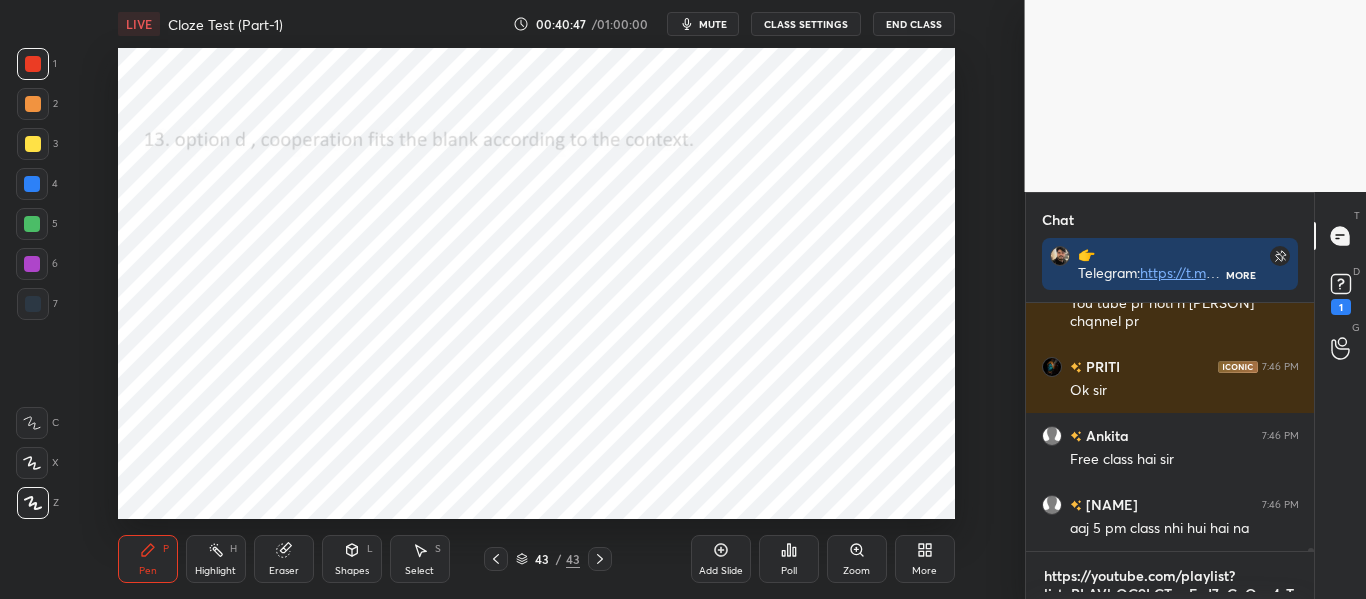 scroll, scrollTop: 3, scrollLeft: 0, axis: vertical 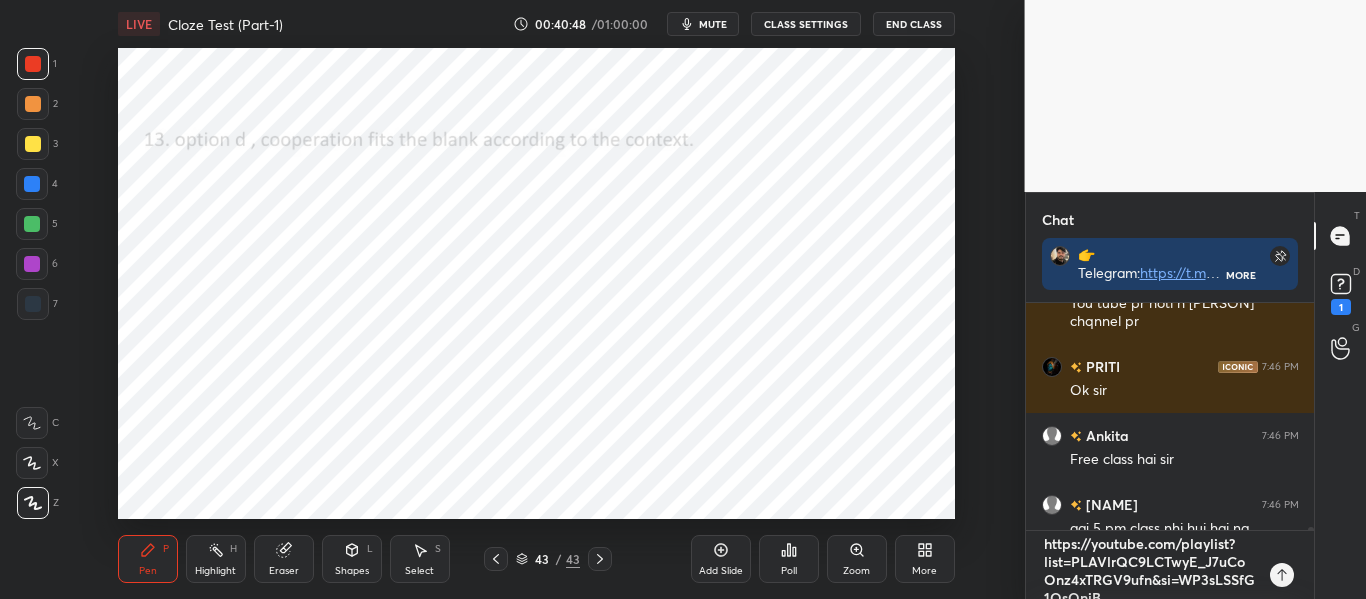 type 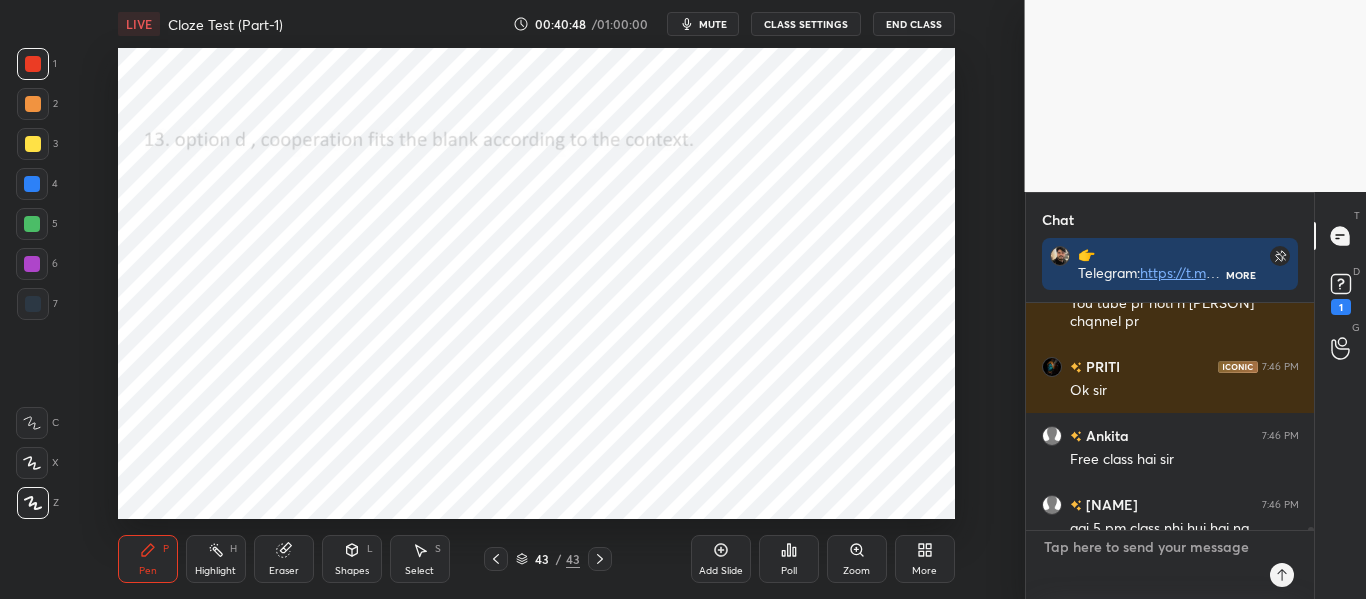 scroll, scrollTop: 0, scrollLeft: 0, axis: both 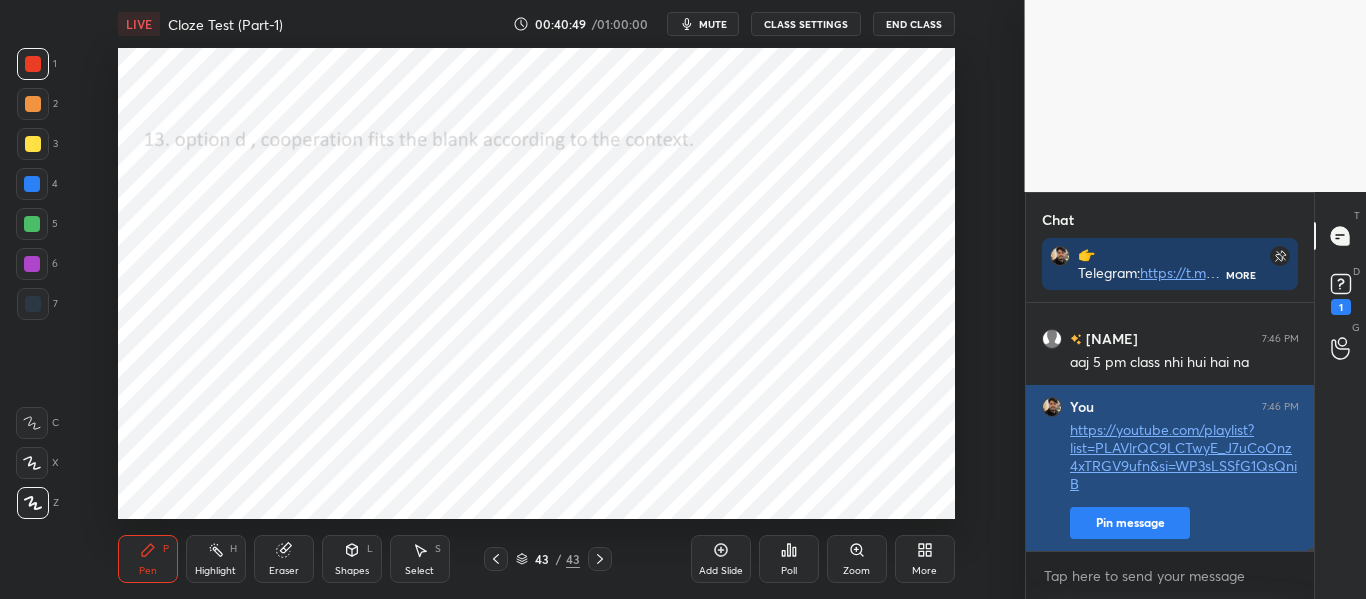 type on "x" 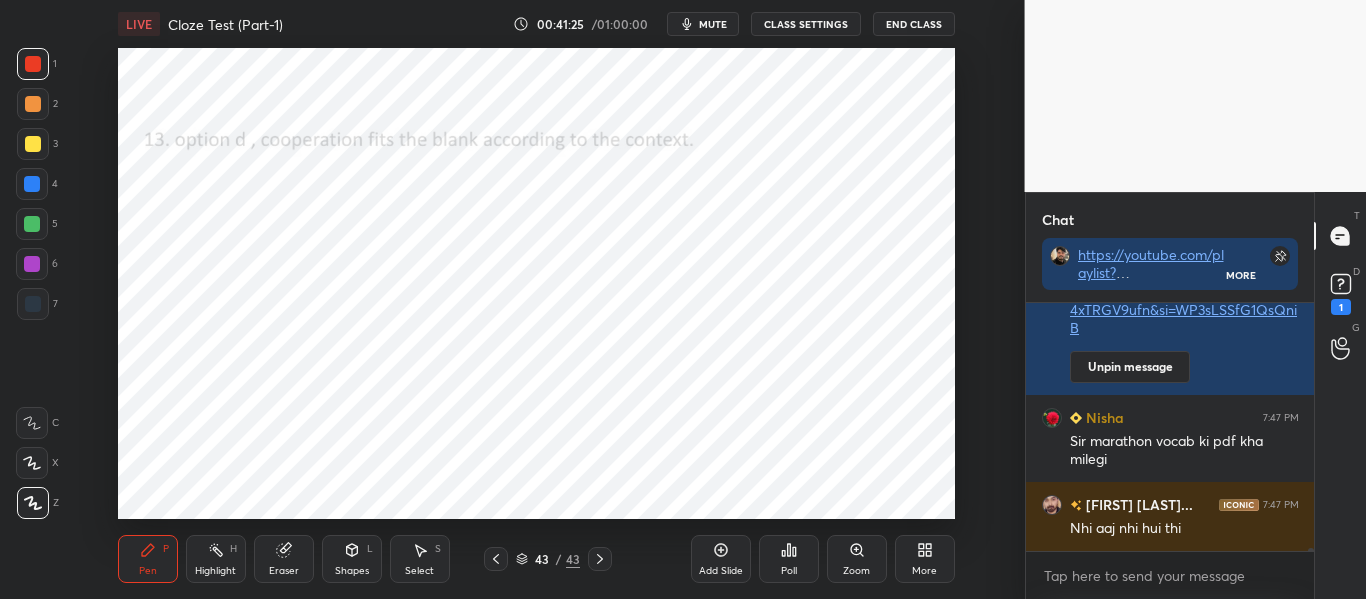 scroll, scrollTop: 22506, scrollLeft: 0, axis: vertical 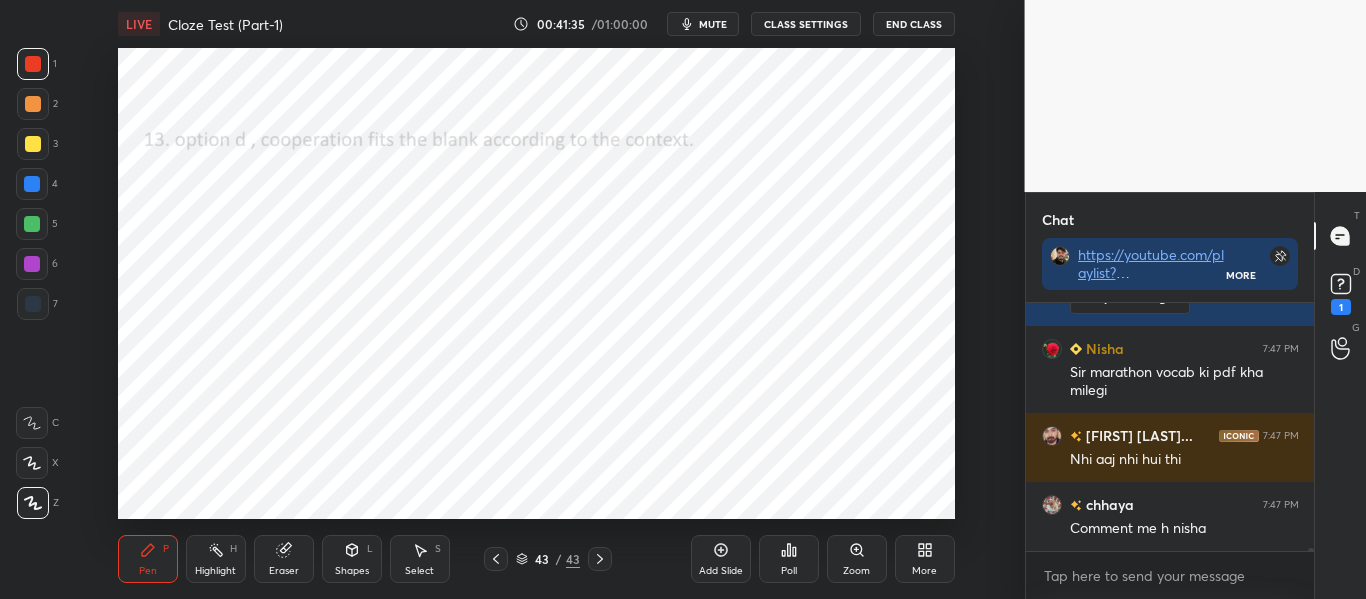 type 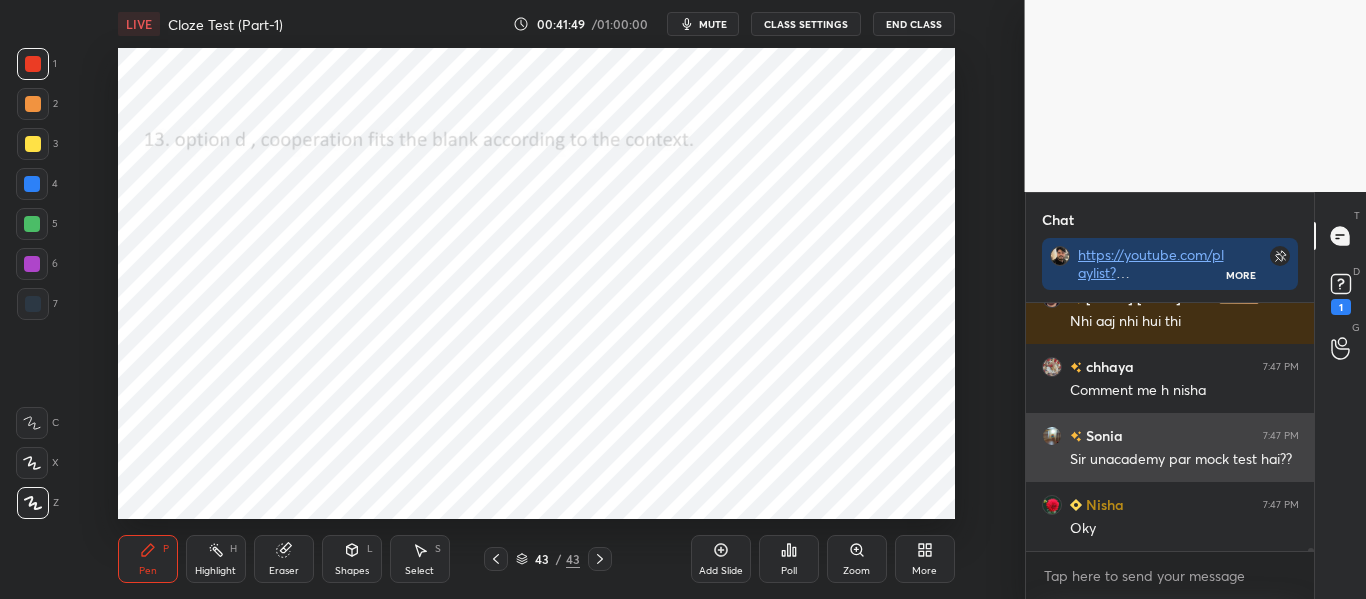 scroll, scrollTop: 22713, scrollLeft: 0, axis: vertical 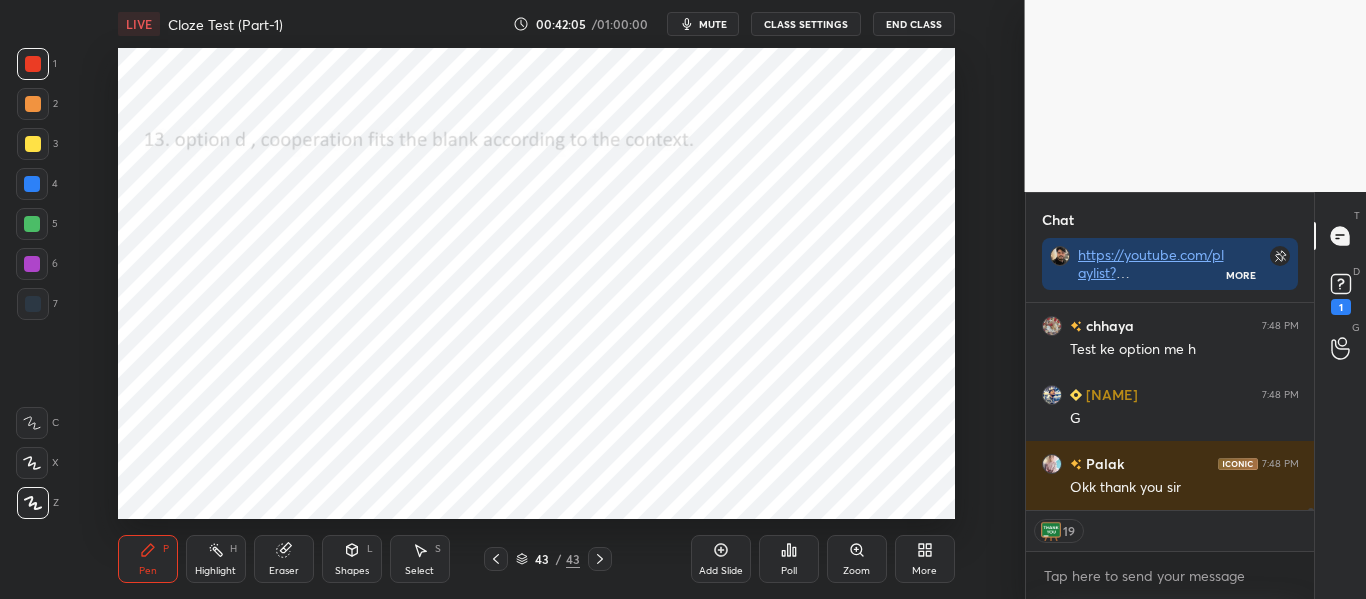 click on "End Class" at bounding box center [914, 24] 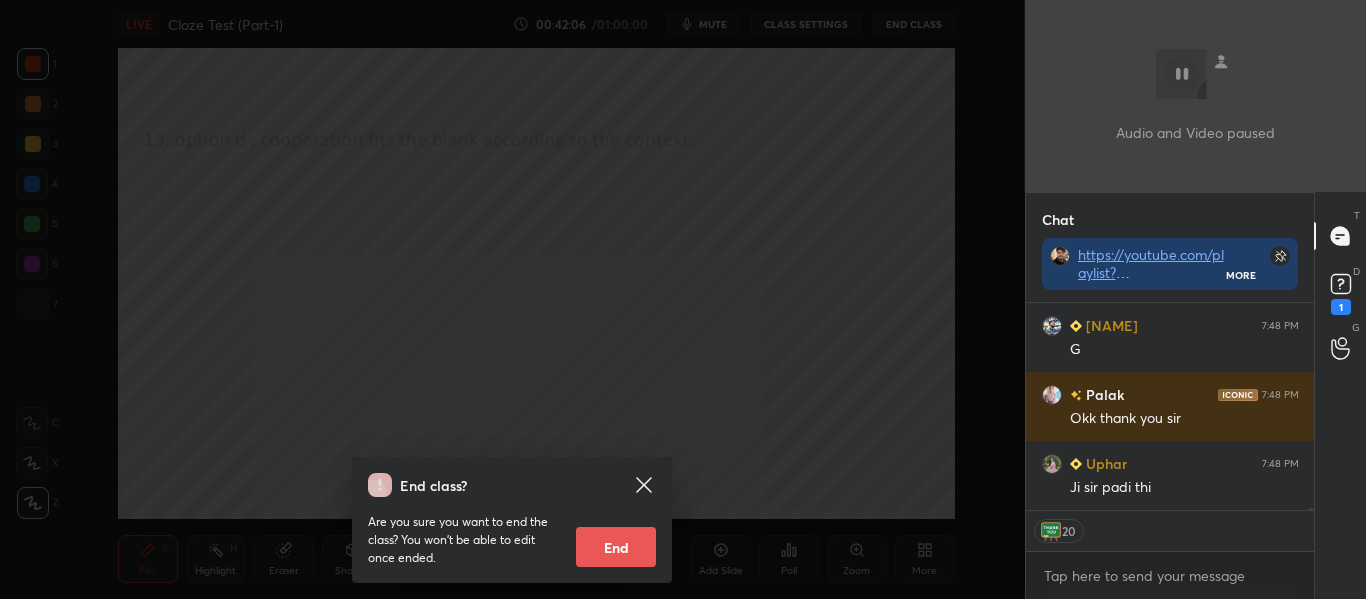 scroll, scrollTop: 24410, scrollLeft: 0, axis: vertical 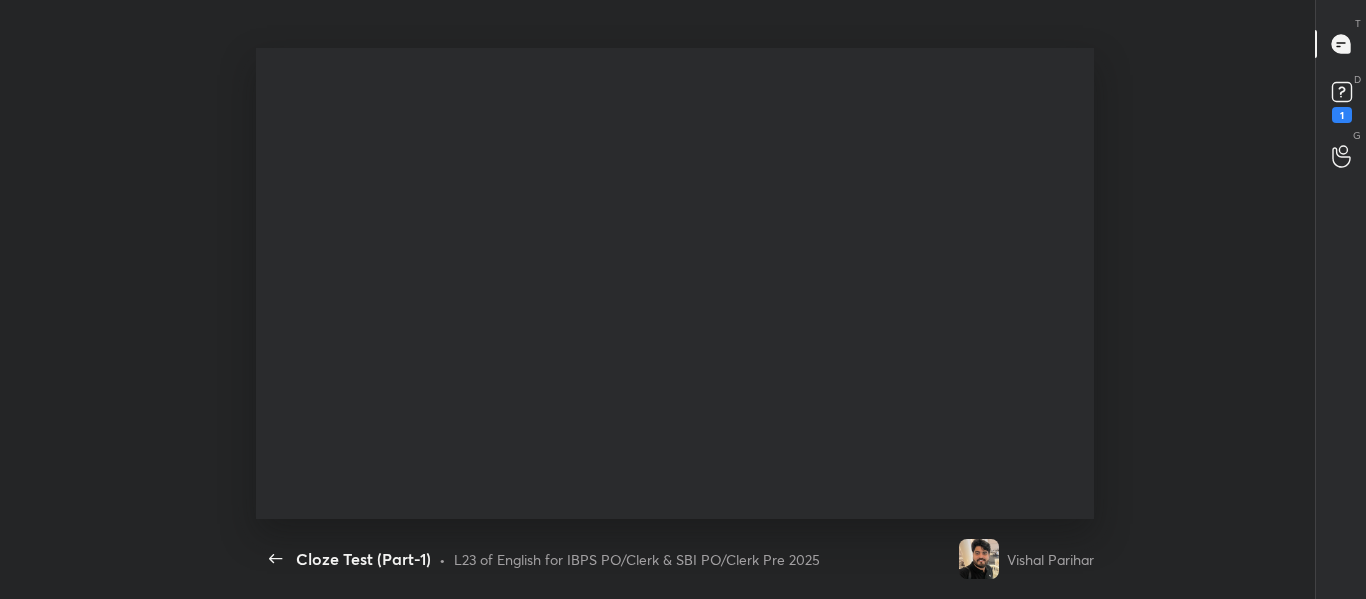 type on "x" 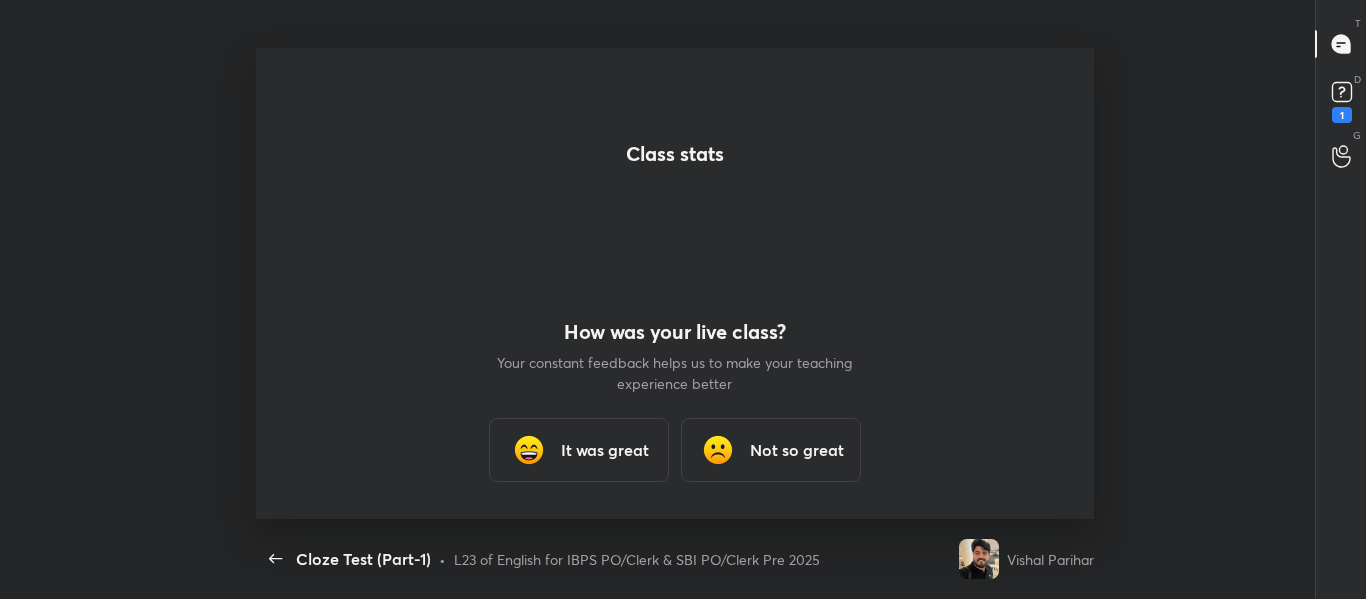 type 